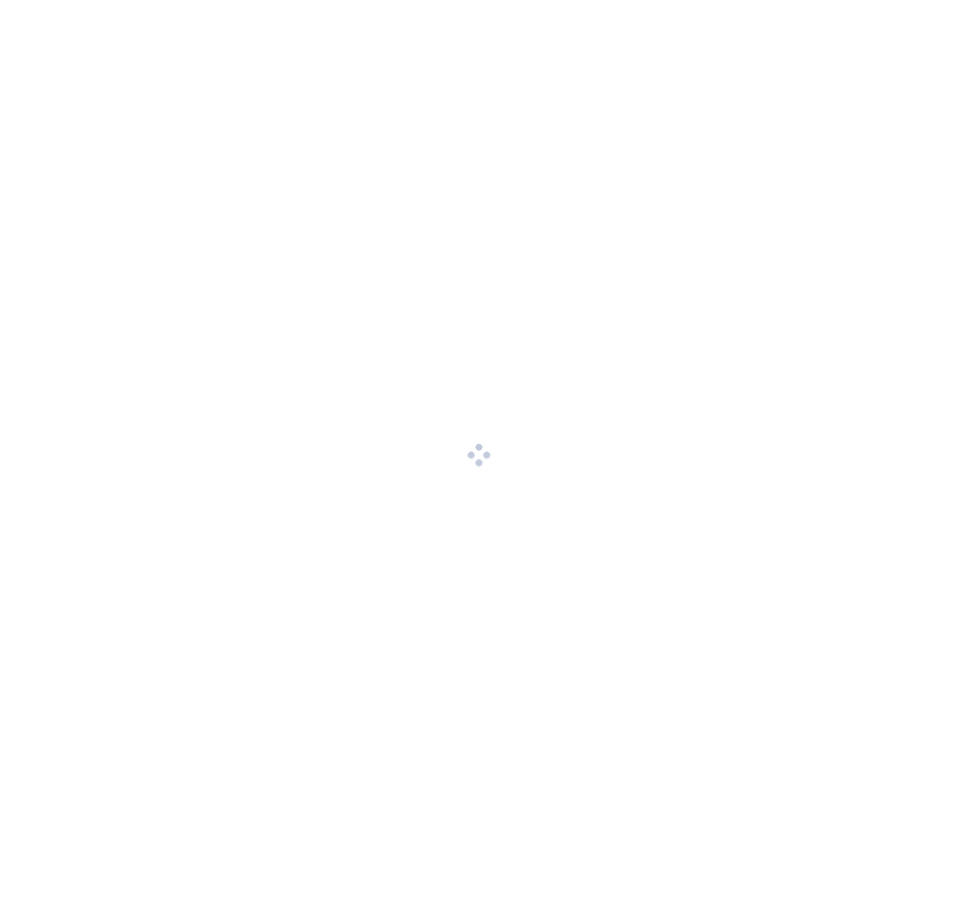 scroll, scrollTop: 0, scrollLeft: 0, axis: both 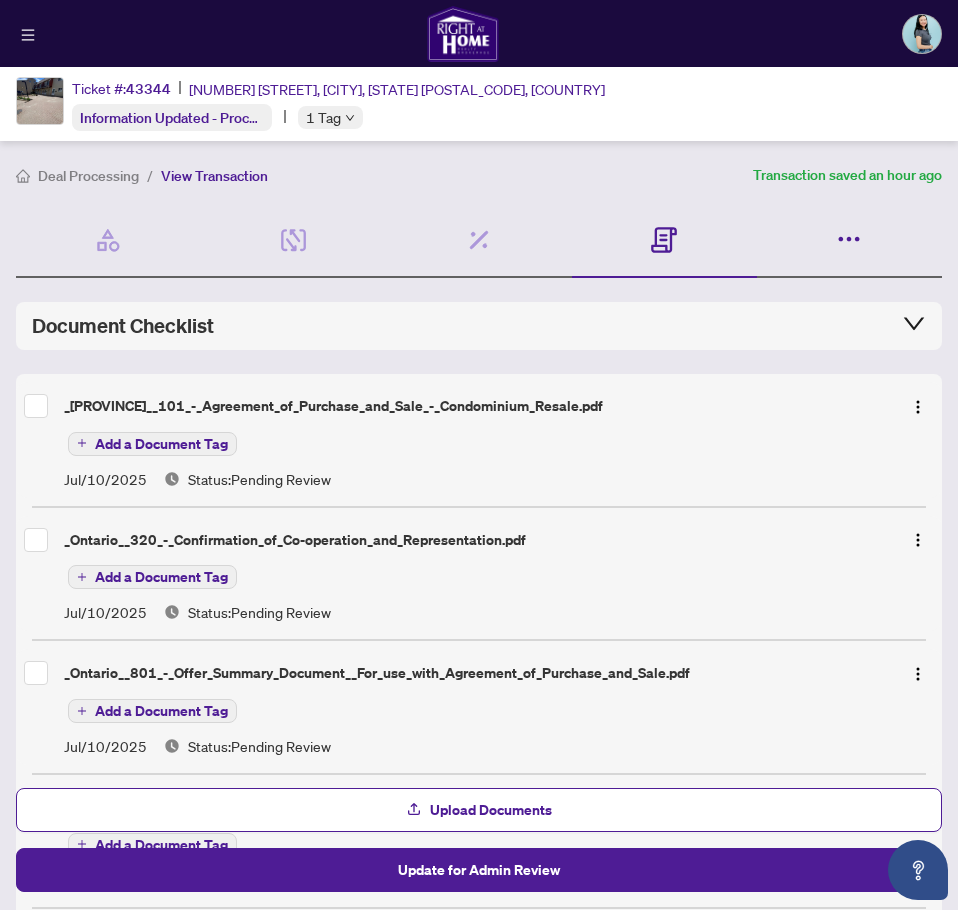 click at bounding box center (849, 241) 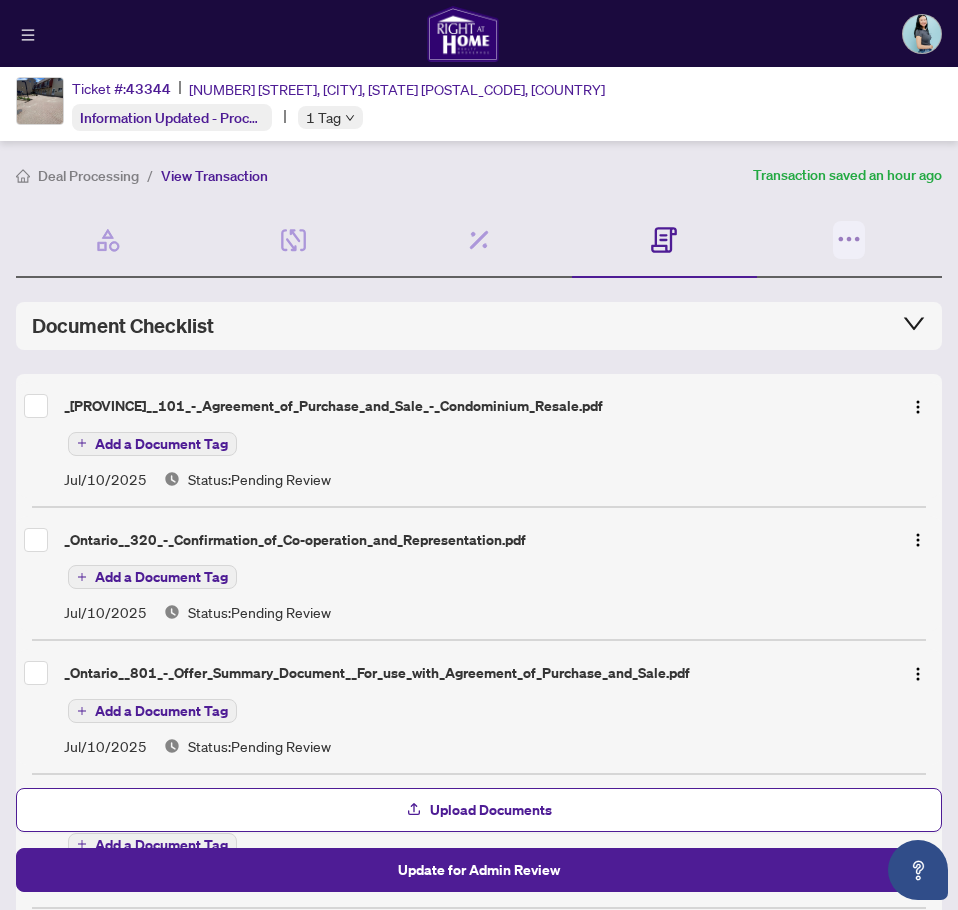 click at bounding box center [849, 240] 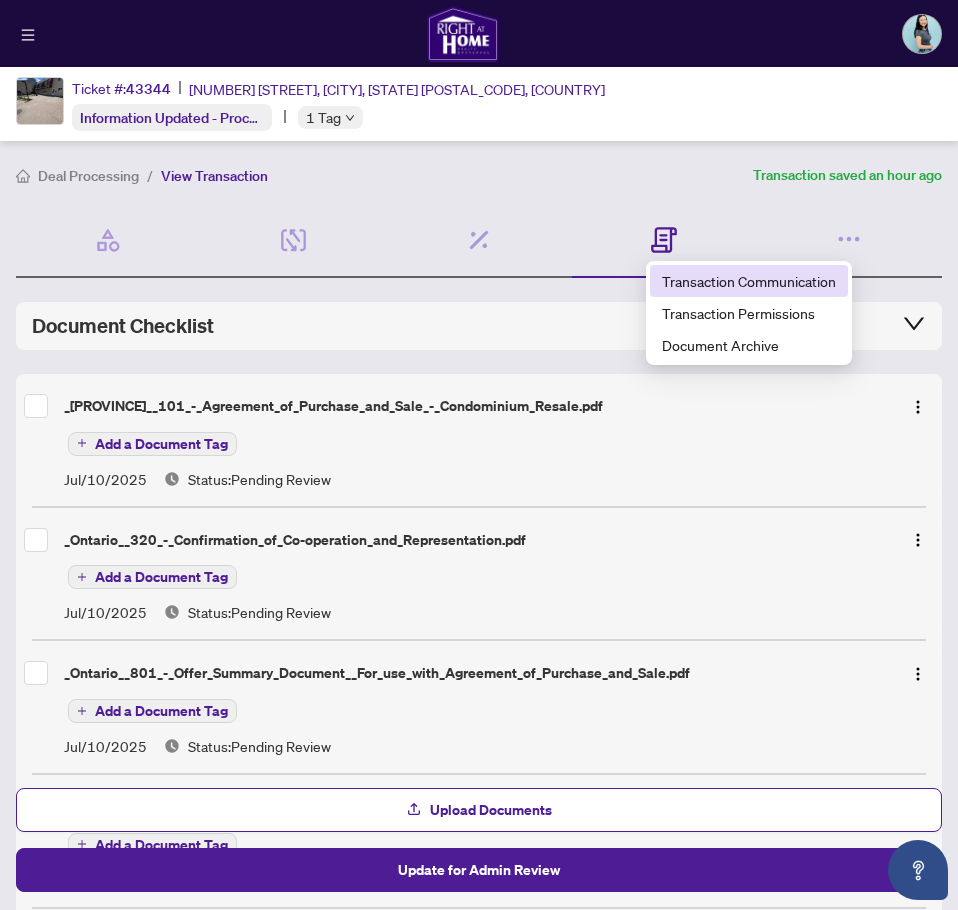 click on "Transaction Communication" at bounding box center (749, 281) 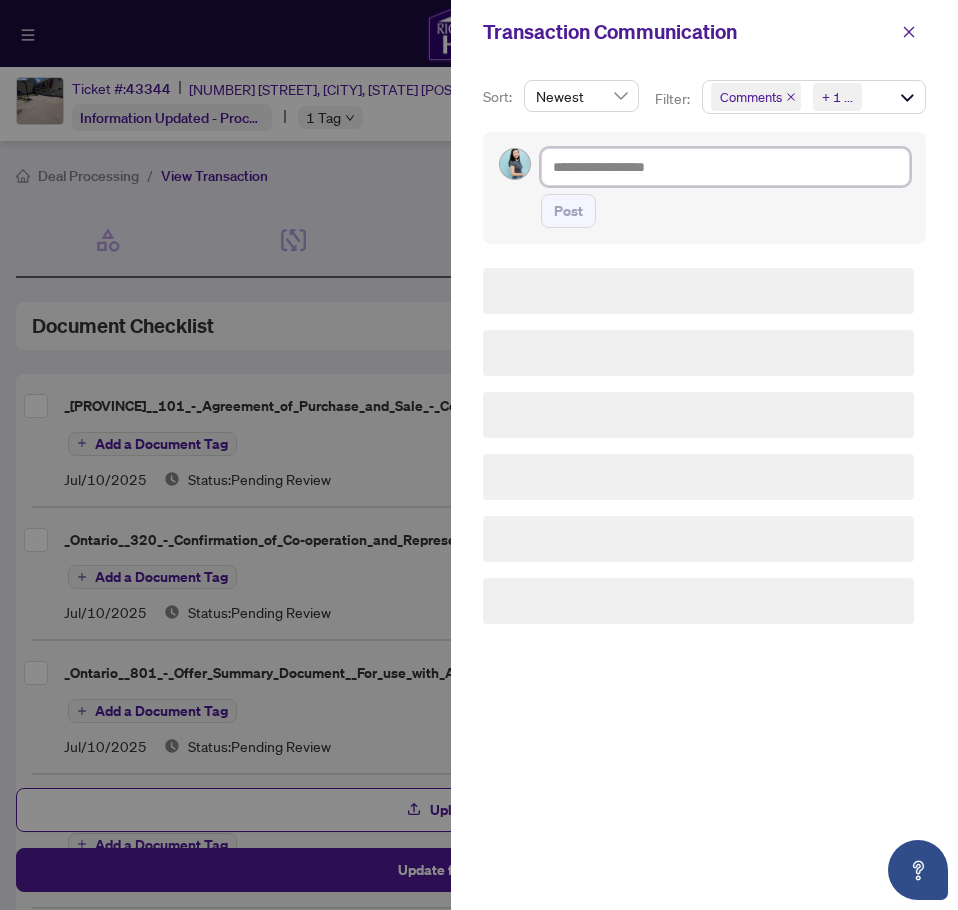 click at bounding box center [725, 167] 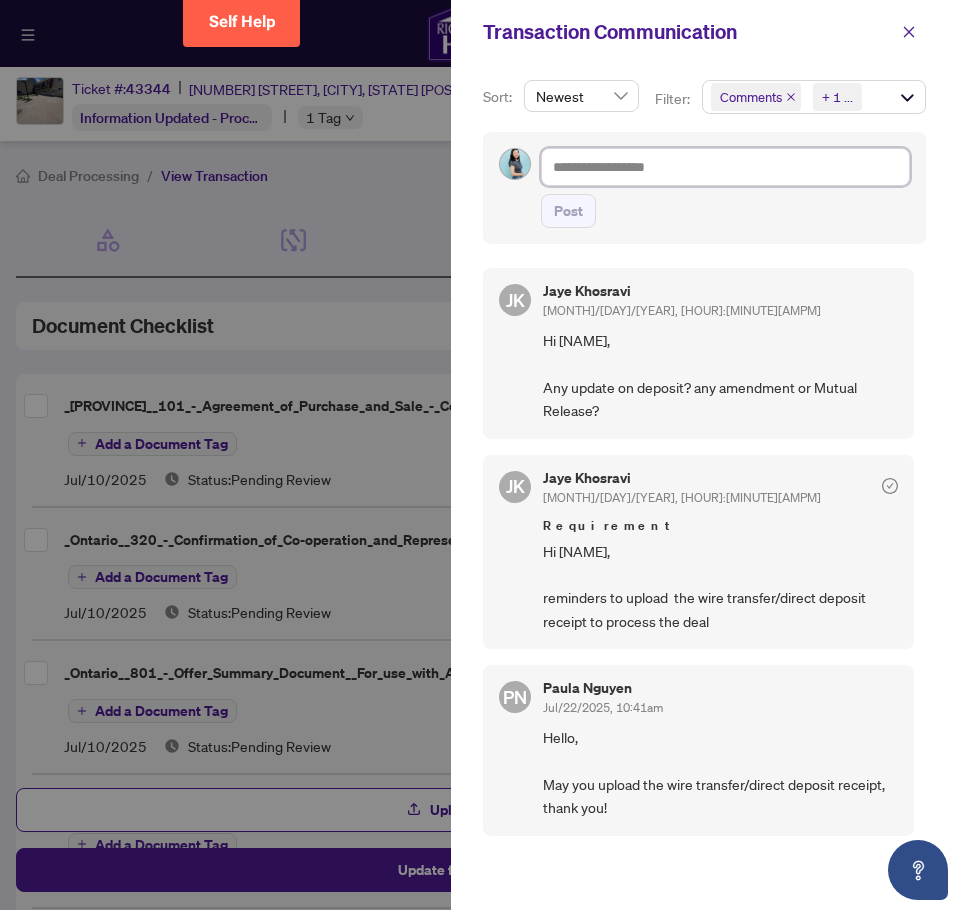 type on "*" 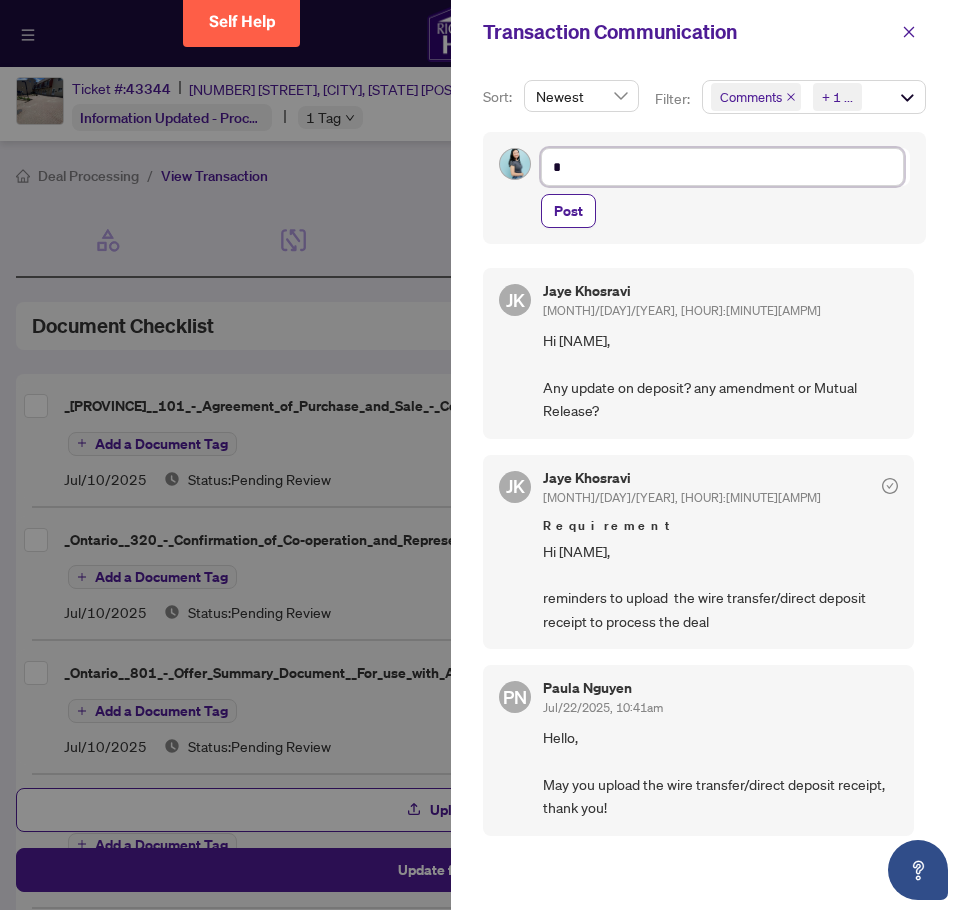 type on "**" 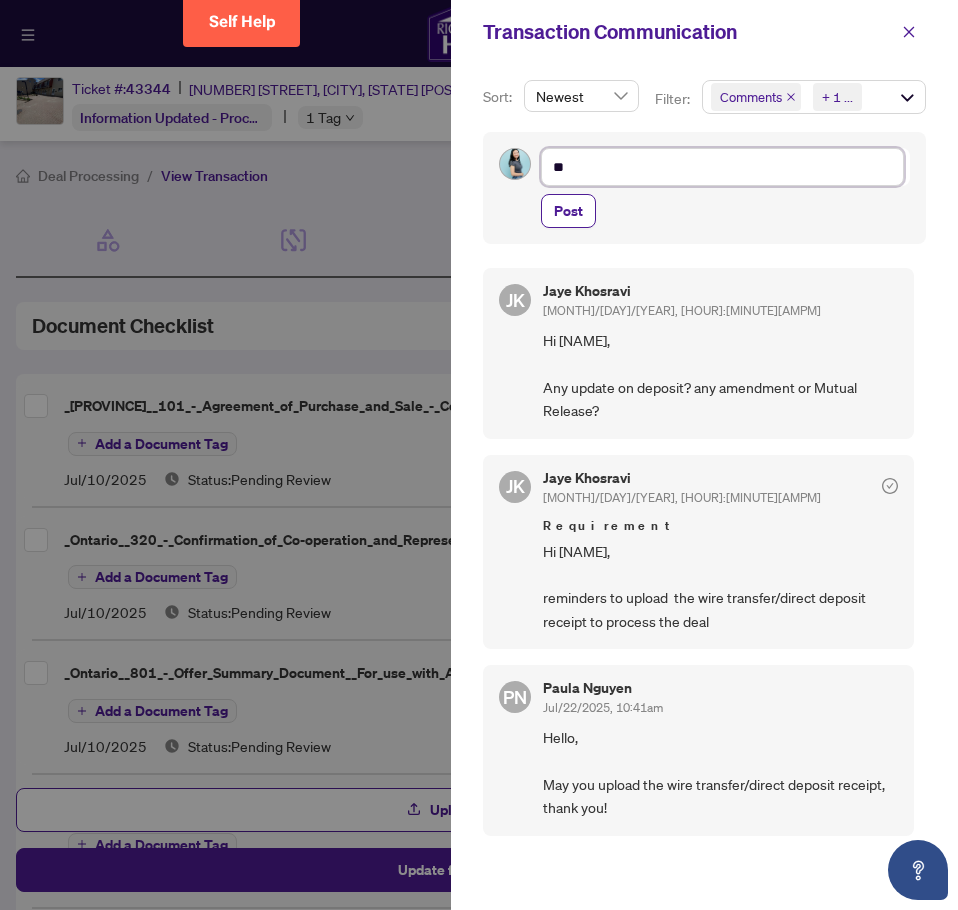 type on "**" 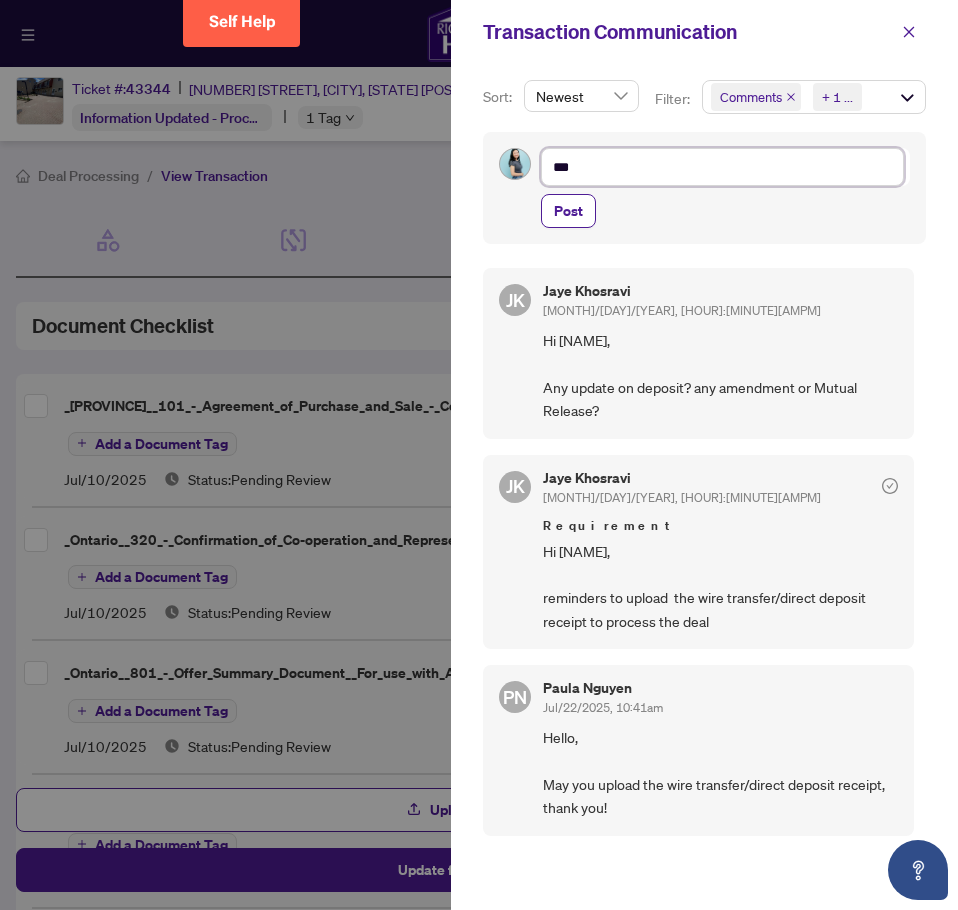 type on "**" 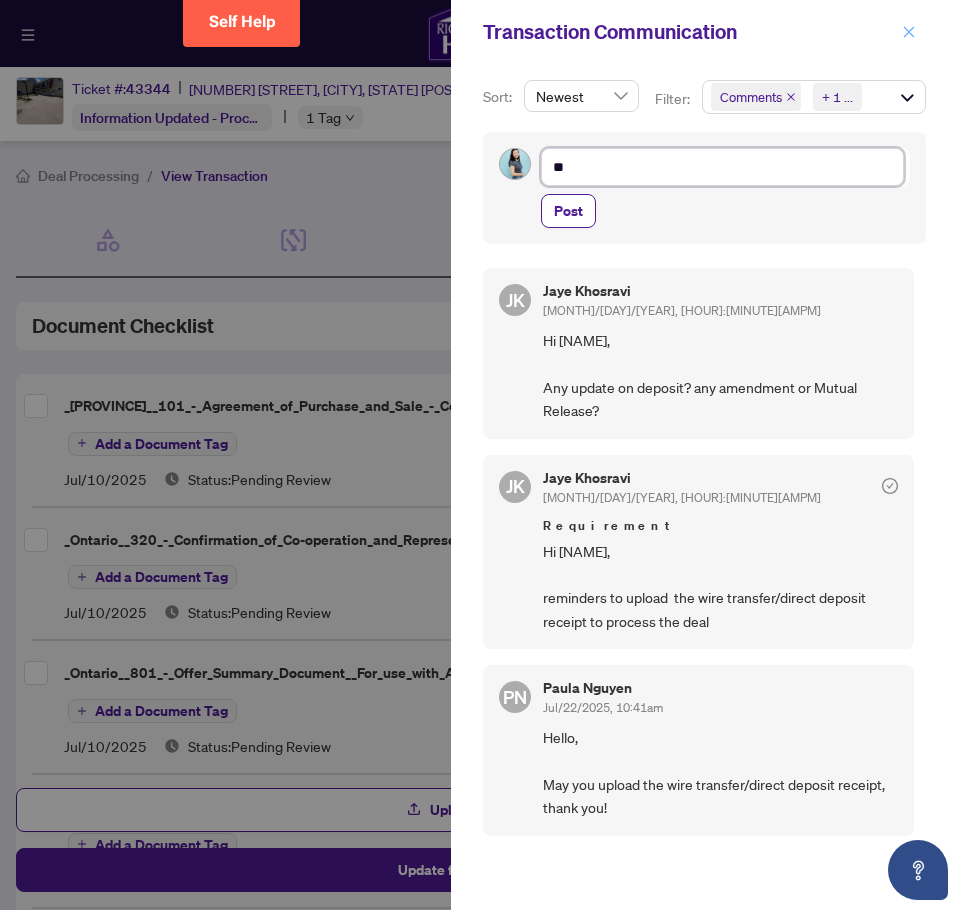 type on "**" 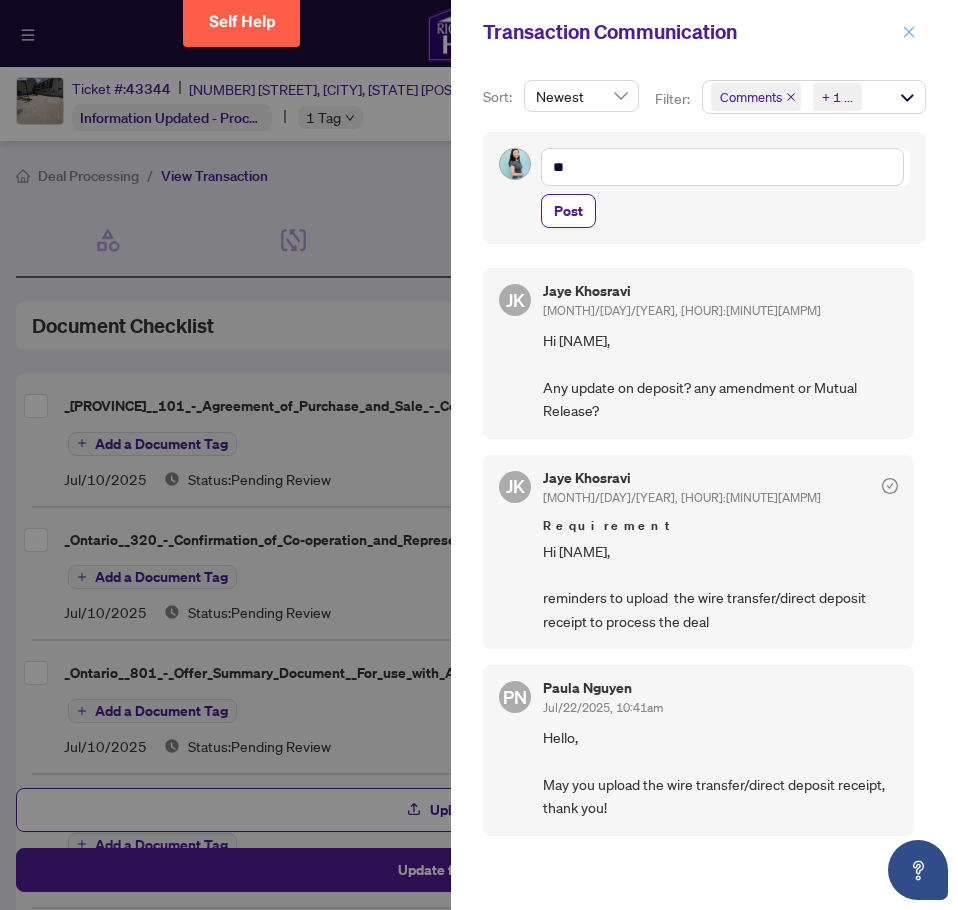 click at bounding box center [909, 32] 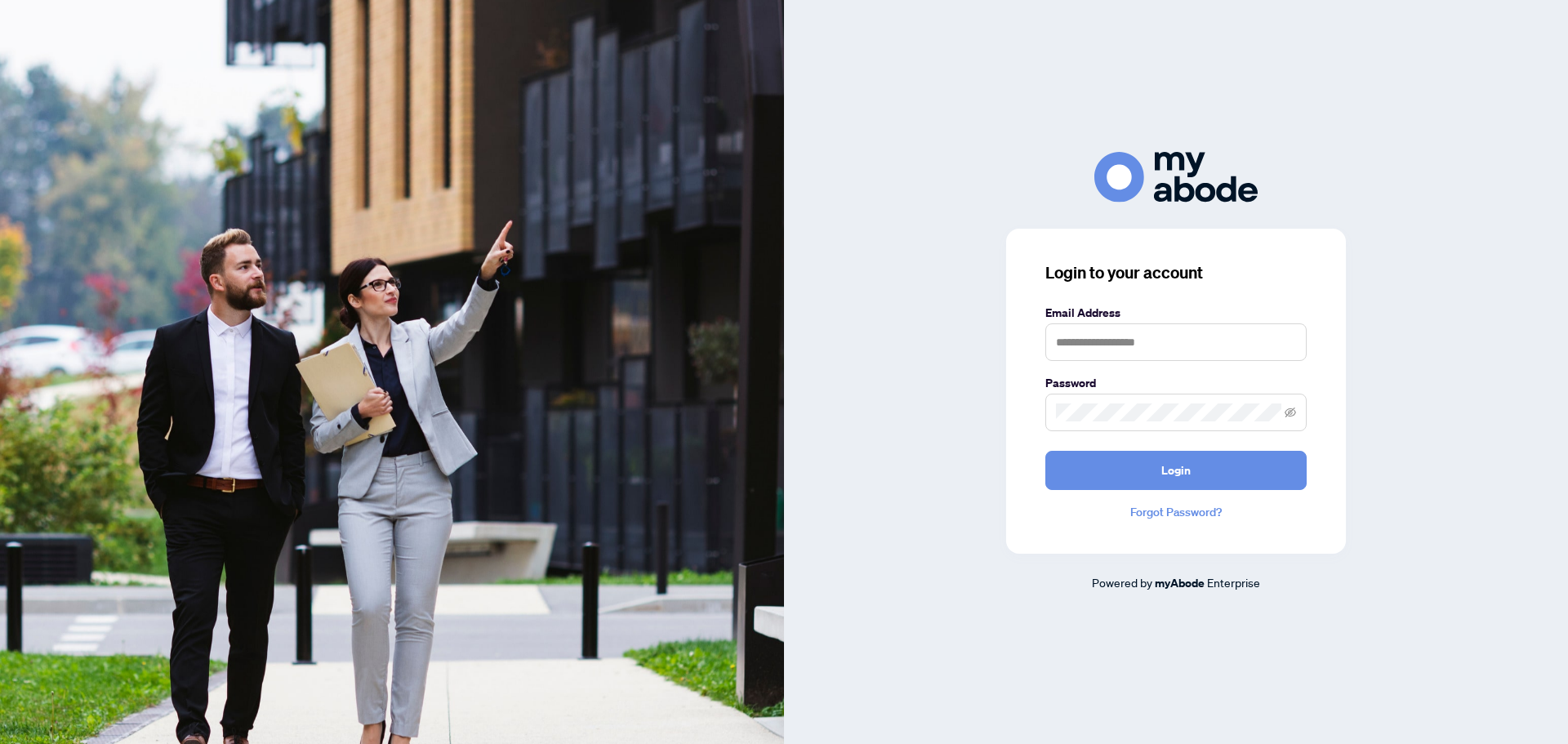scroll, scrollTop: 0, scrollLeft: 0, axis: both 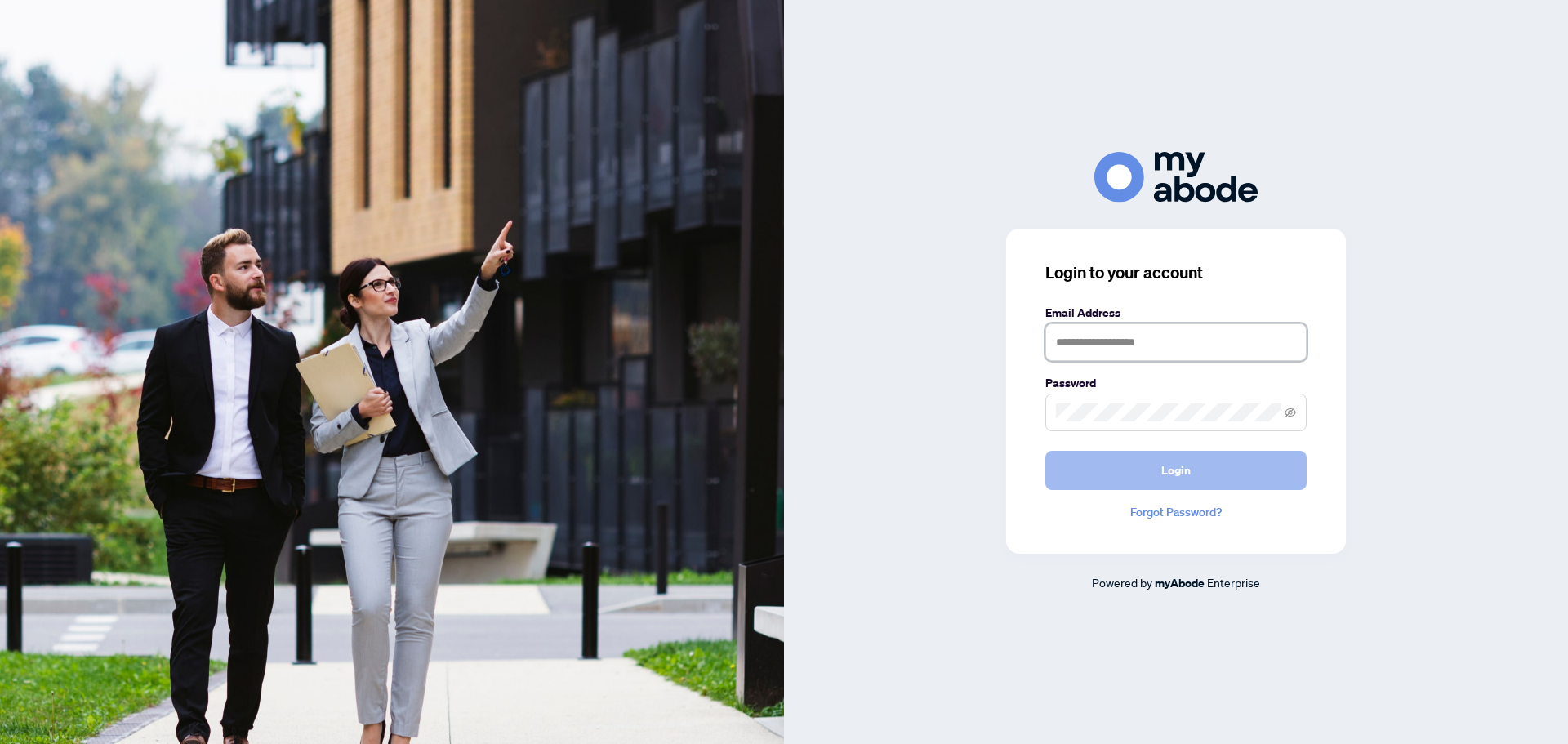 type on "**********" 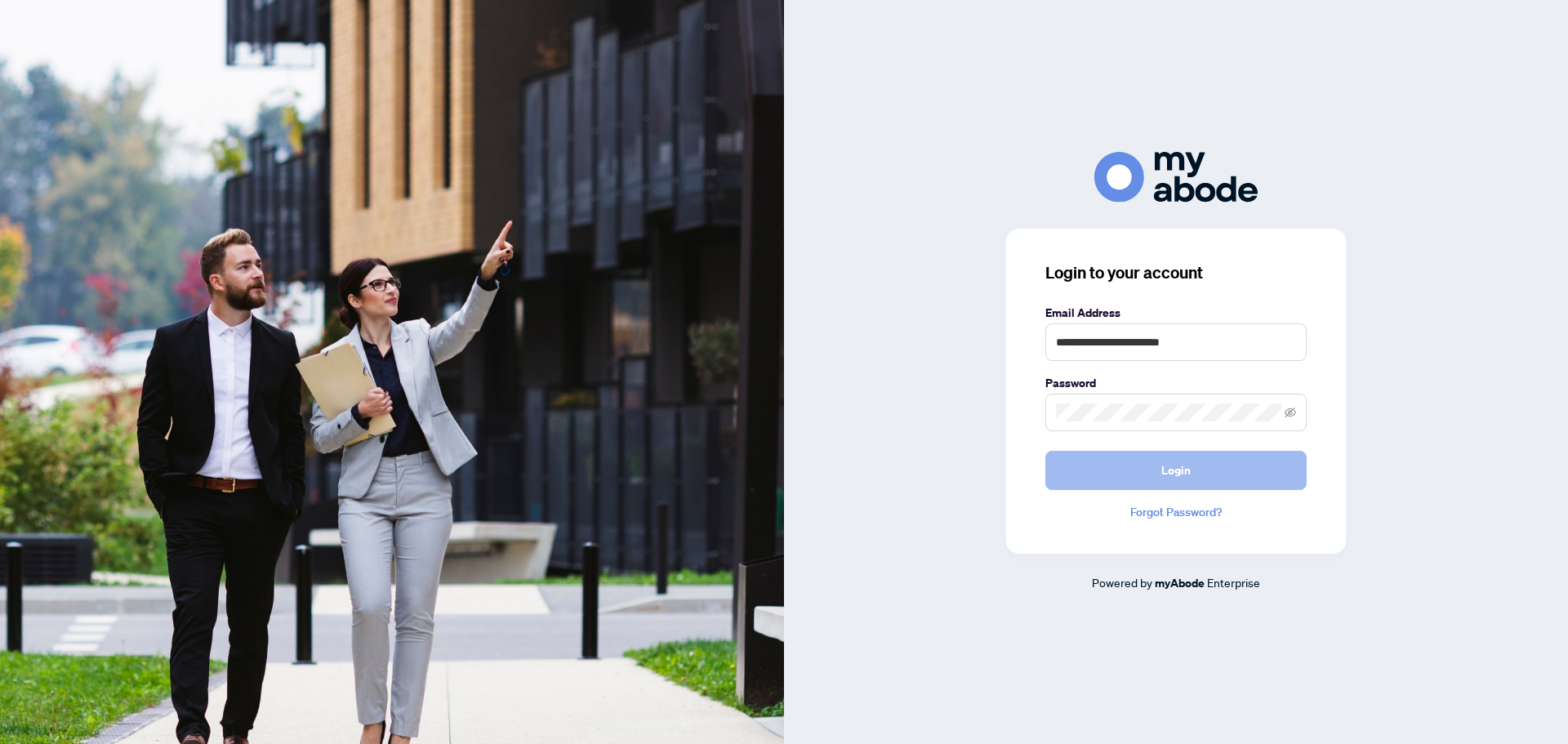 click on "**********" at bounding box center [1176, 397] 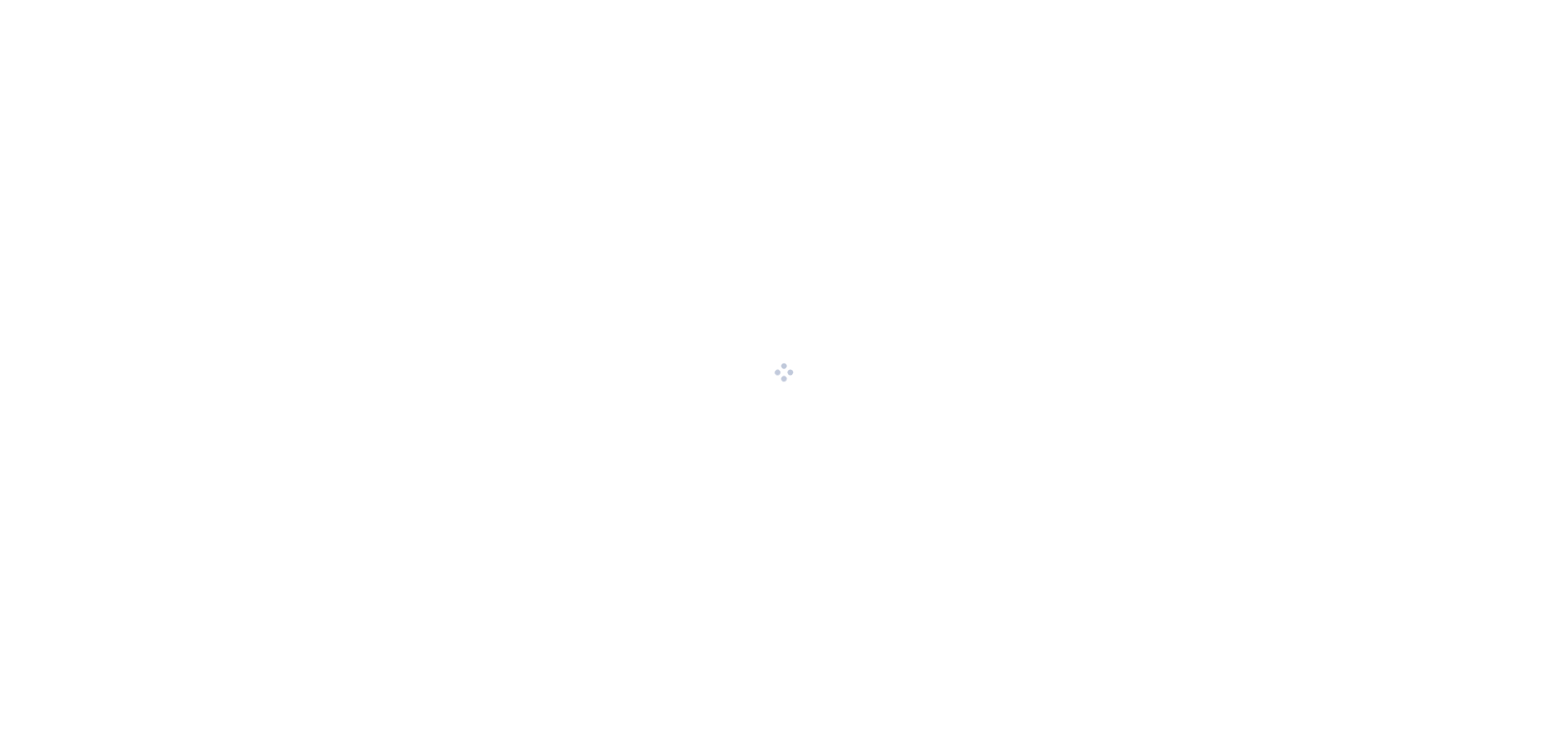 scroll, scrollTop: 0, scrollLeft: 0, axis: both 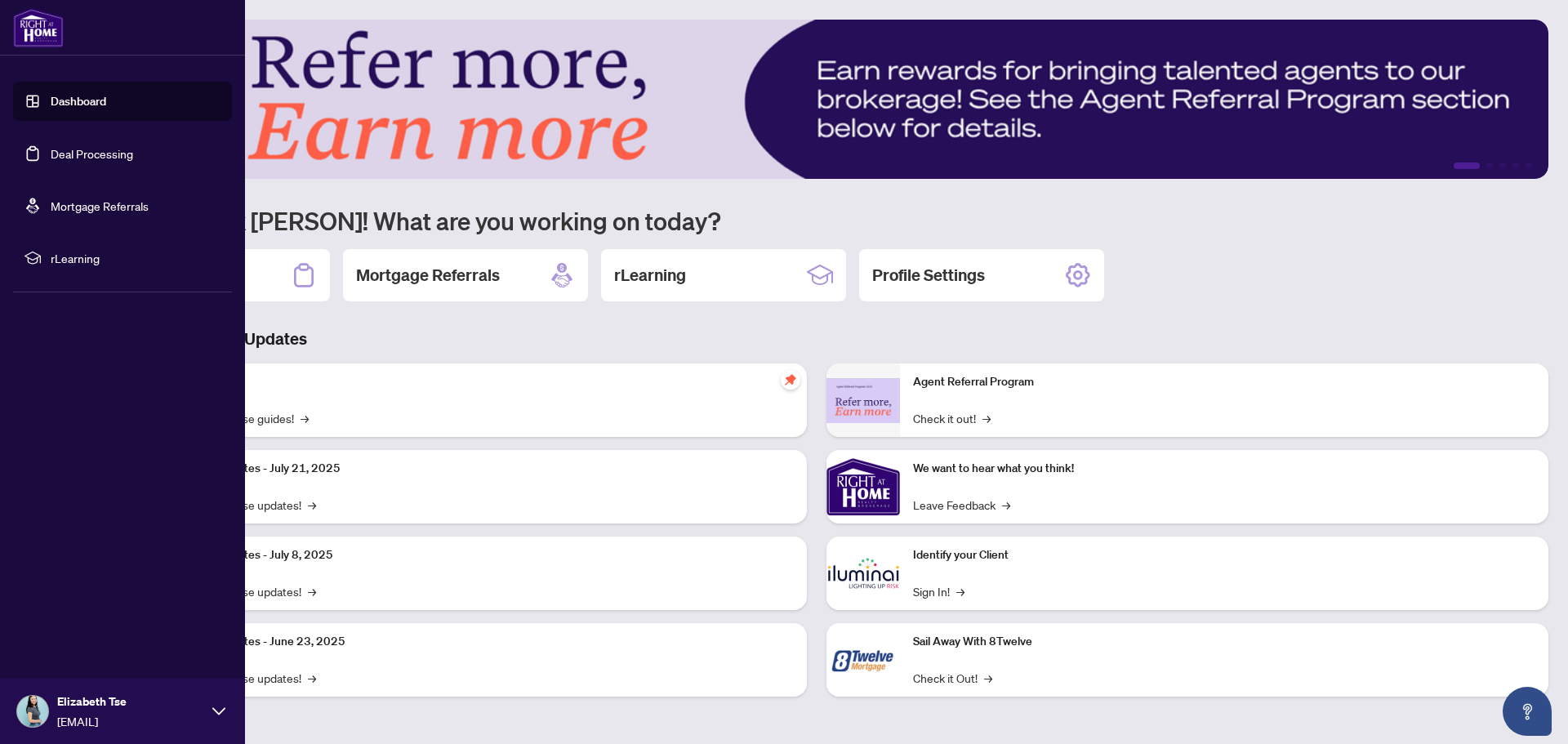 click on "Dashboard" at bounding box center (78, 101) 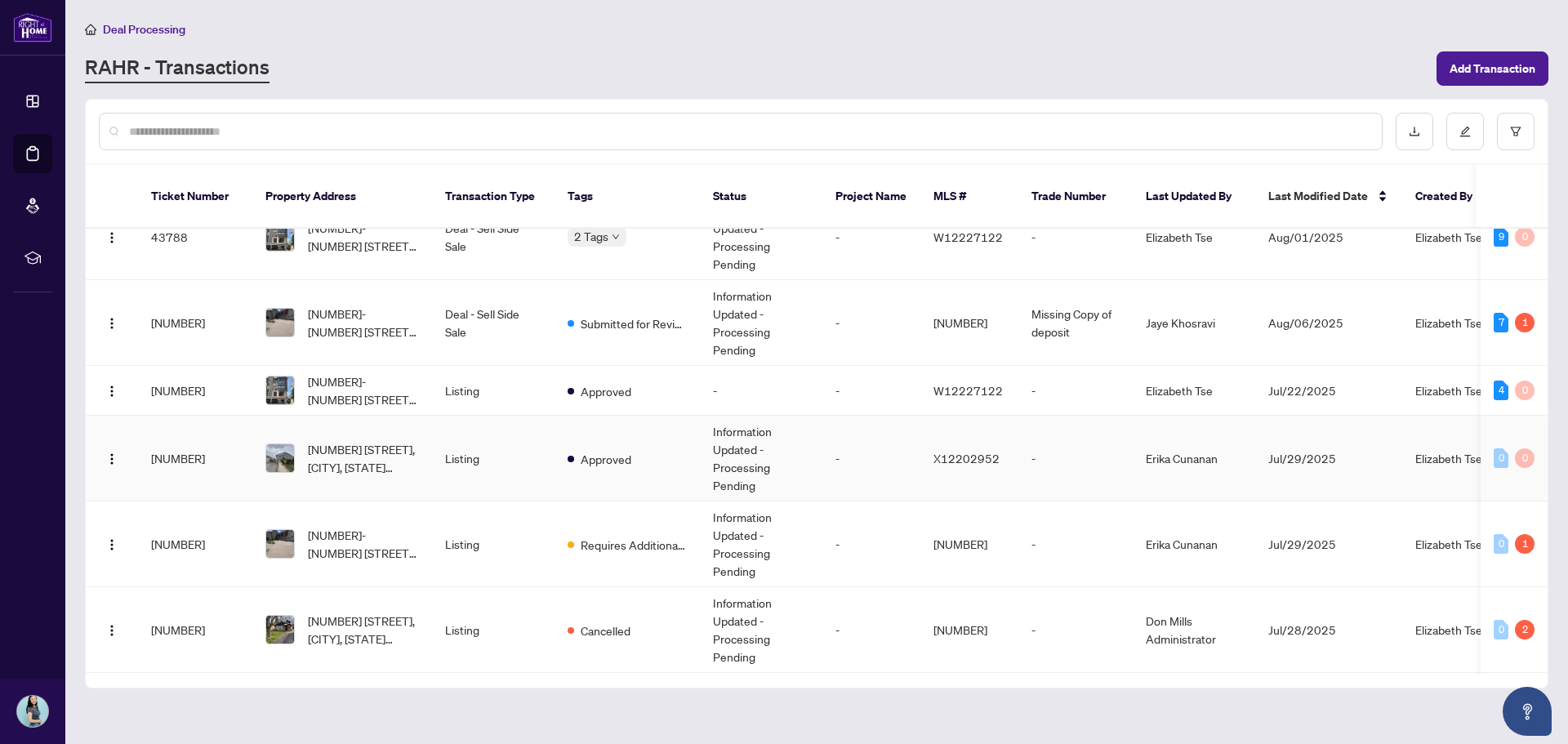 scroll, scrollTop: 408, scrollLeft: 0, axis: vertical 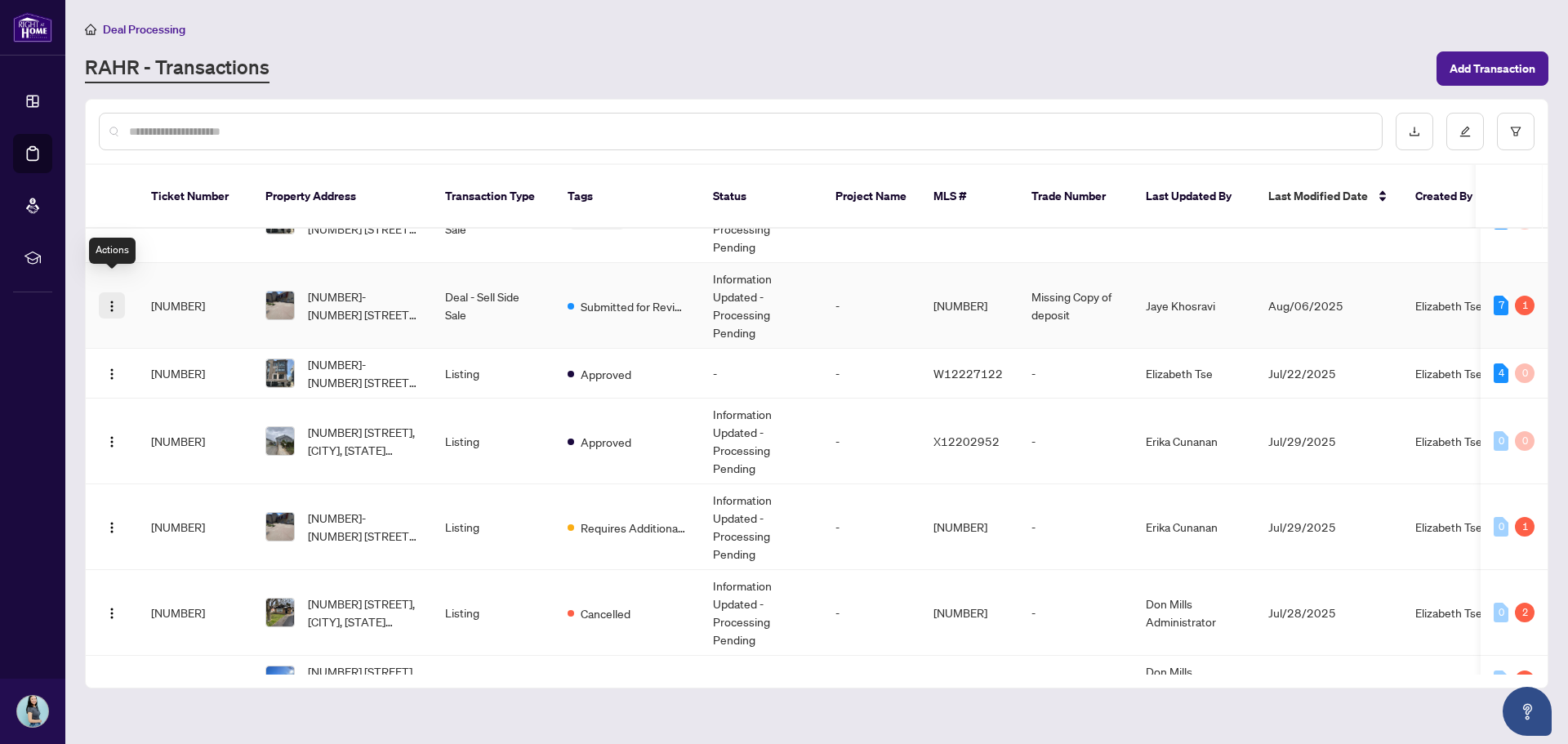 click at bounding box center (112, 306) 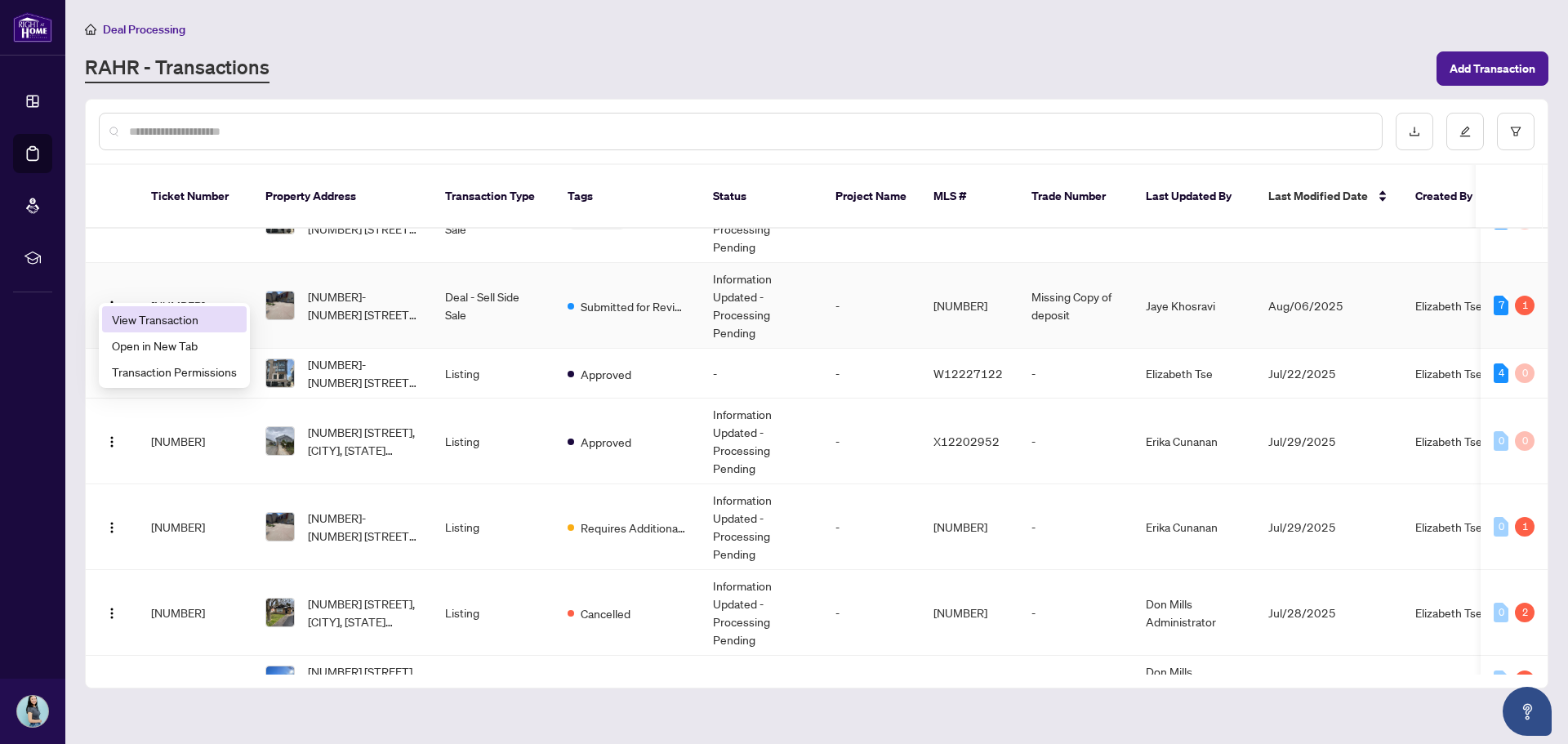 click on "View Transaction" at bounding box center [174, 319] 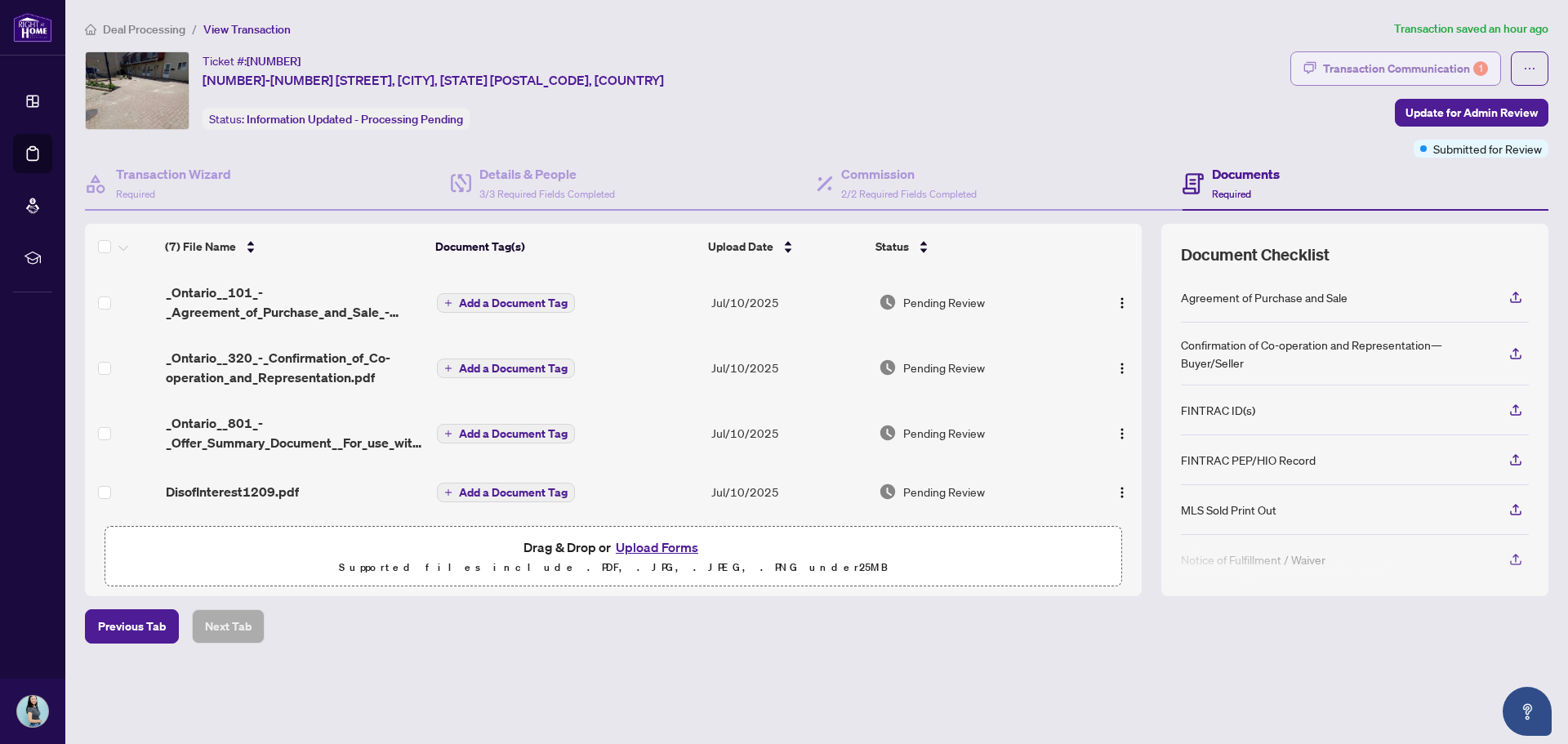 click on "Transaction Communication 1" at bounding box center [1405, 69] 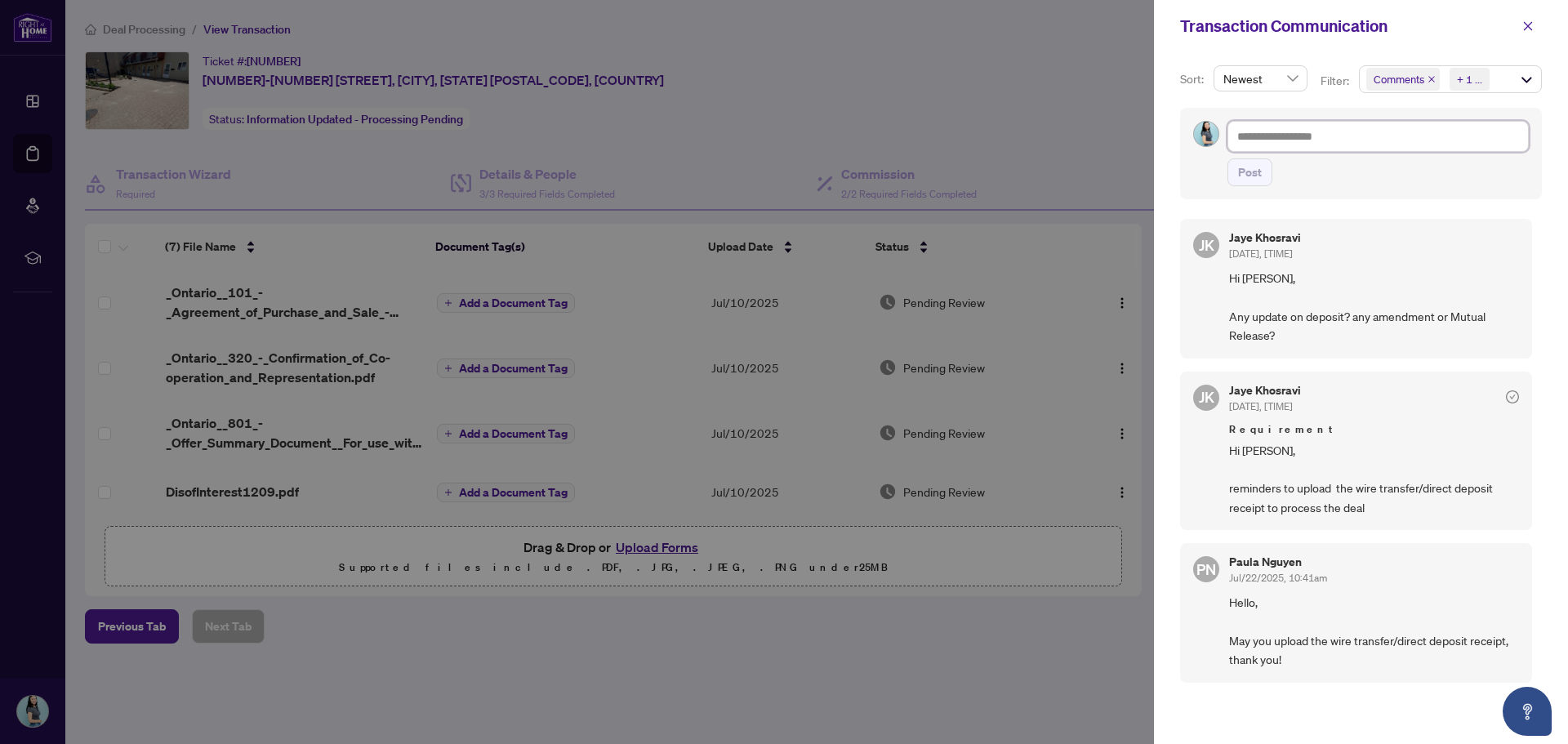 click at bounding box center (1378, 136) 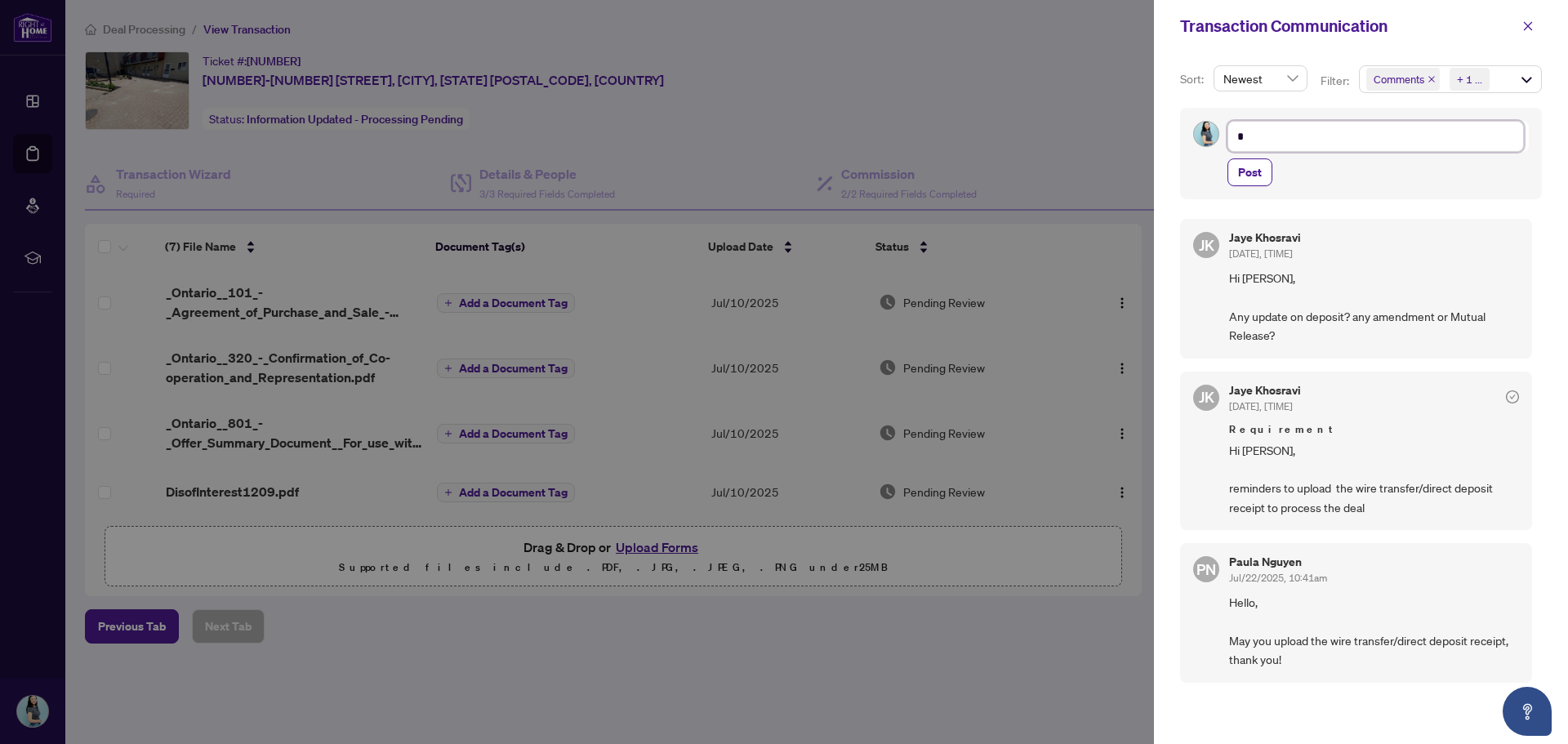 type on "**" 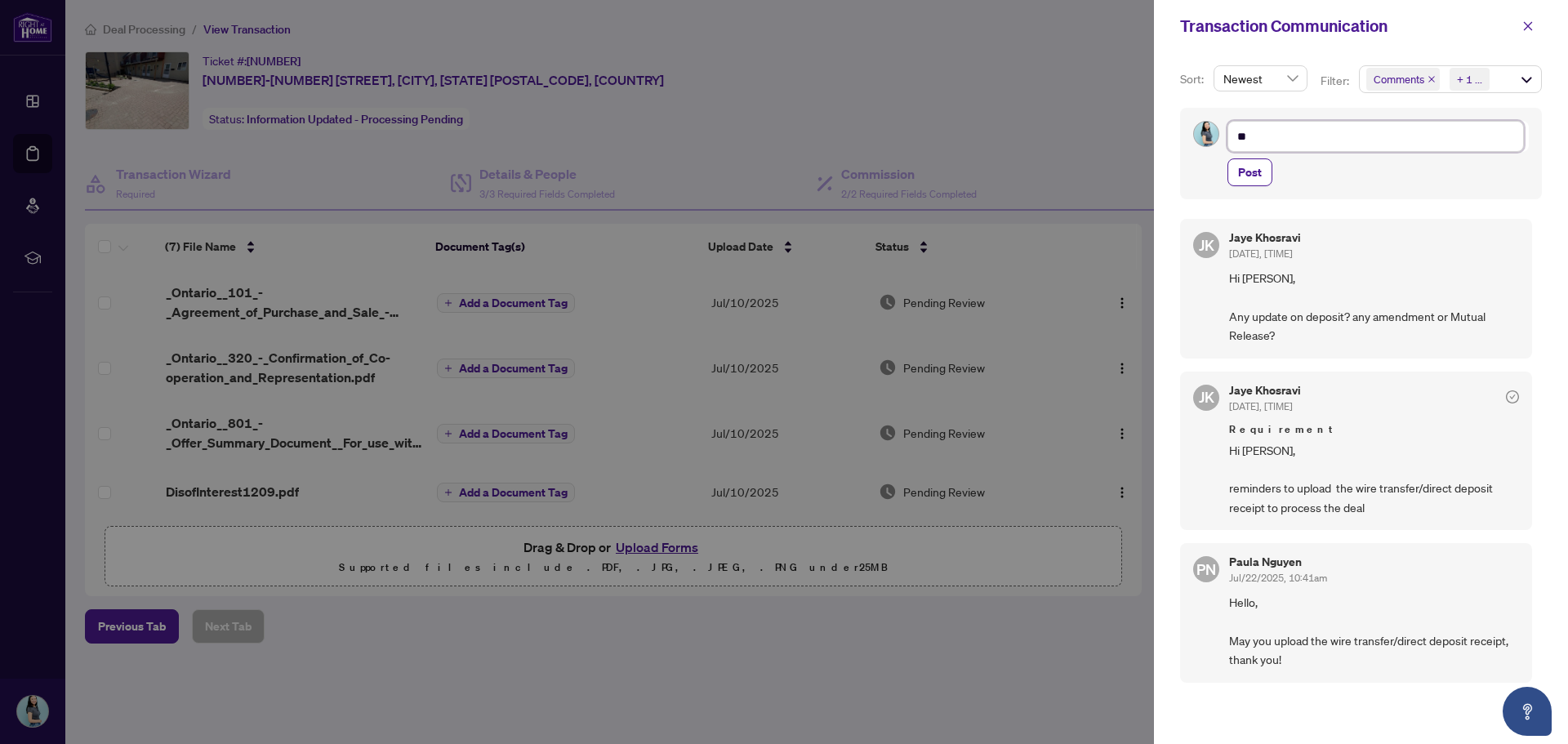 type on "**" 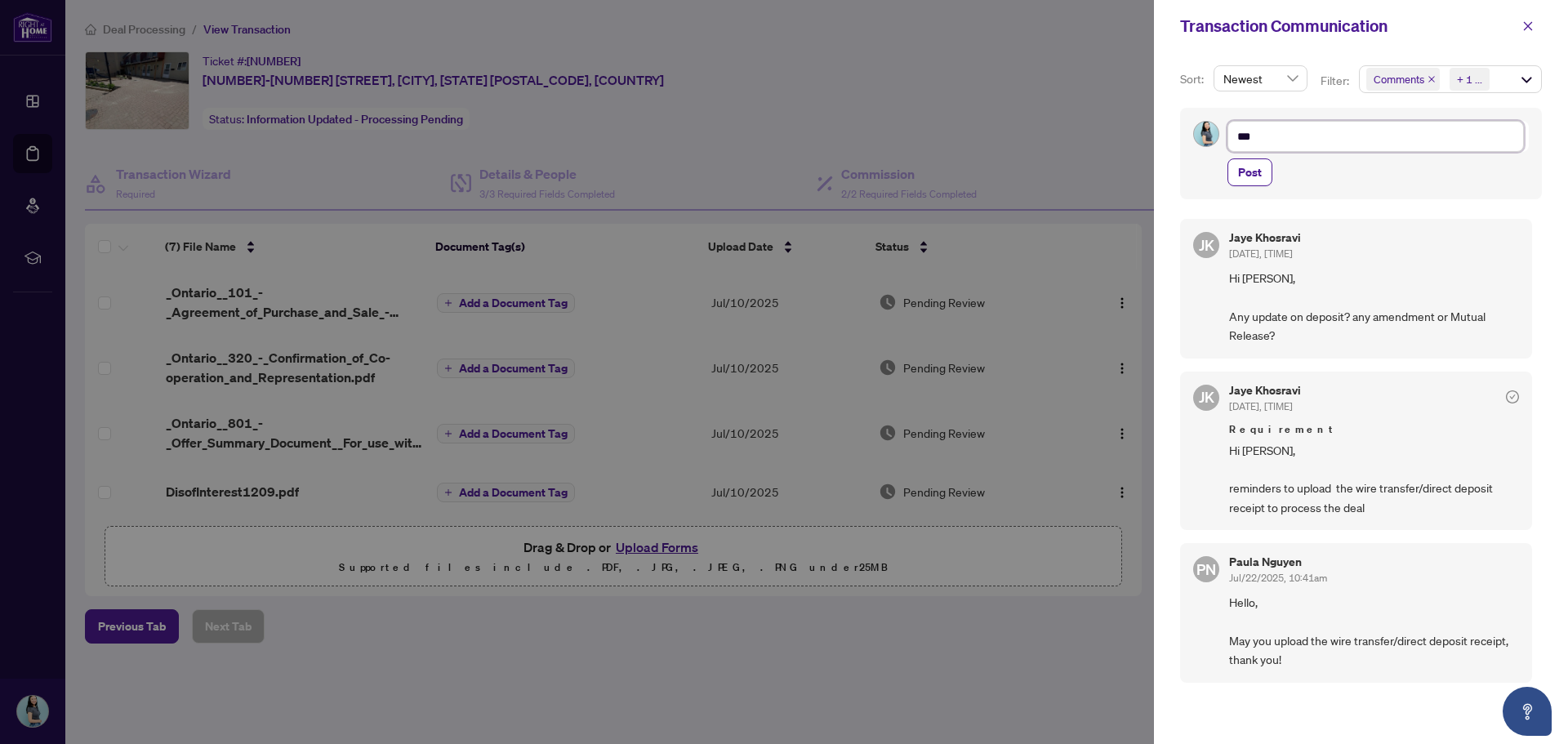 type on "****" 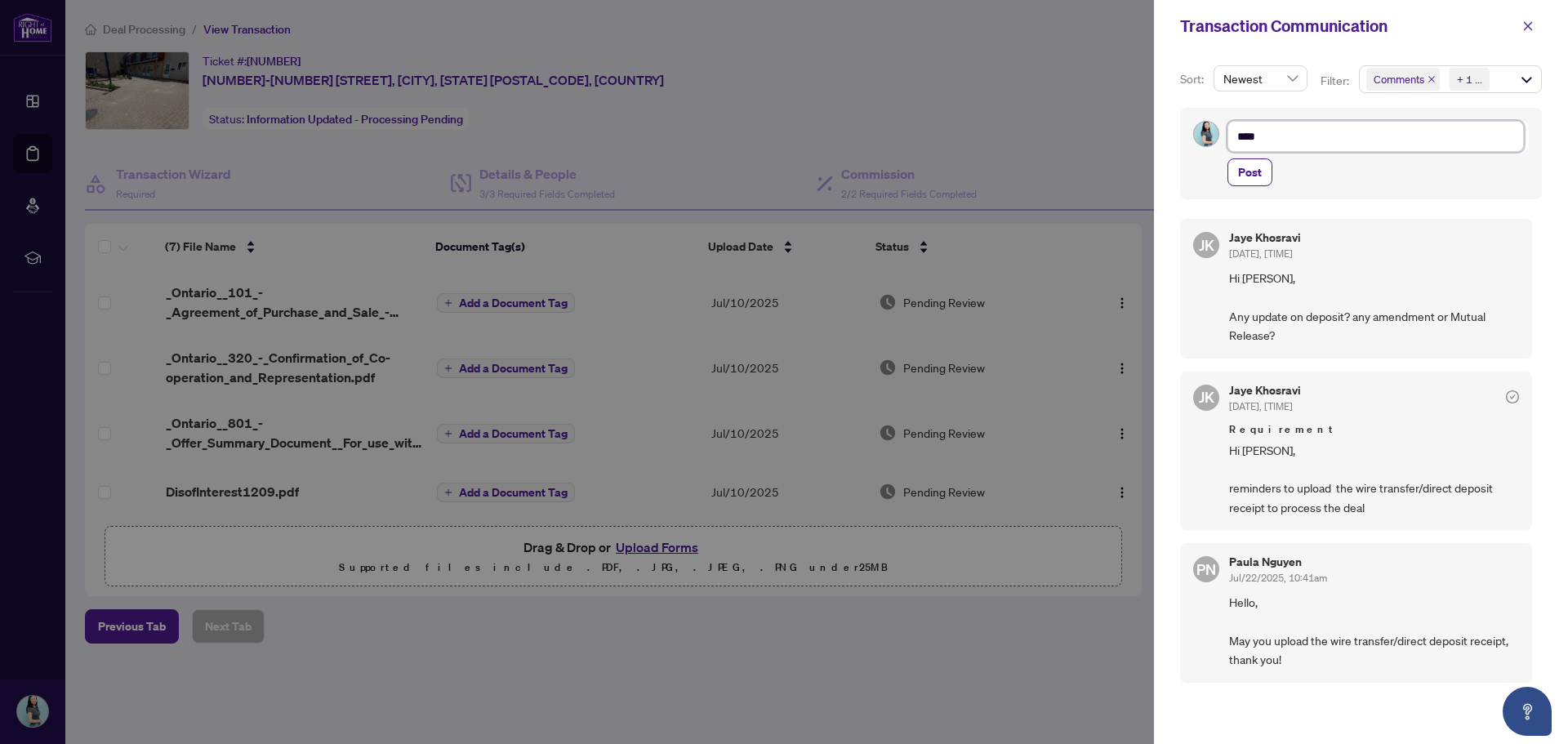 type on "**" 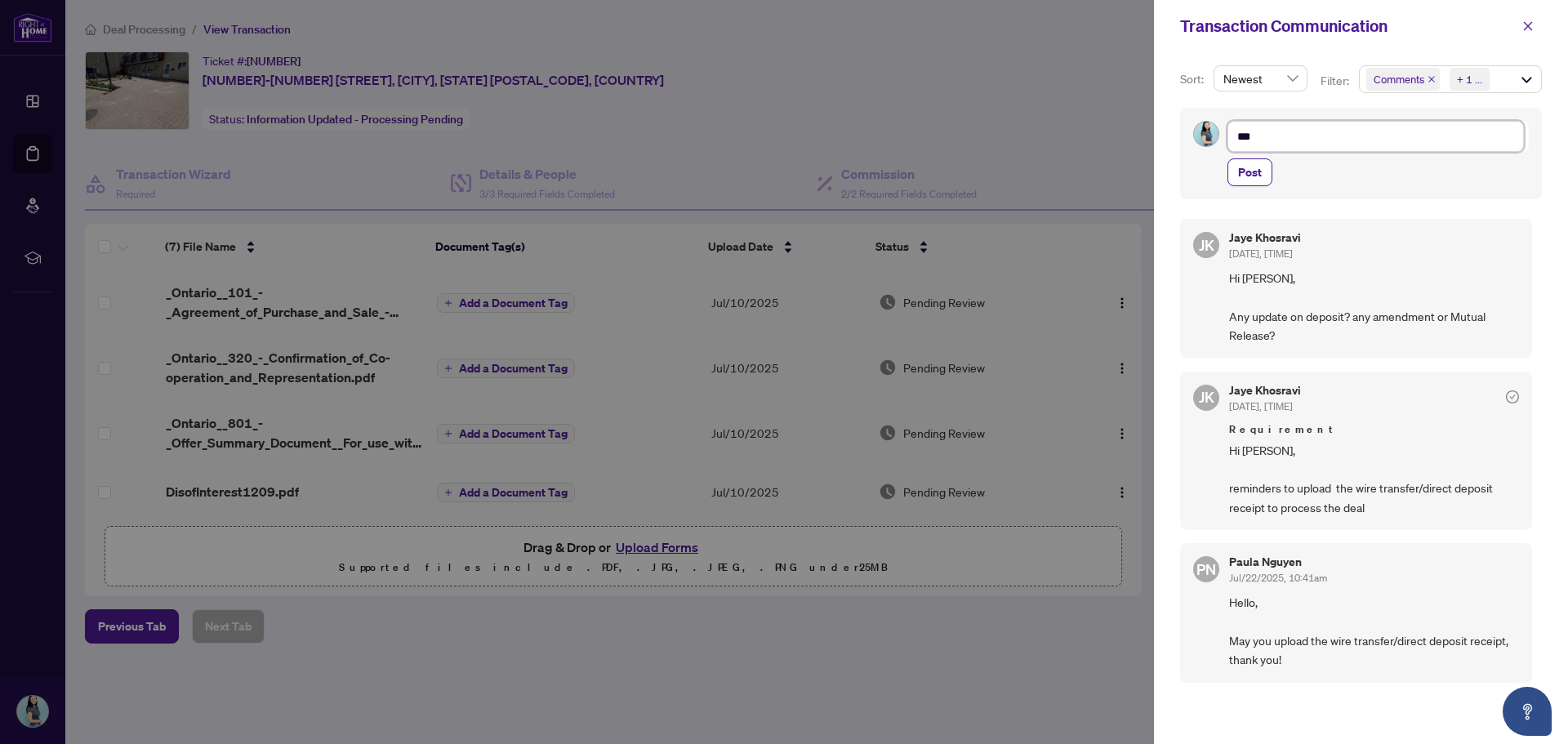type on "**" 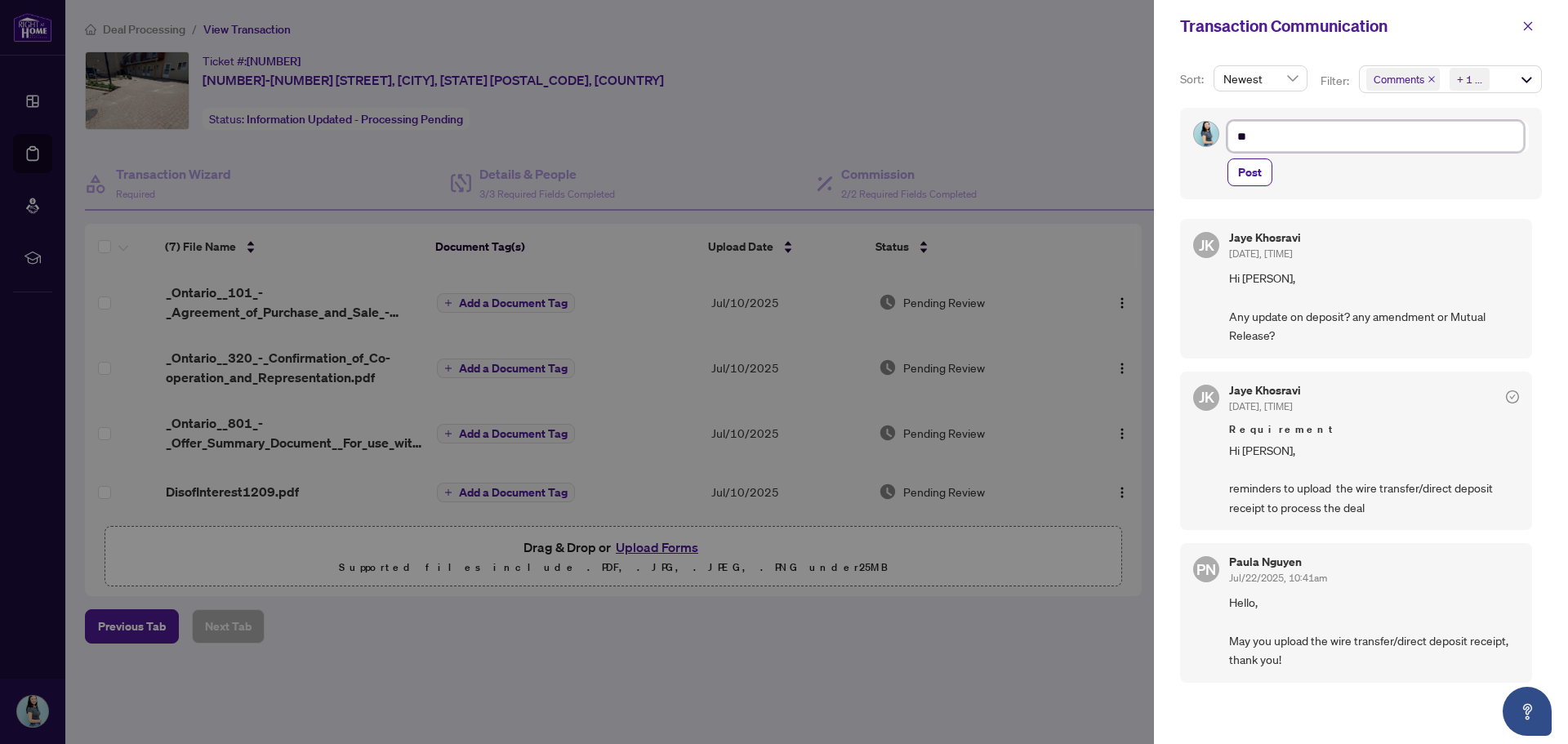 type on "*" 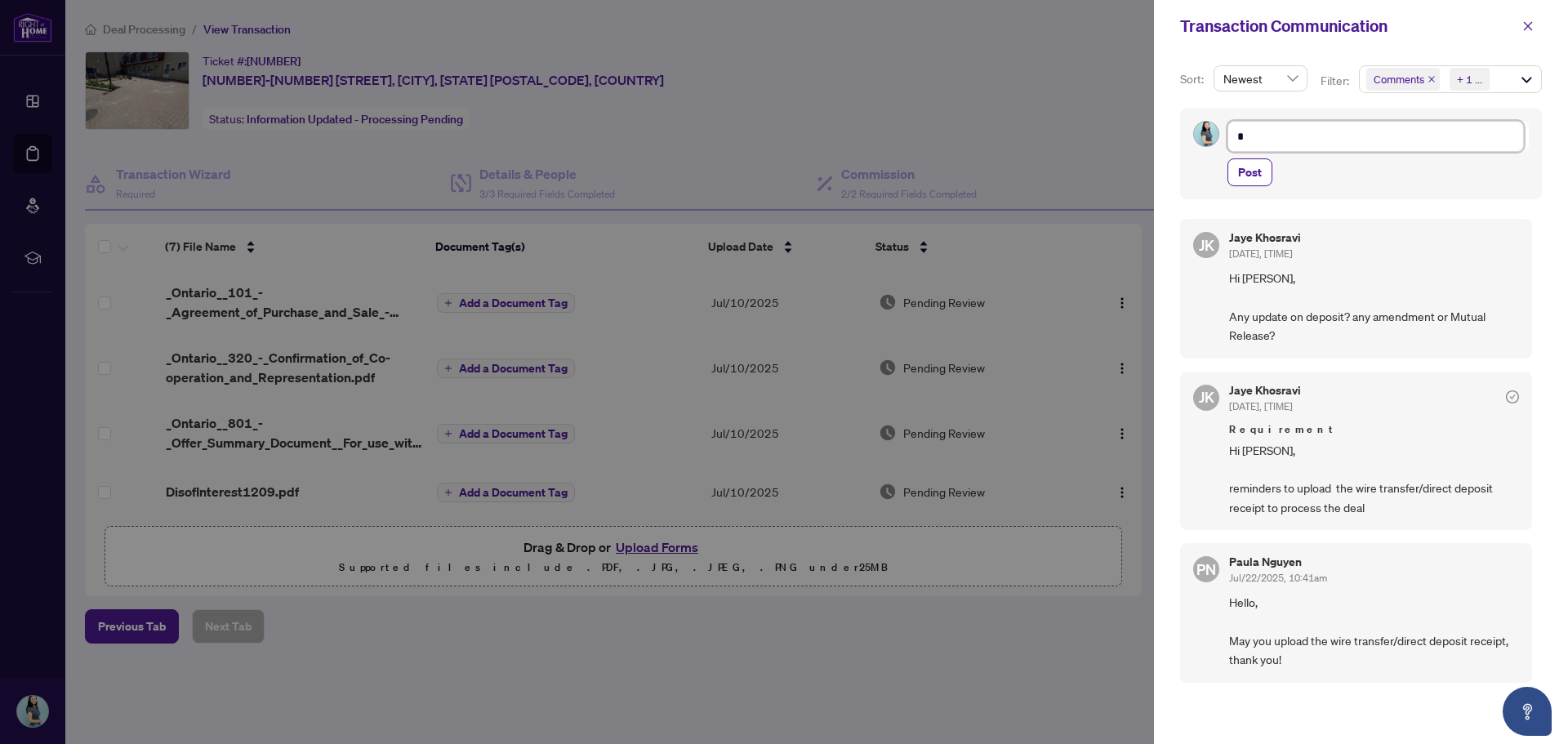 type 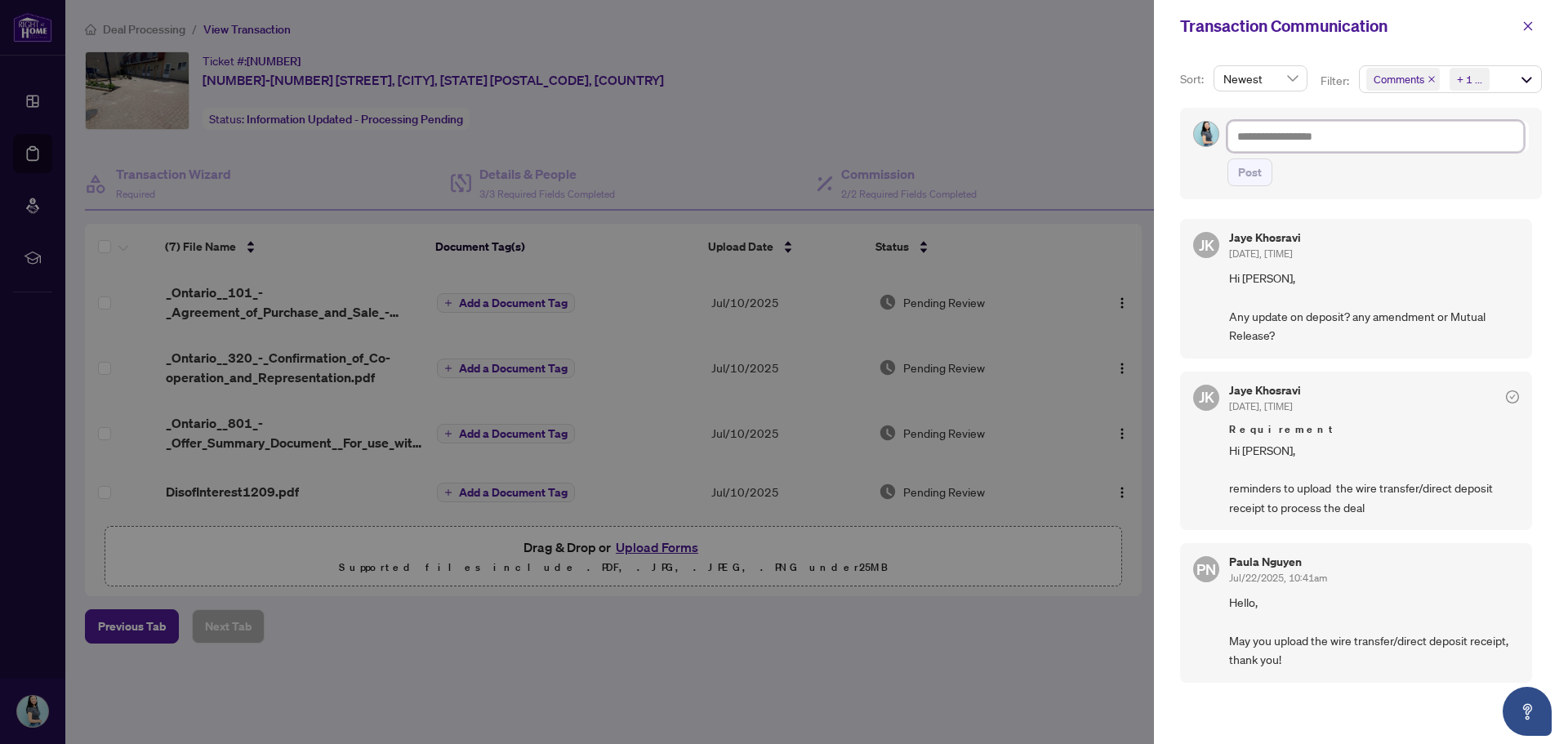 type on "*" 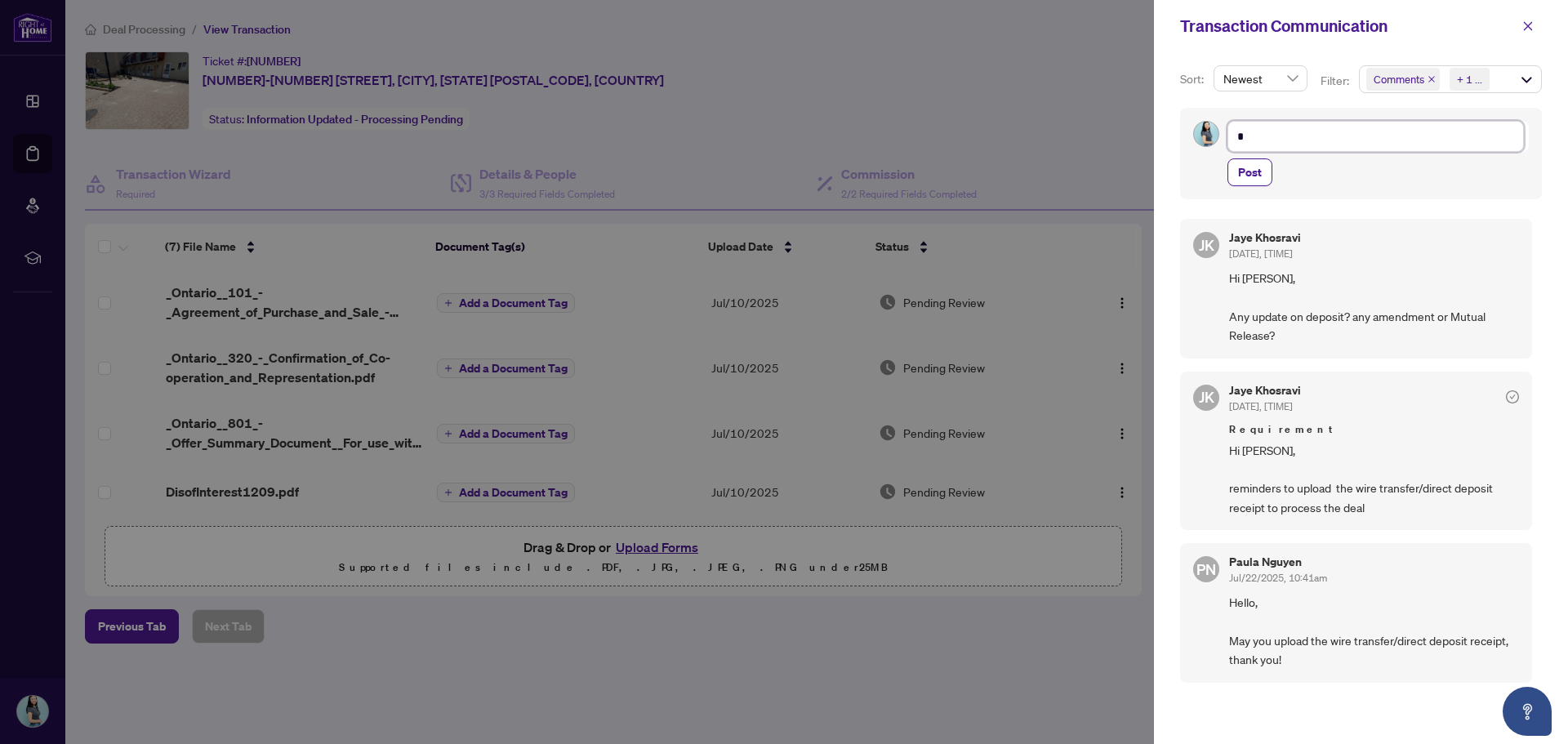 type on "**" 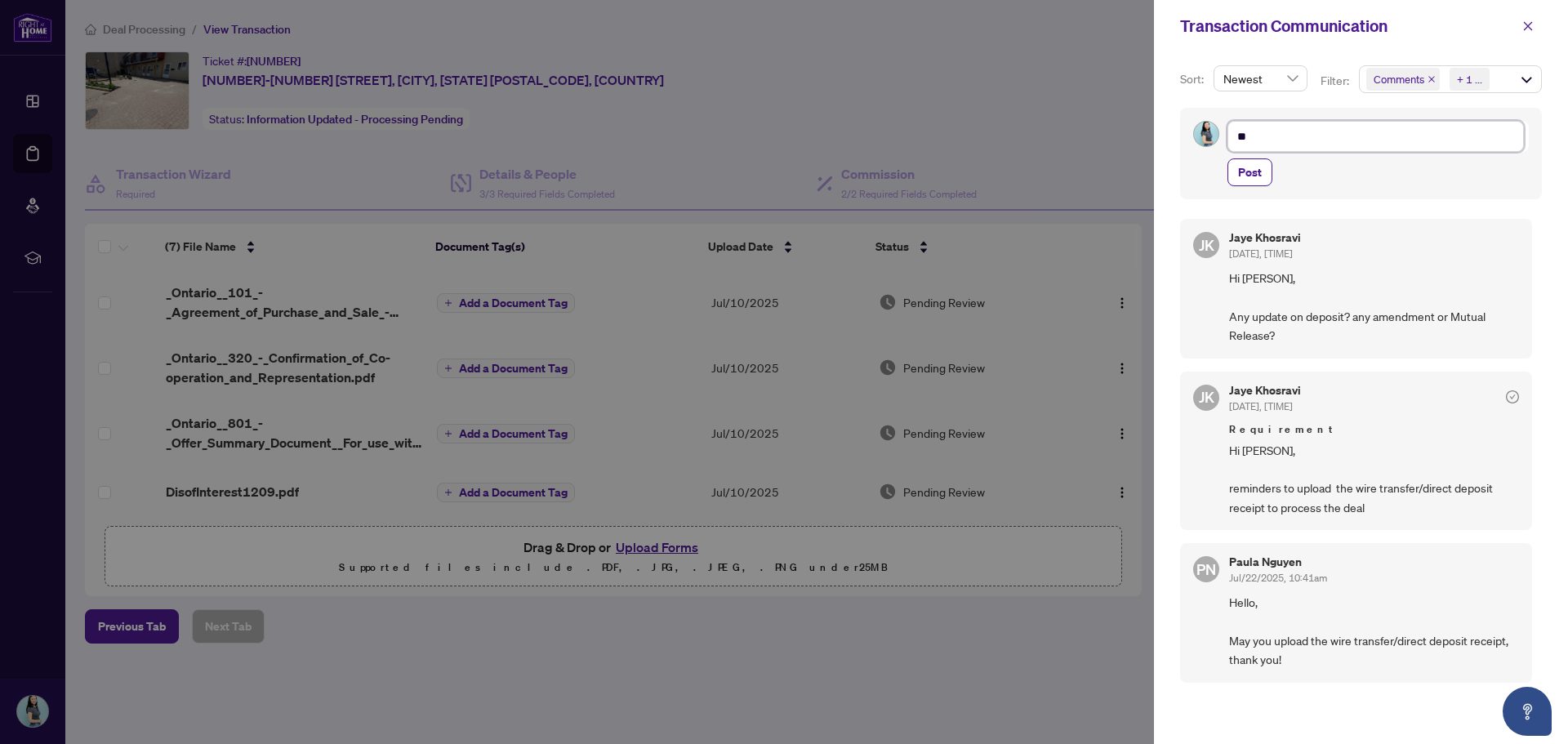 type on "*" 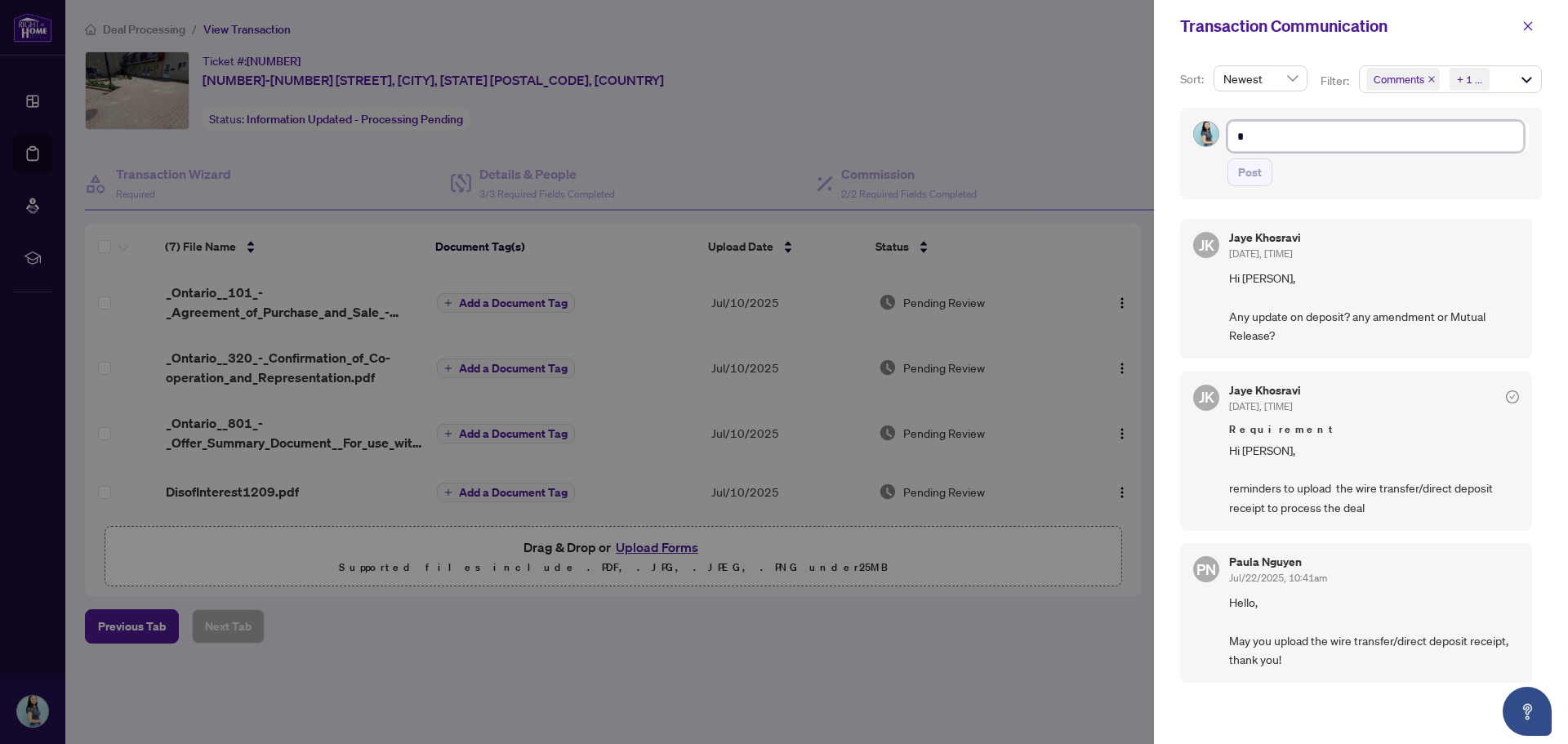 type 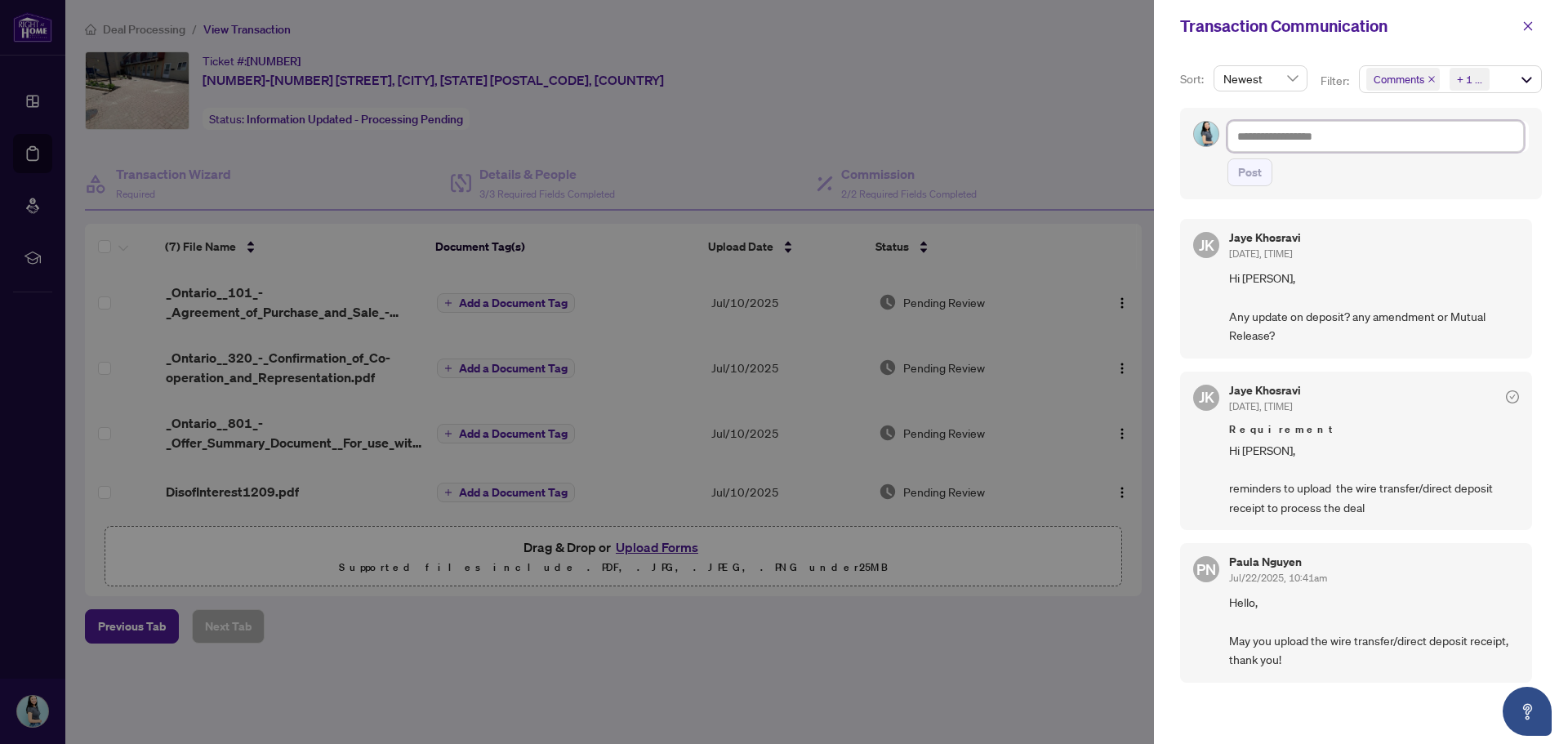 type on "*" 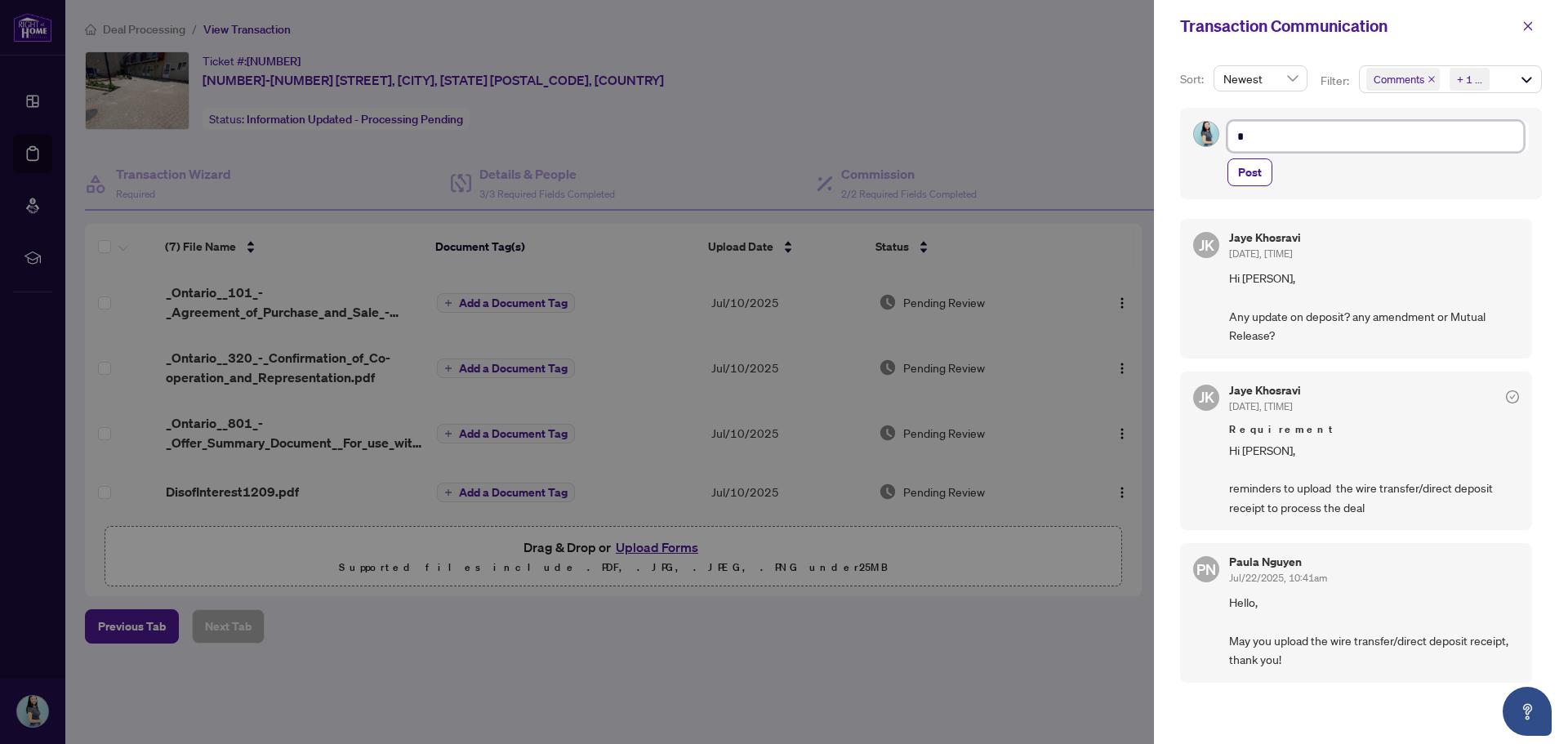 type on "**" 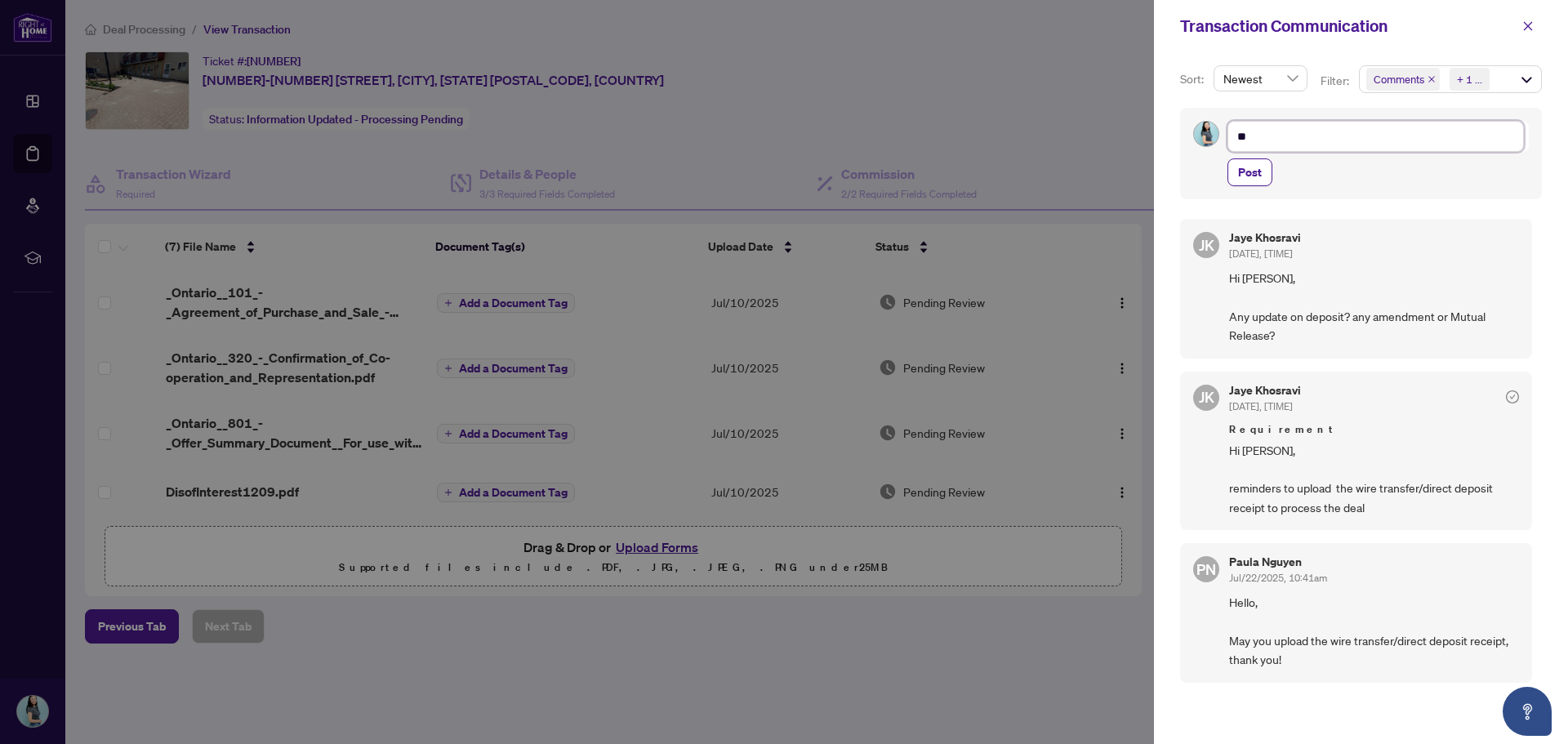 type on "***" 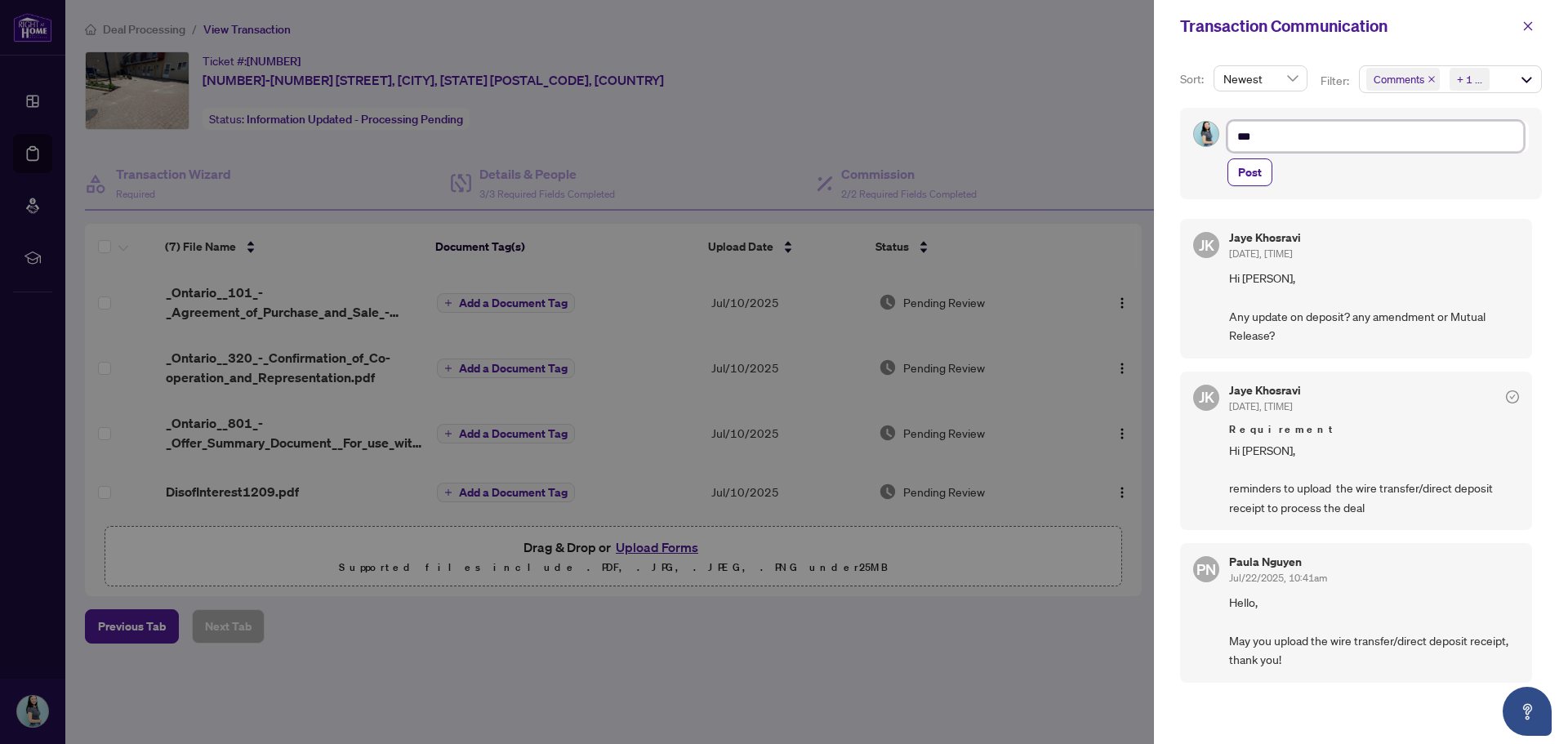 type on "***" 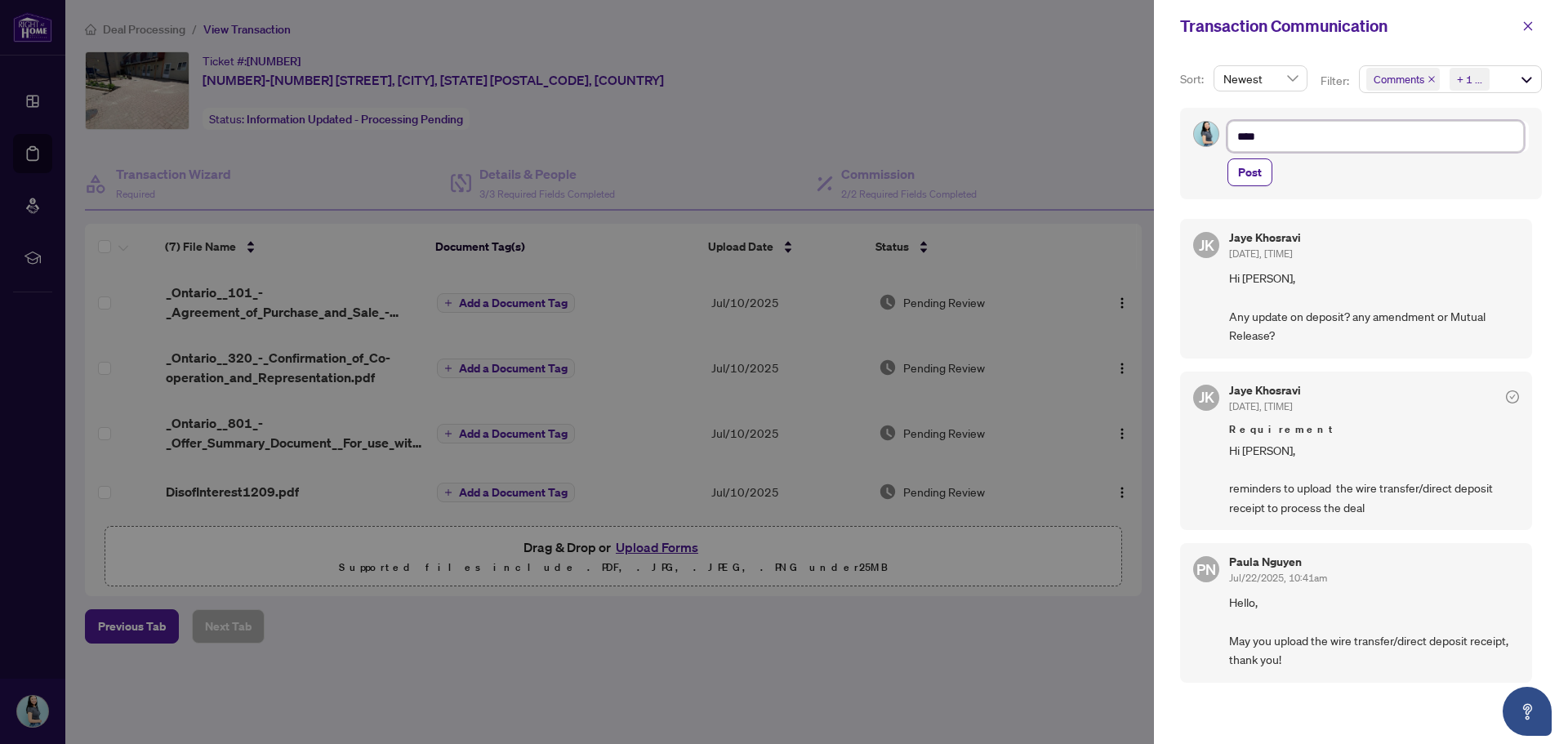 type on "*****" 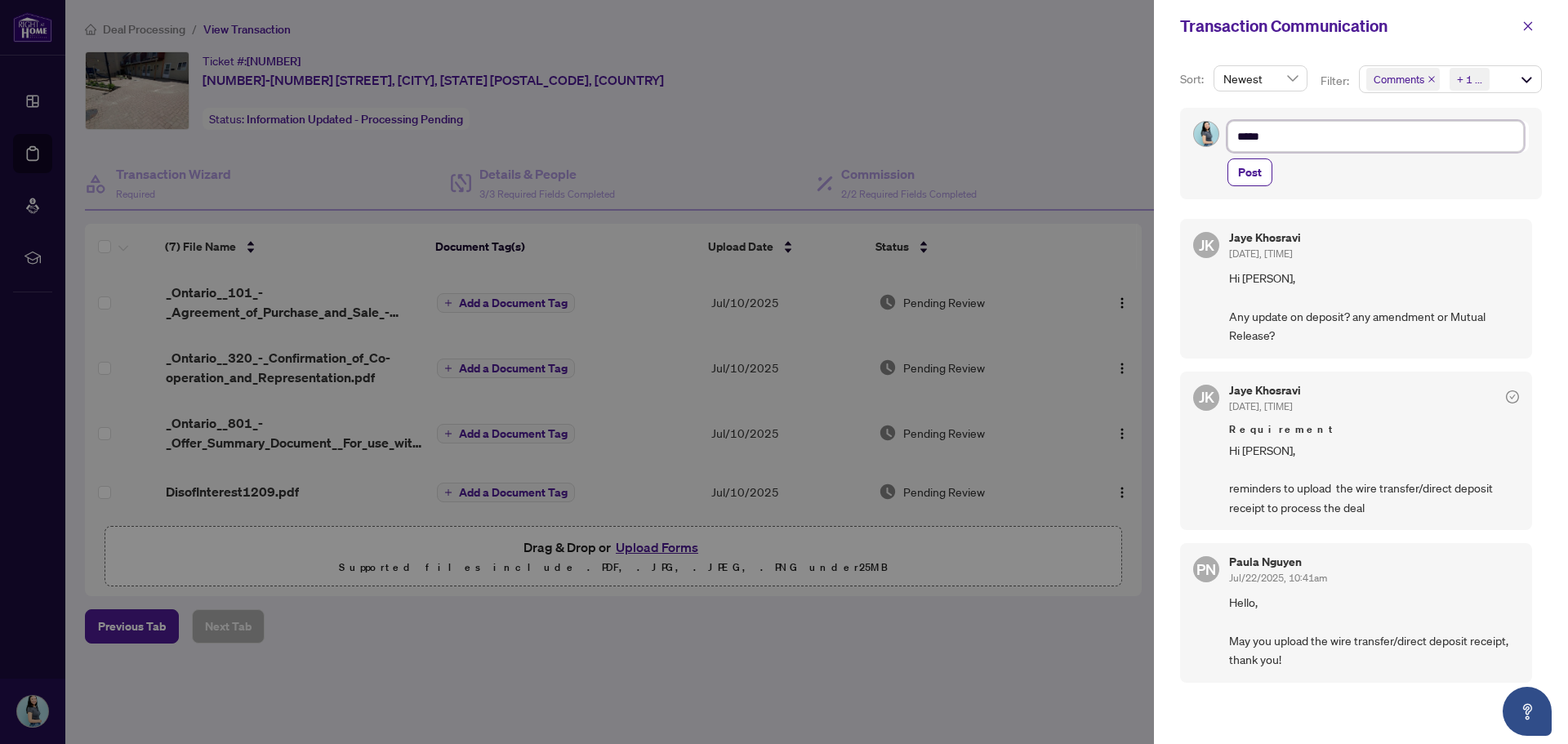type on "***" 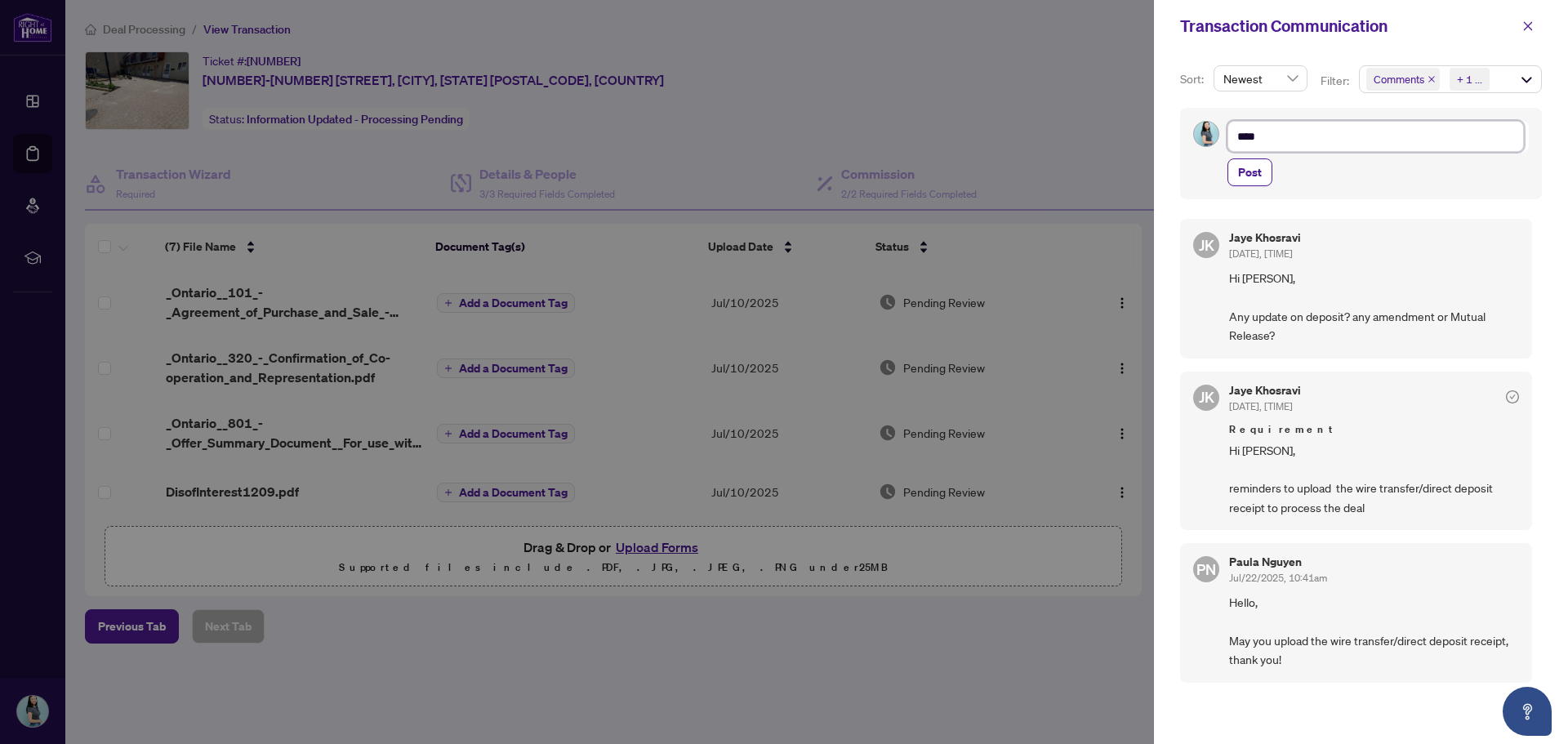 type on "***" 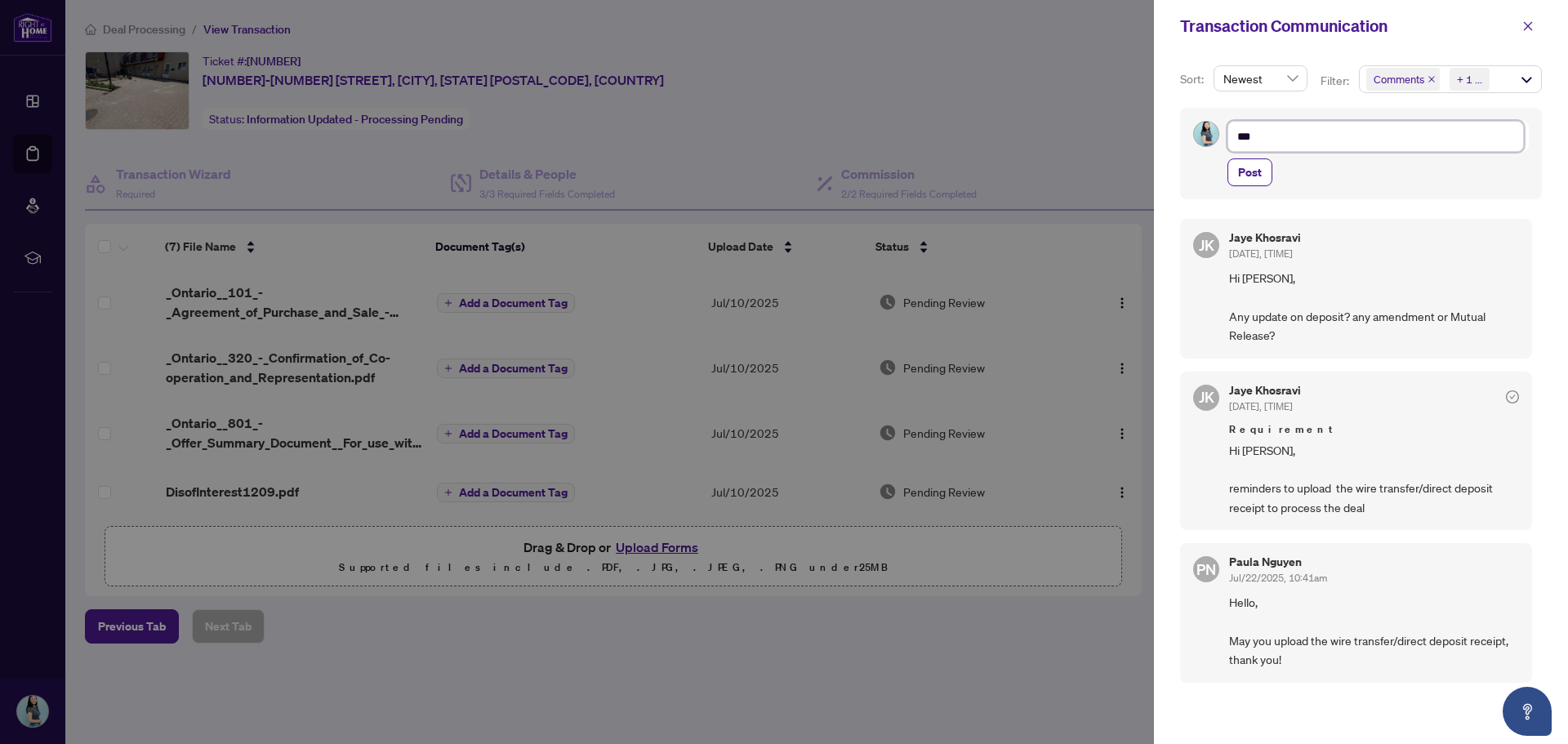 type on "**" 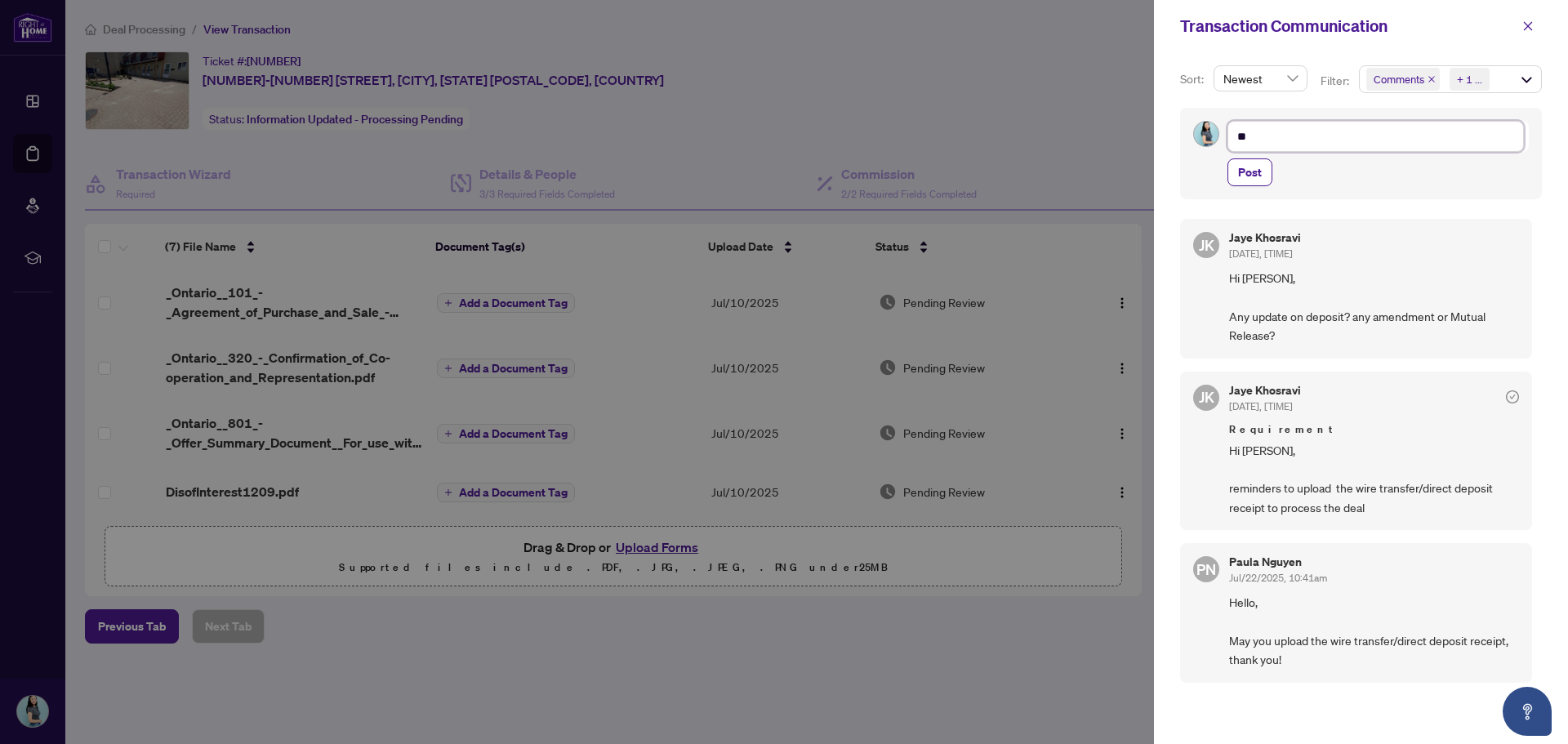 type on "*" 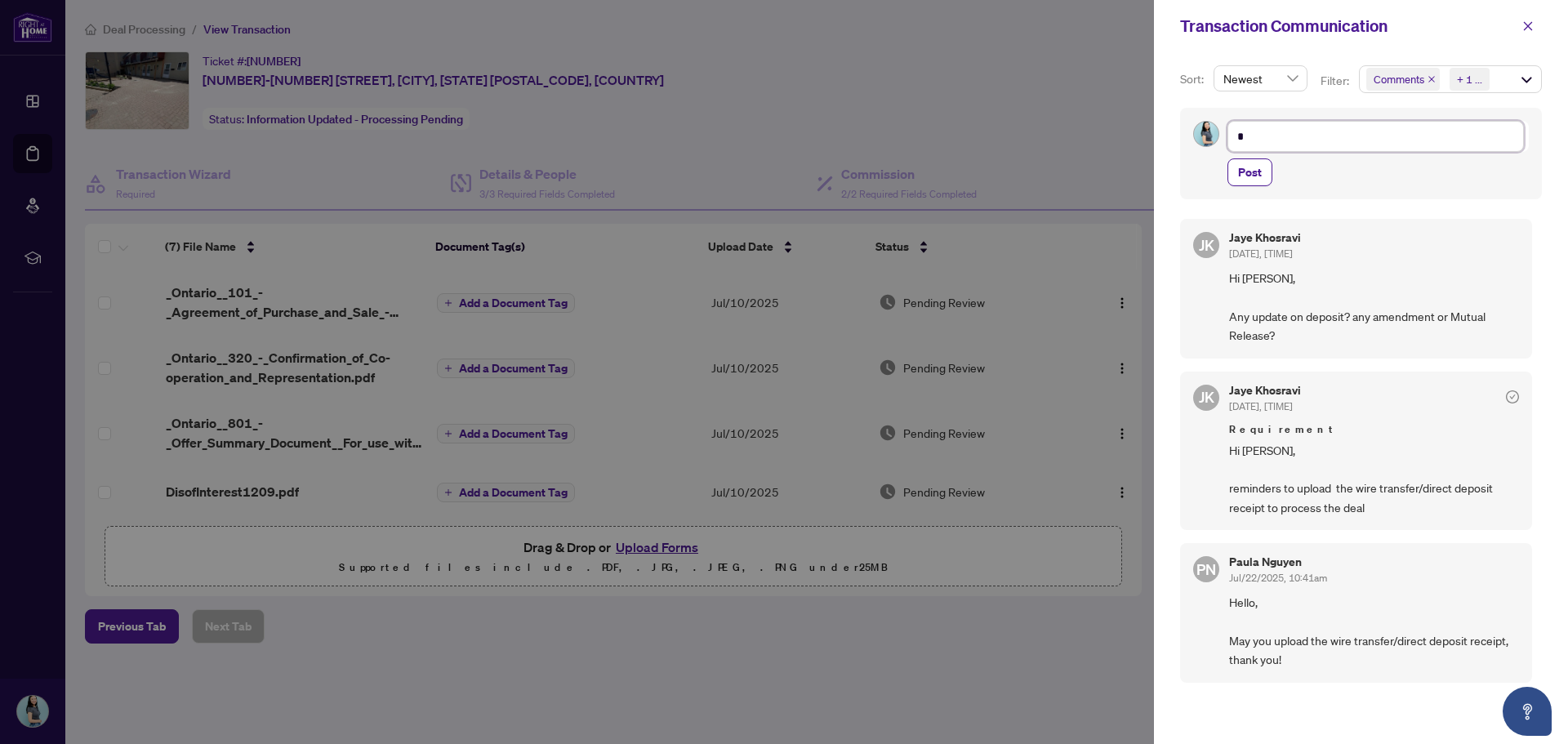 type on "**" 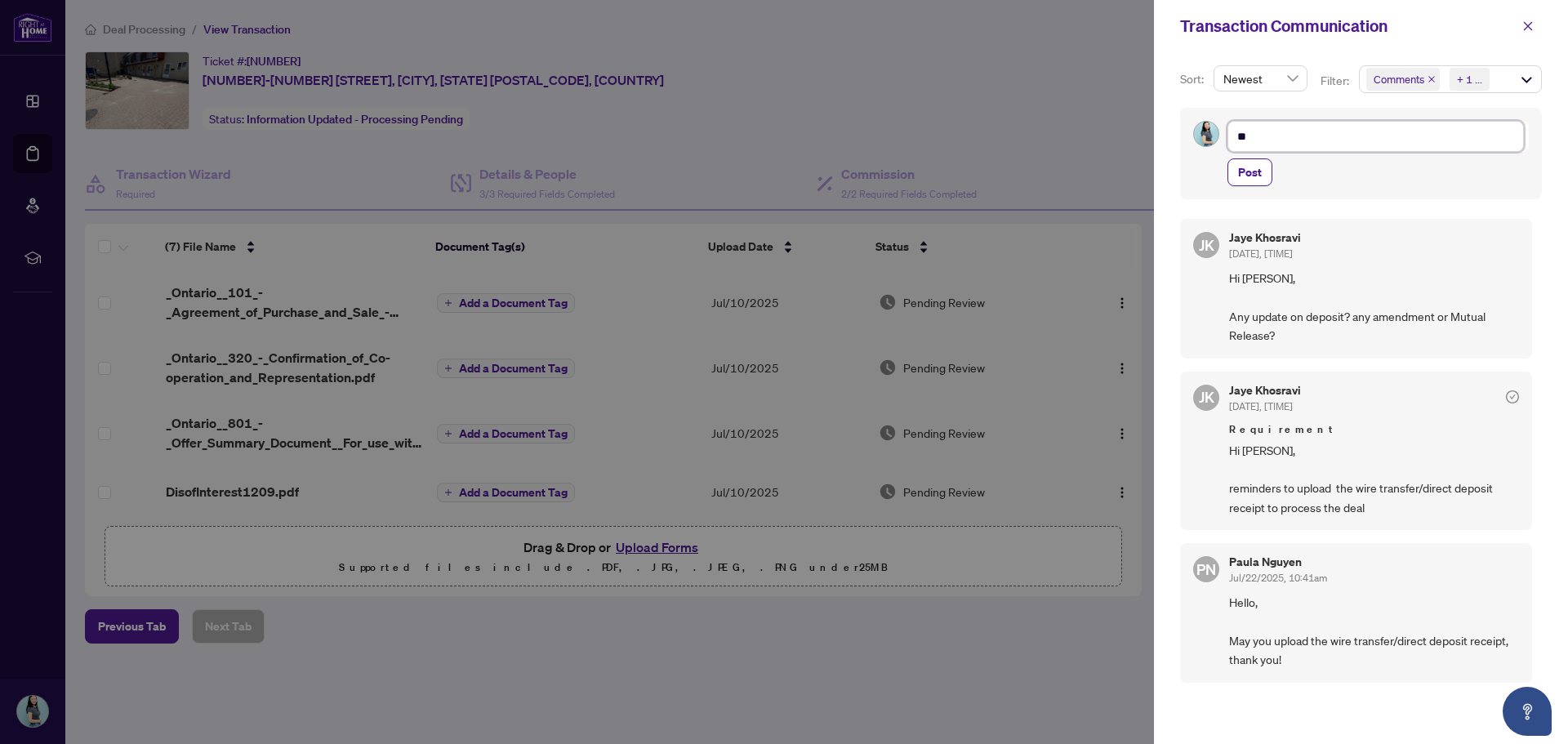 type on "**" 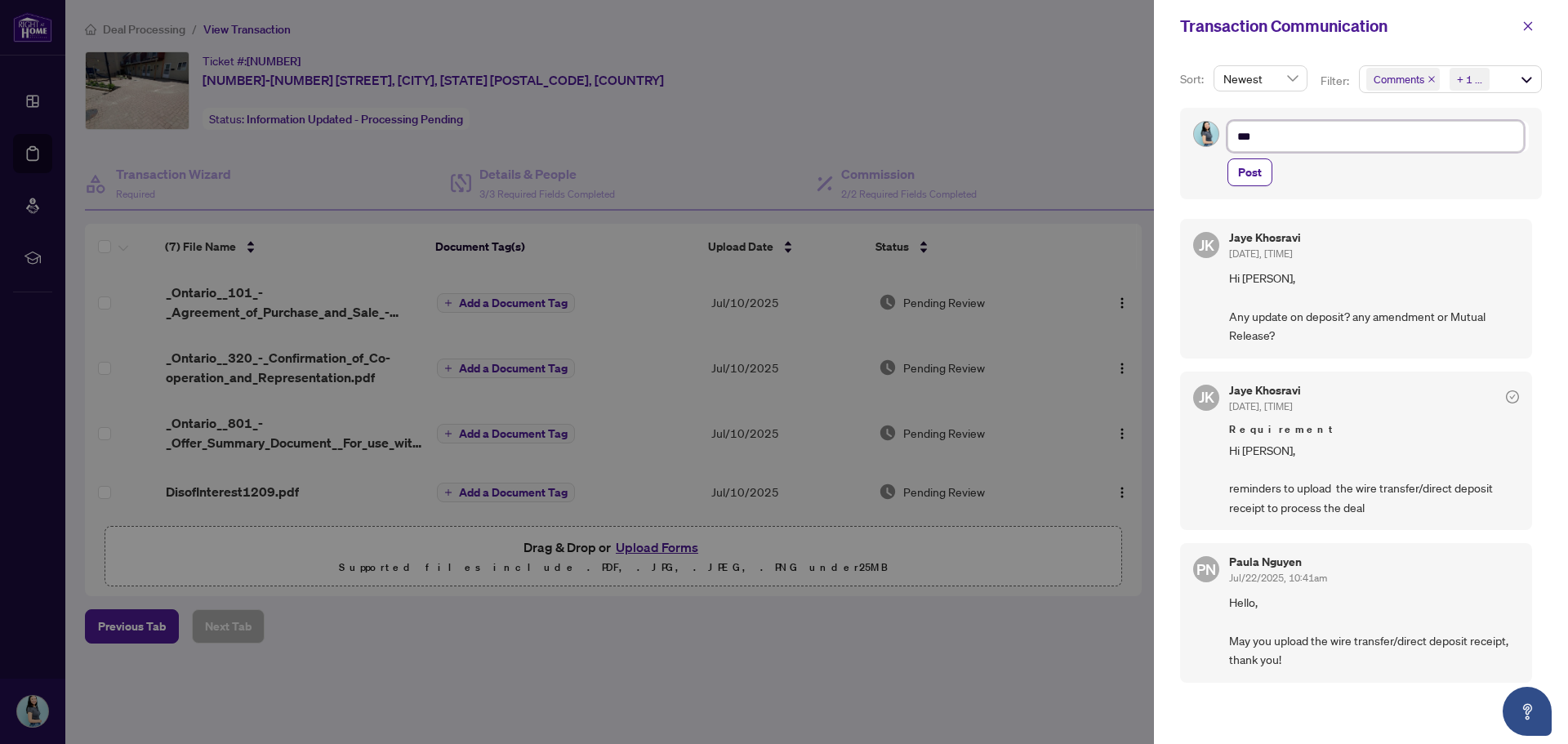 type on "****" 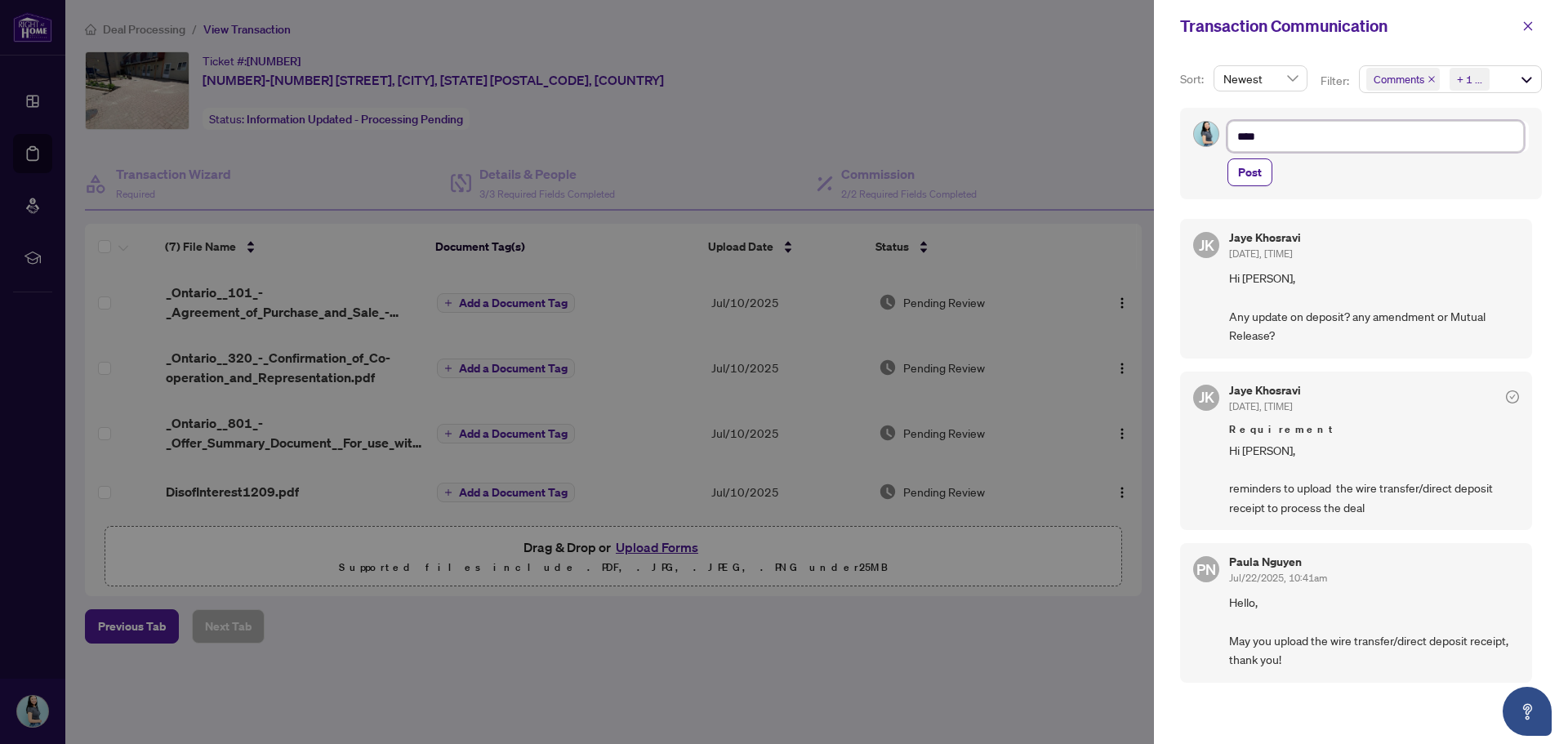 type on "*****" 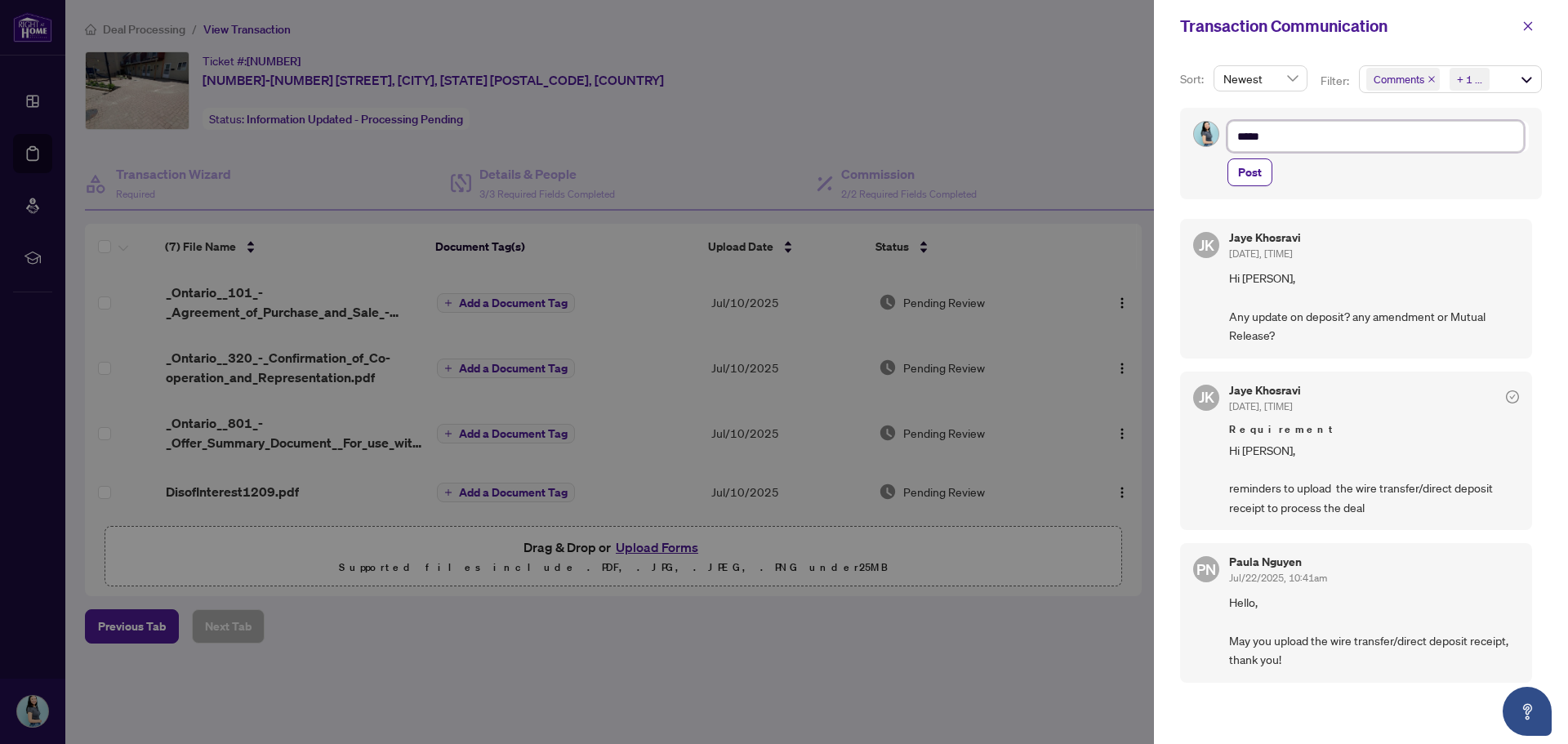 type on "******" 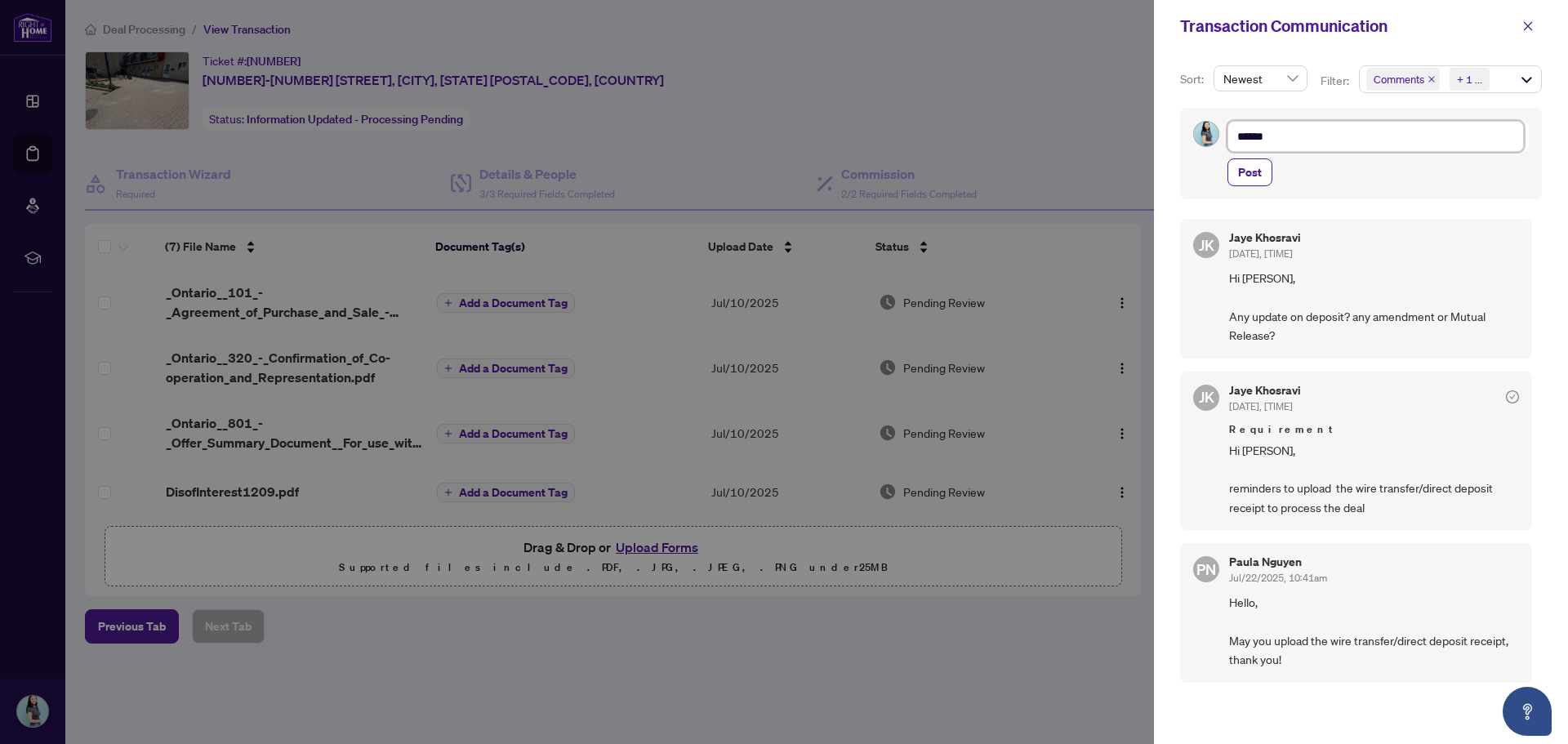 type on "*******" 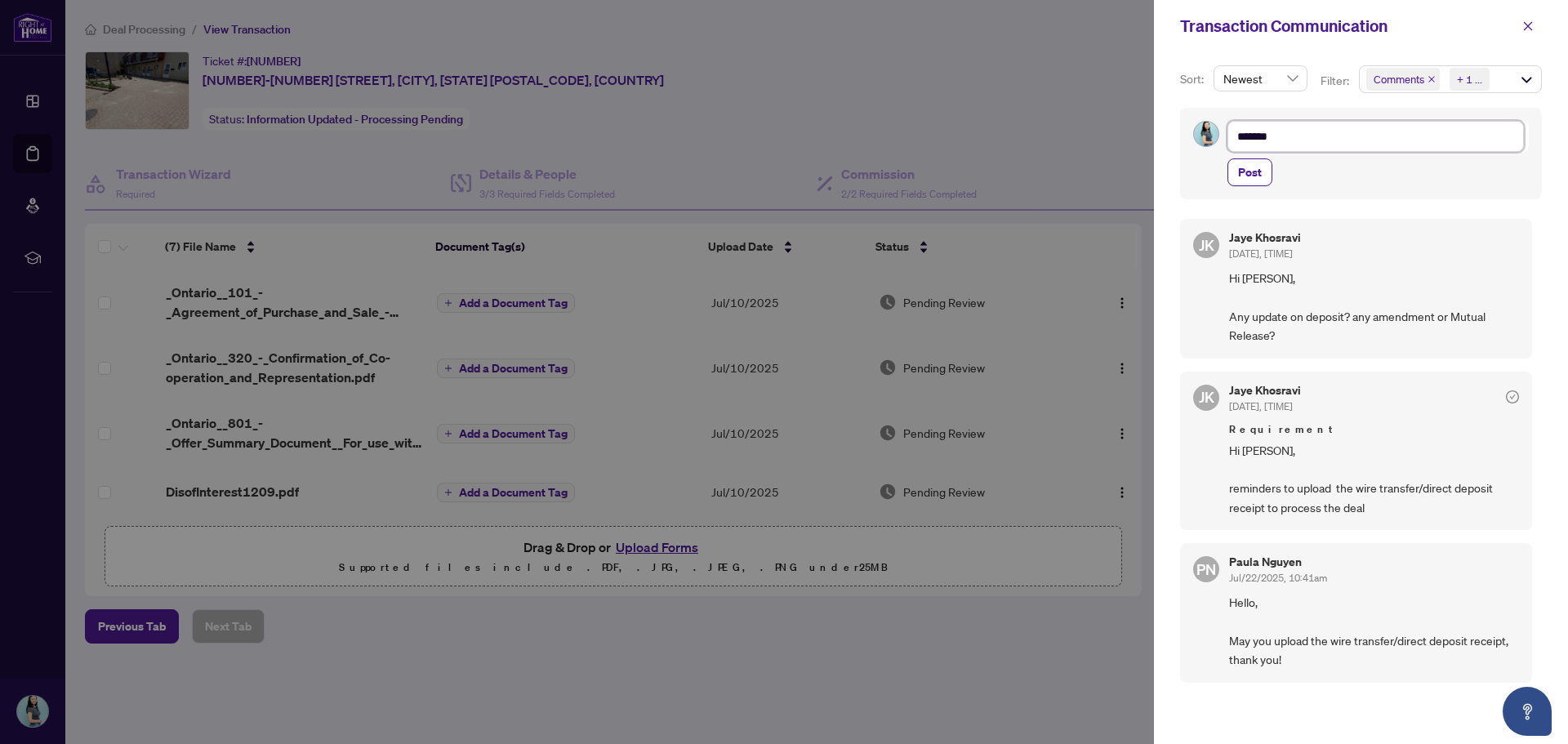 type on "********" 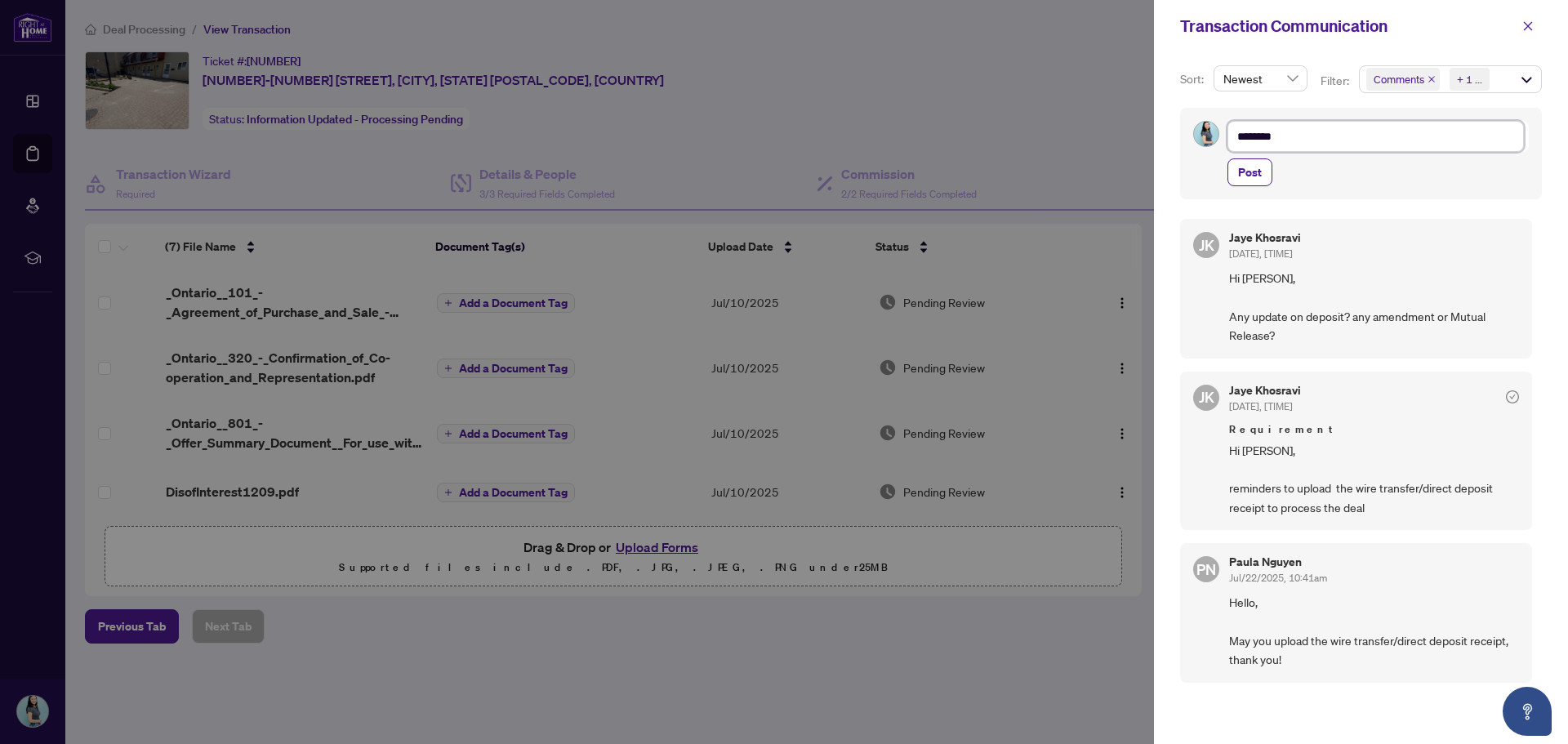 type on "********" 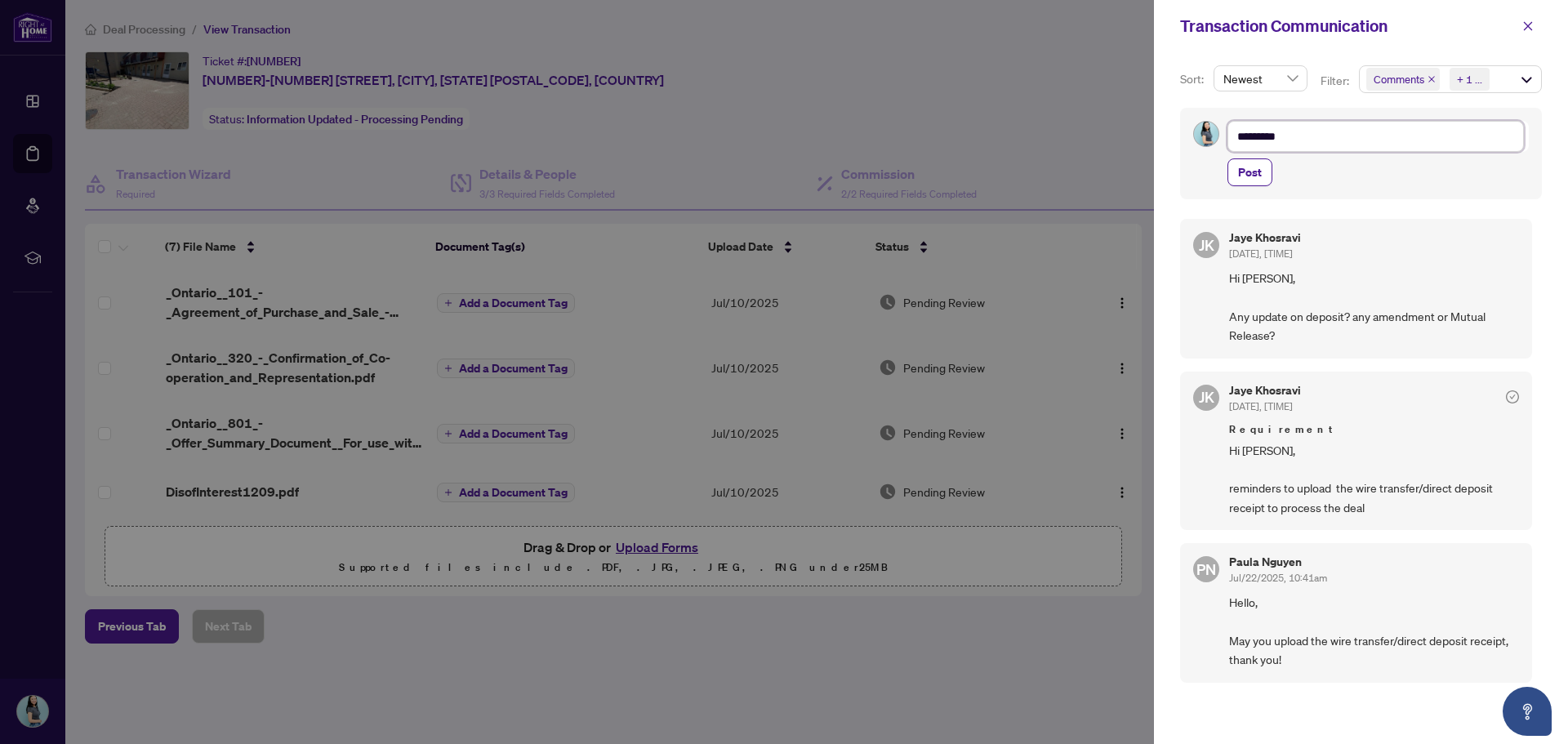type on "**********" 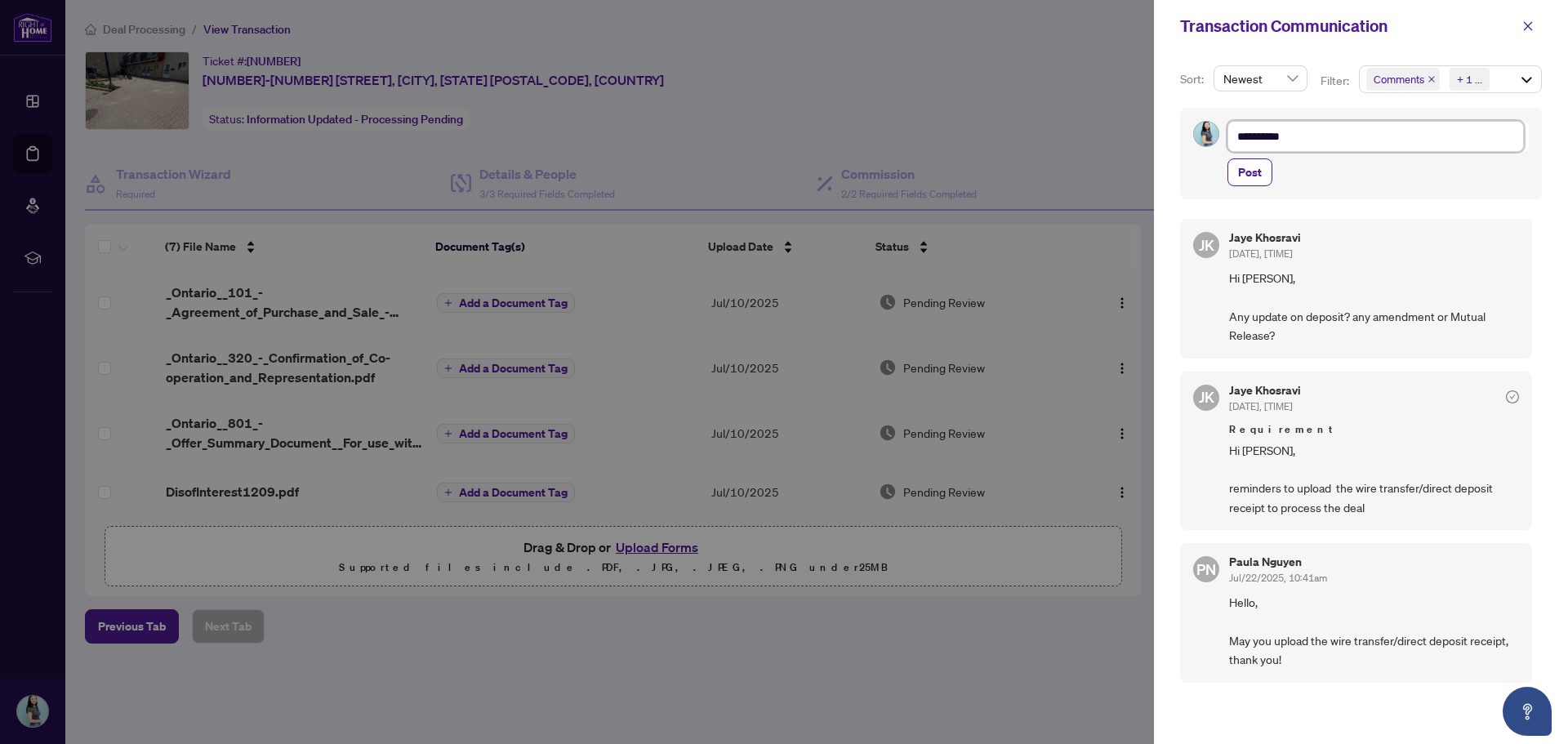 type on "**********" 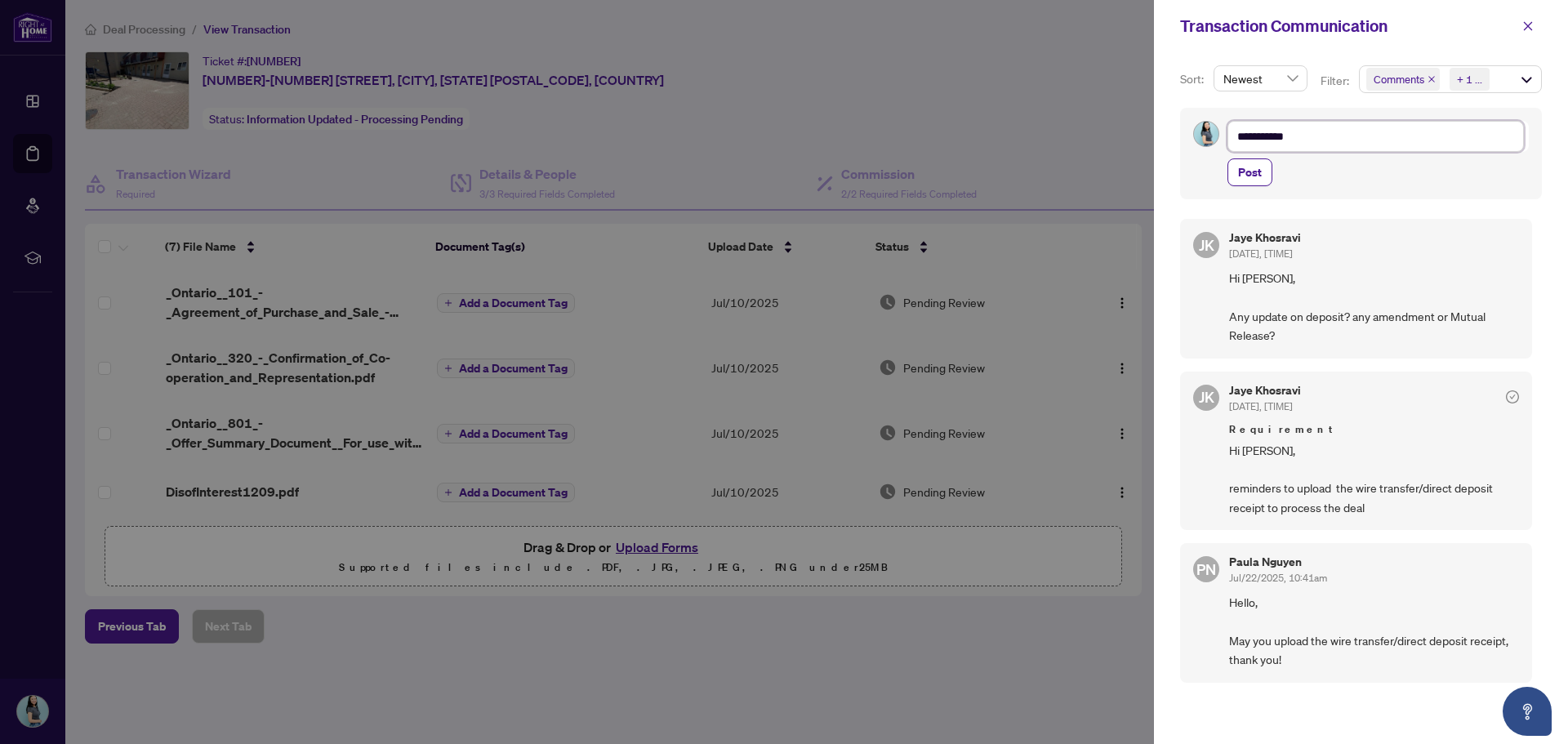 type on "**********" 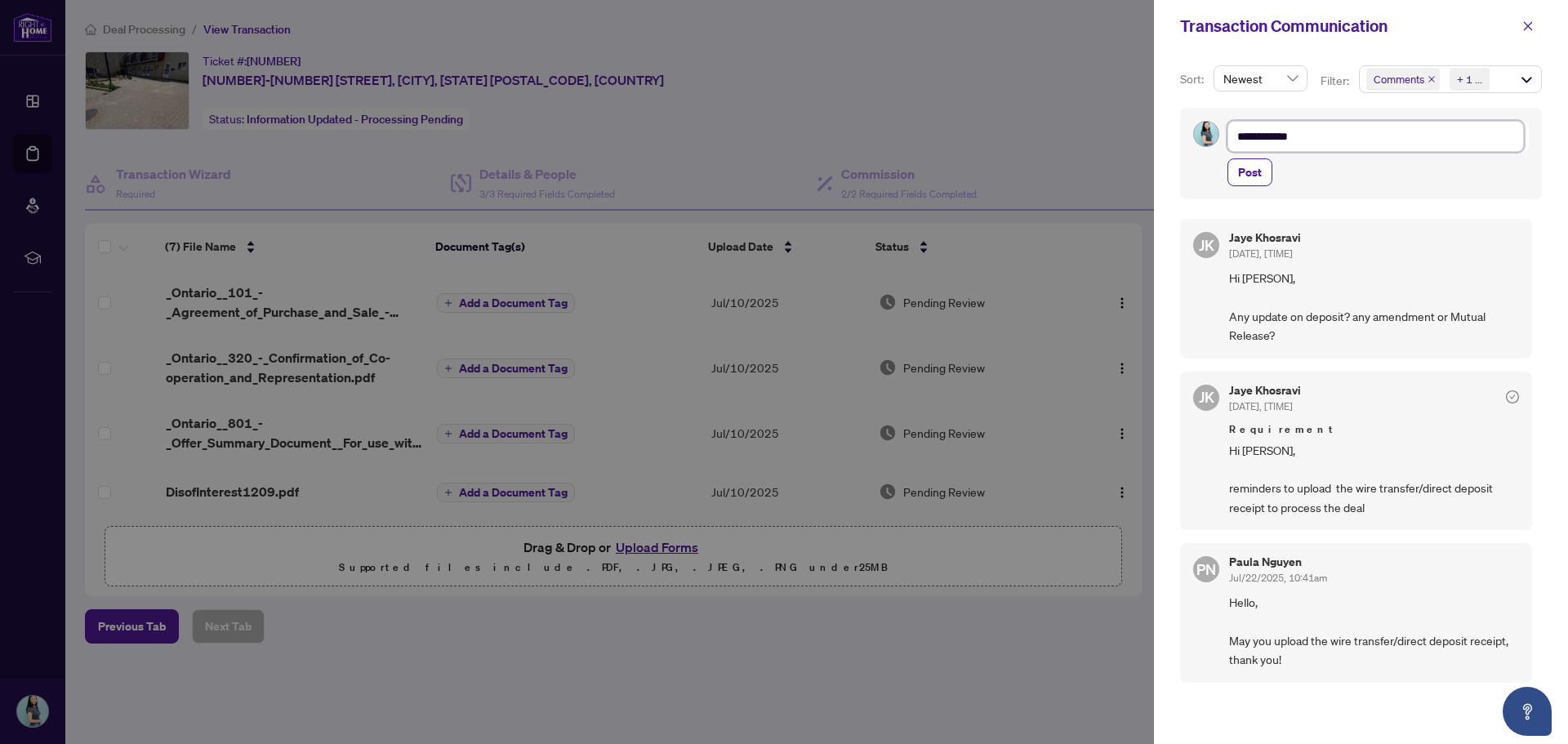 type on "**********" 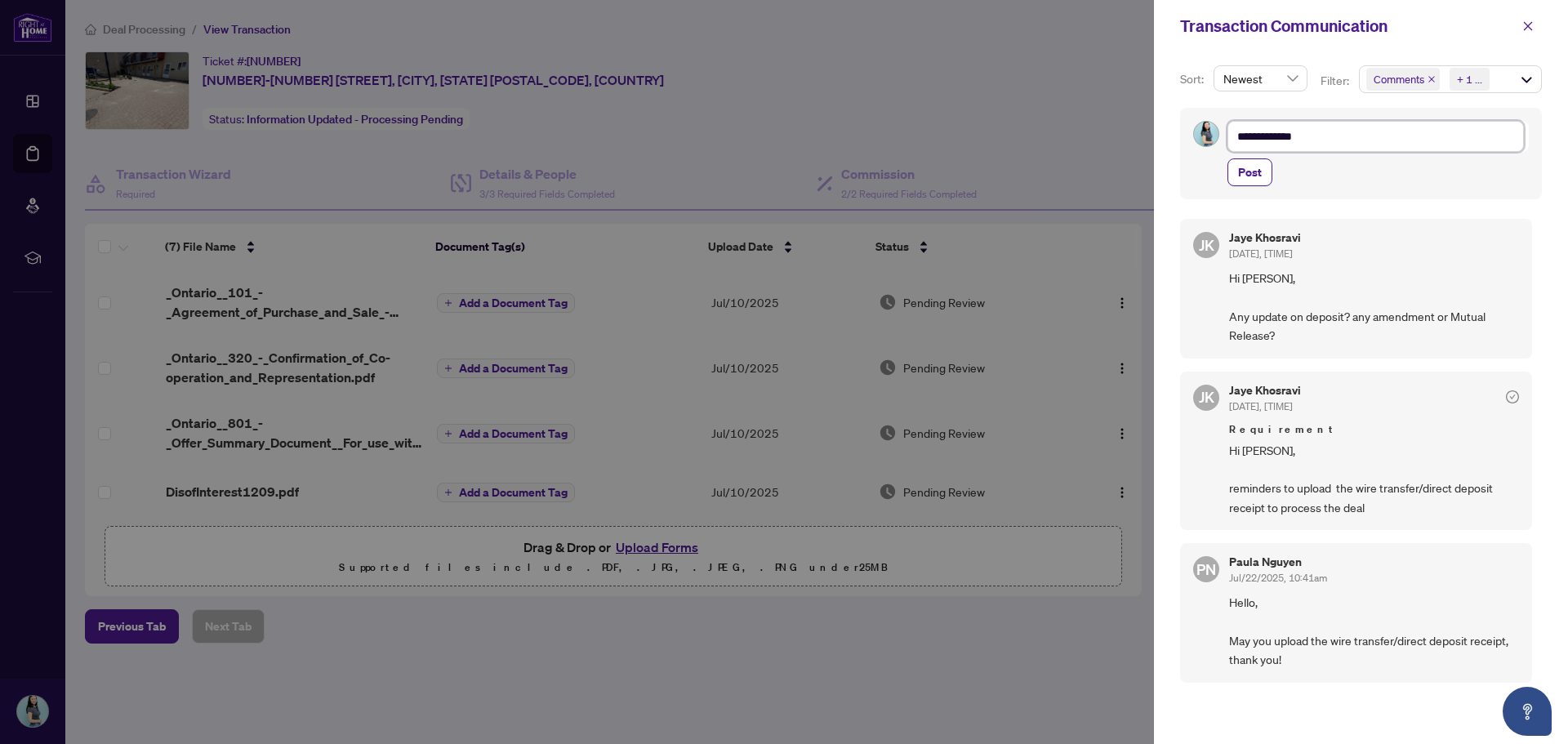 type on "**********" 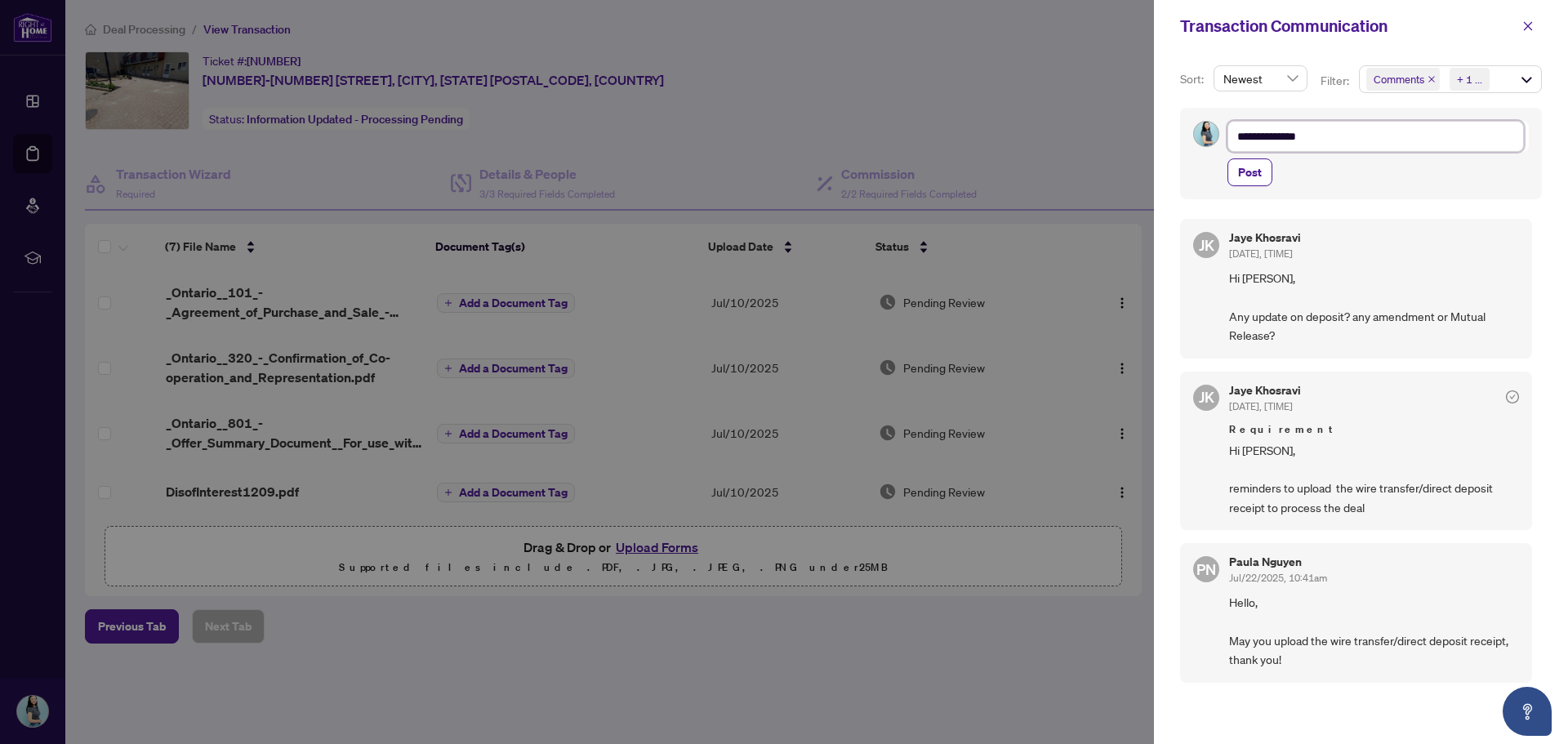 type on "**********" 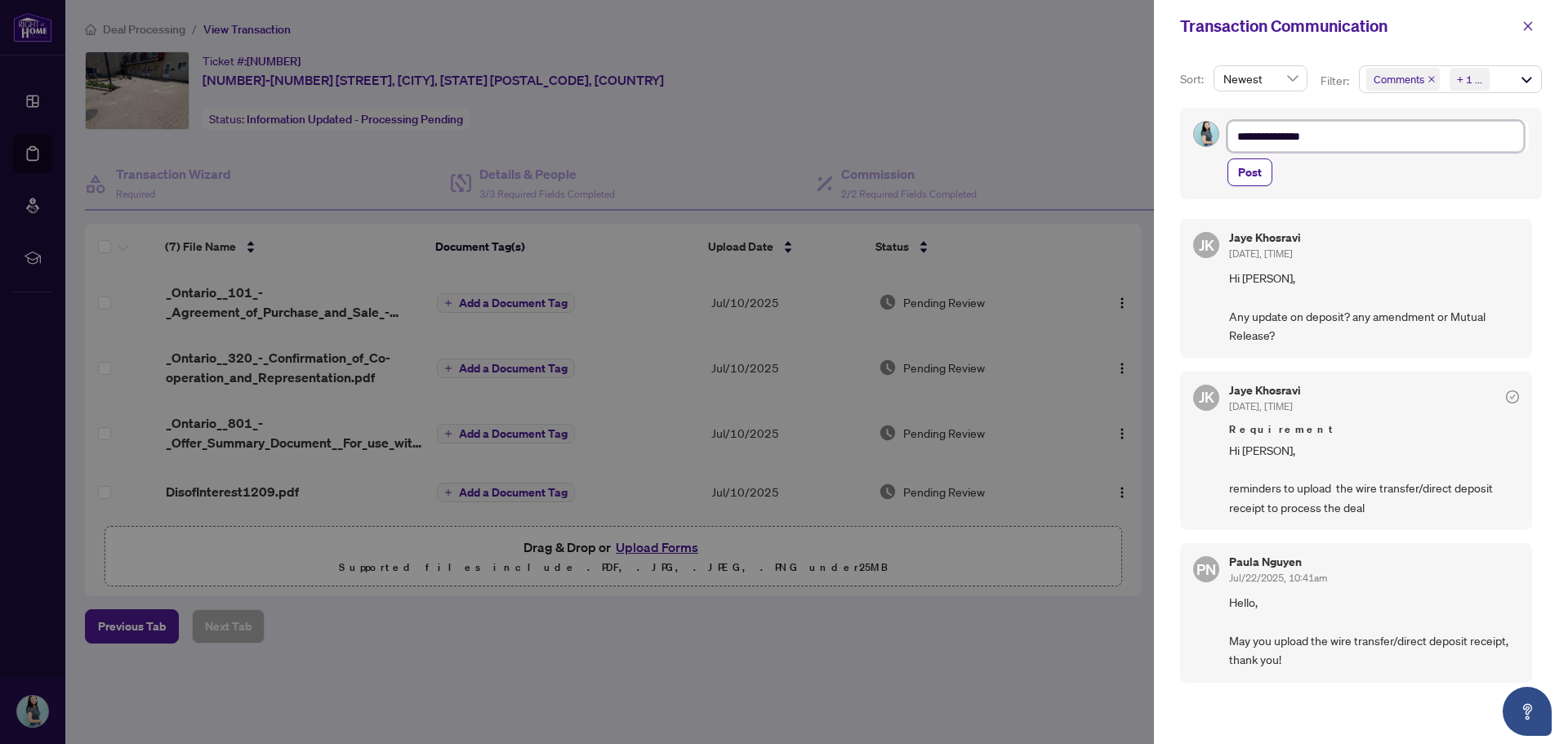 type on "**********" 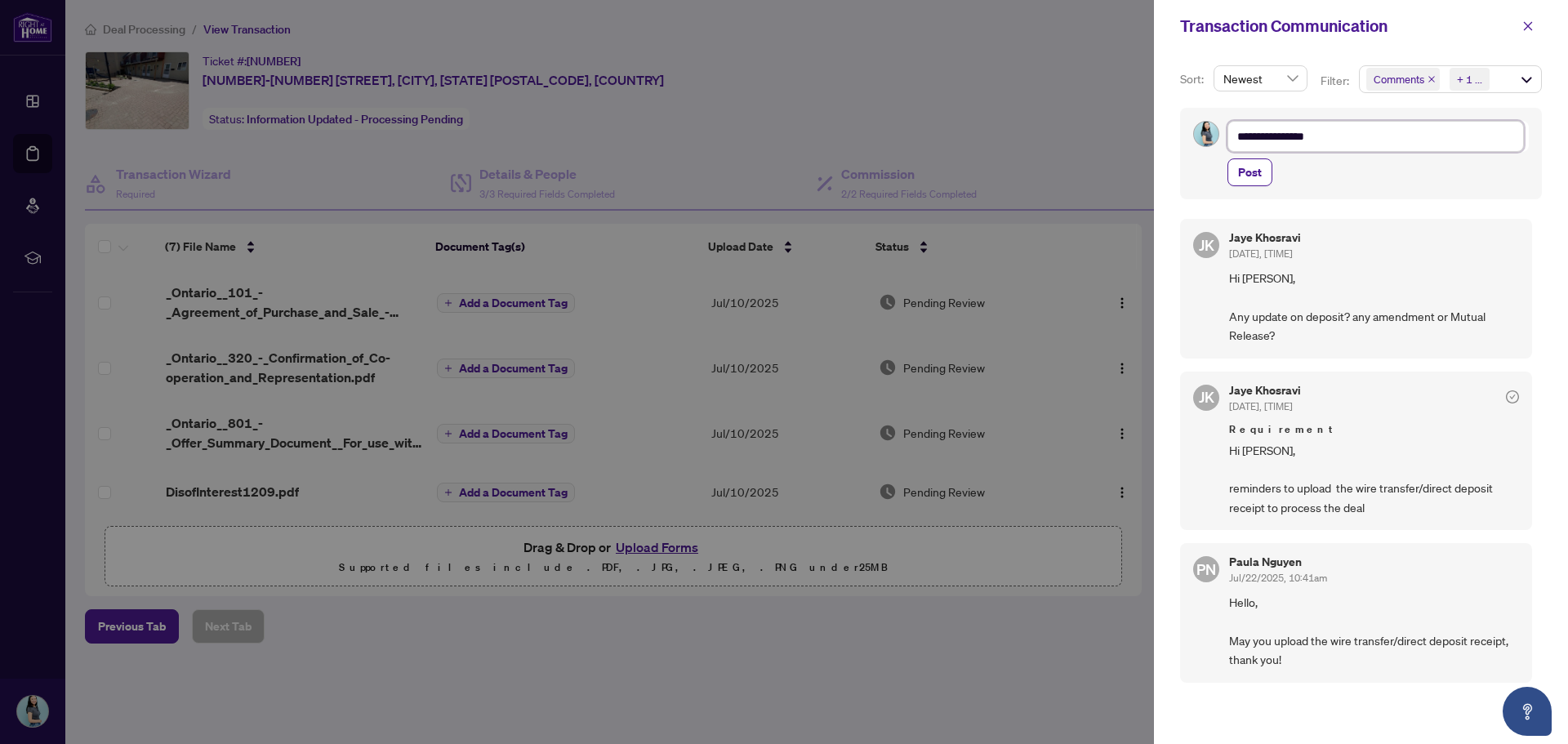 type on "**********" 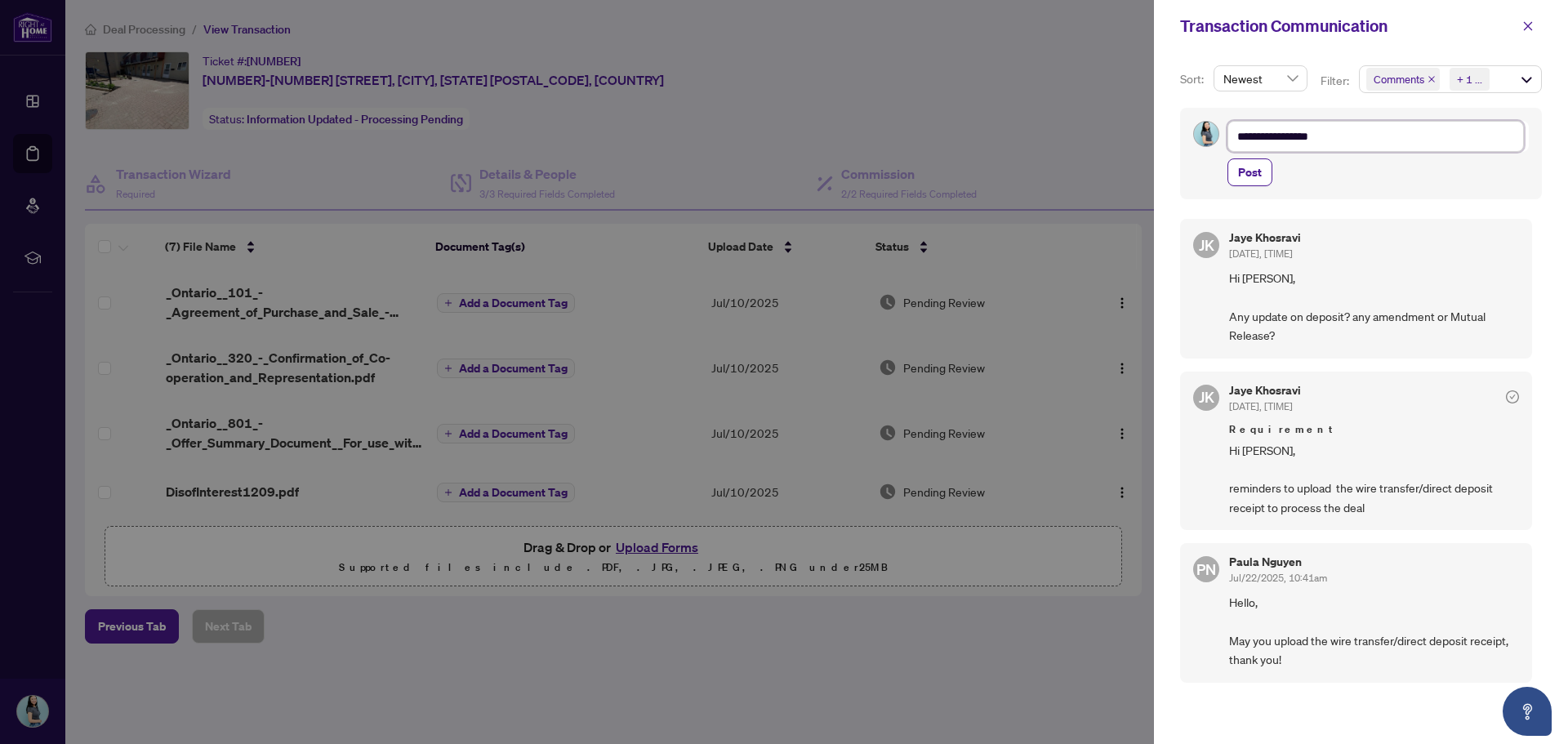 type on "**********" 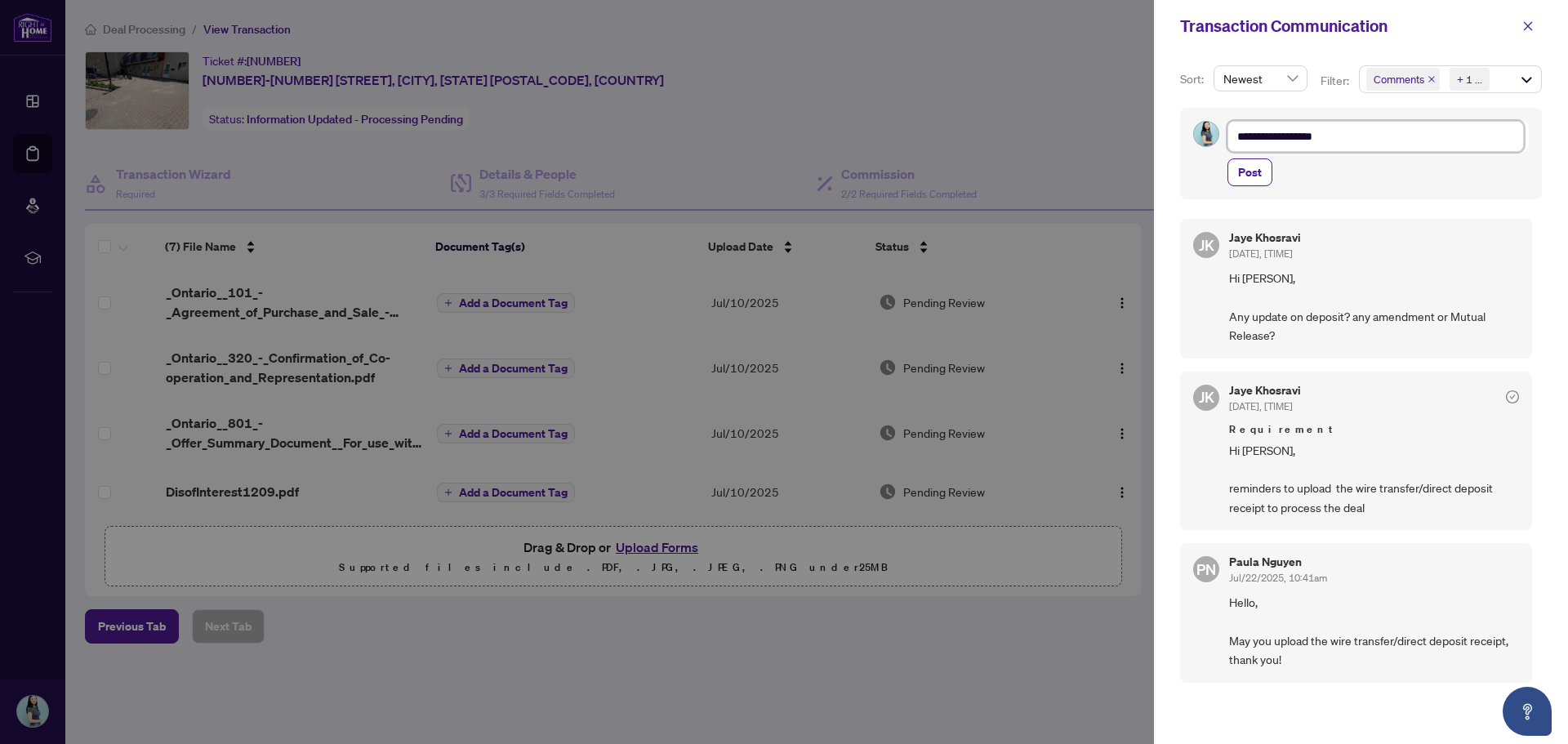 type on "**********" 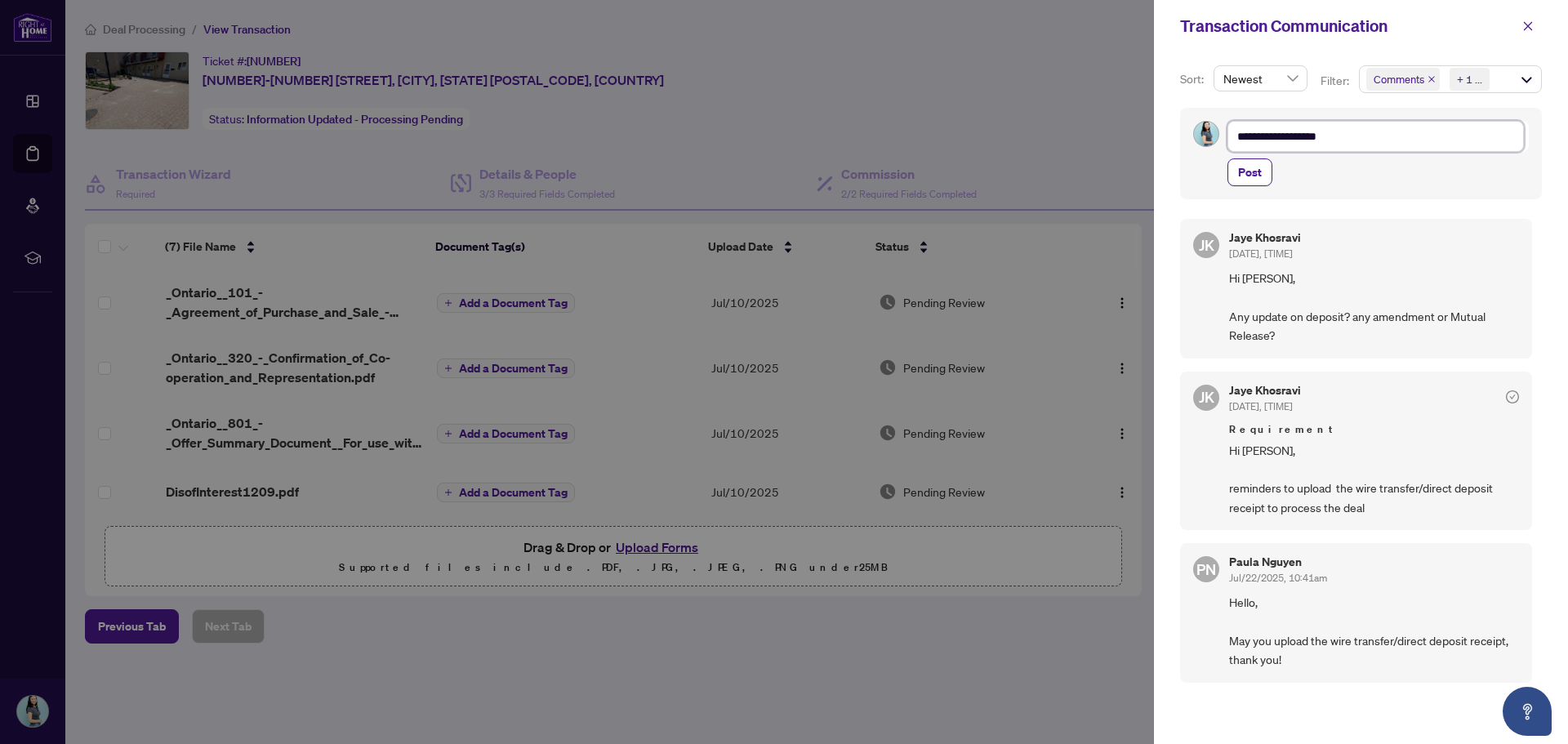 type on "**********" 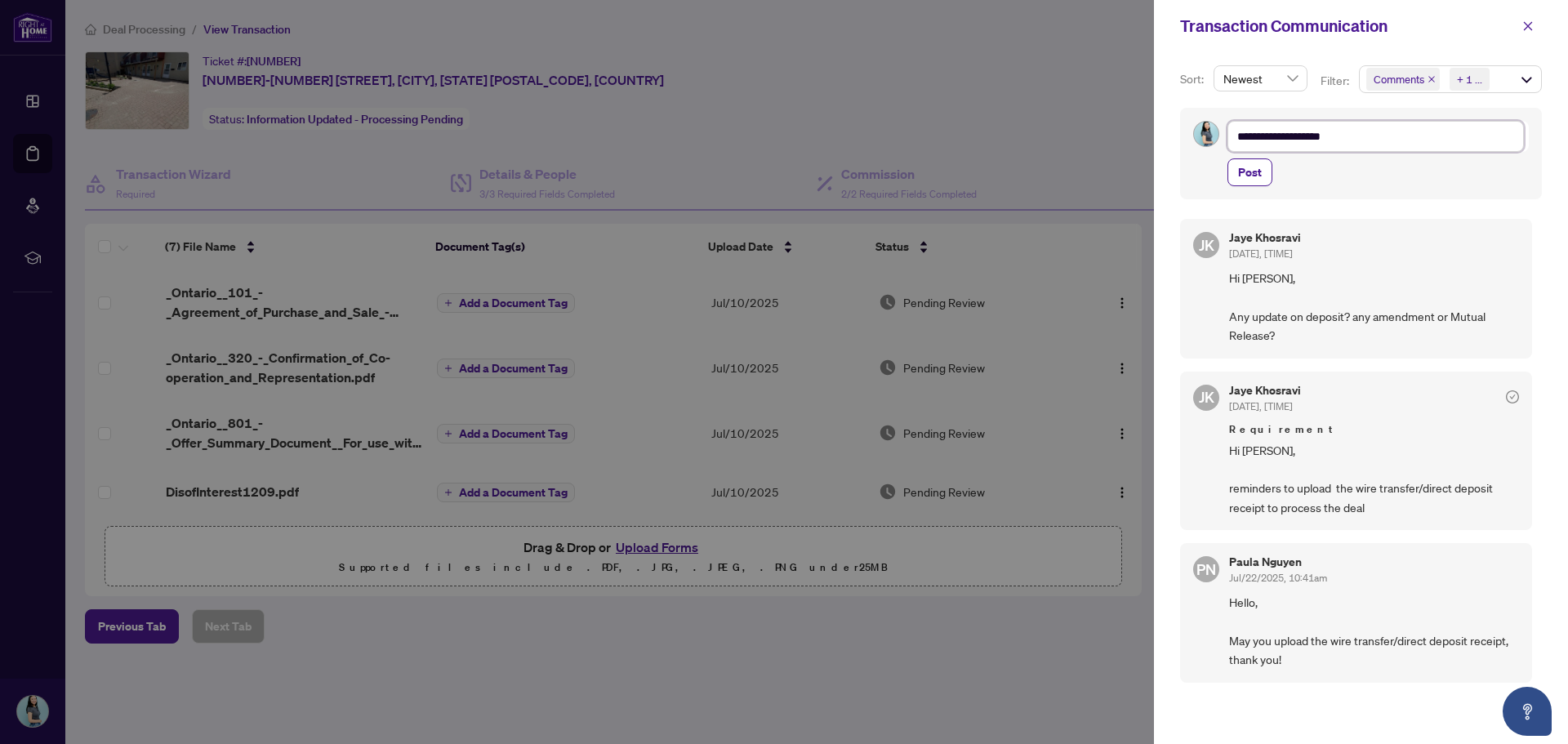 type on "**********" 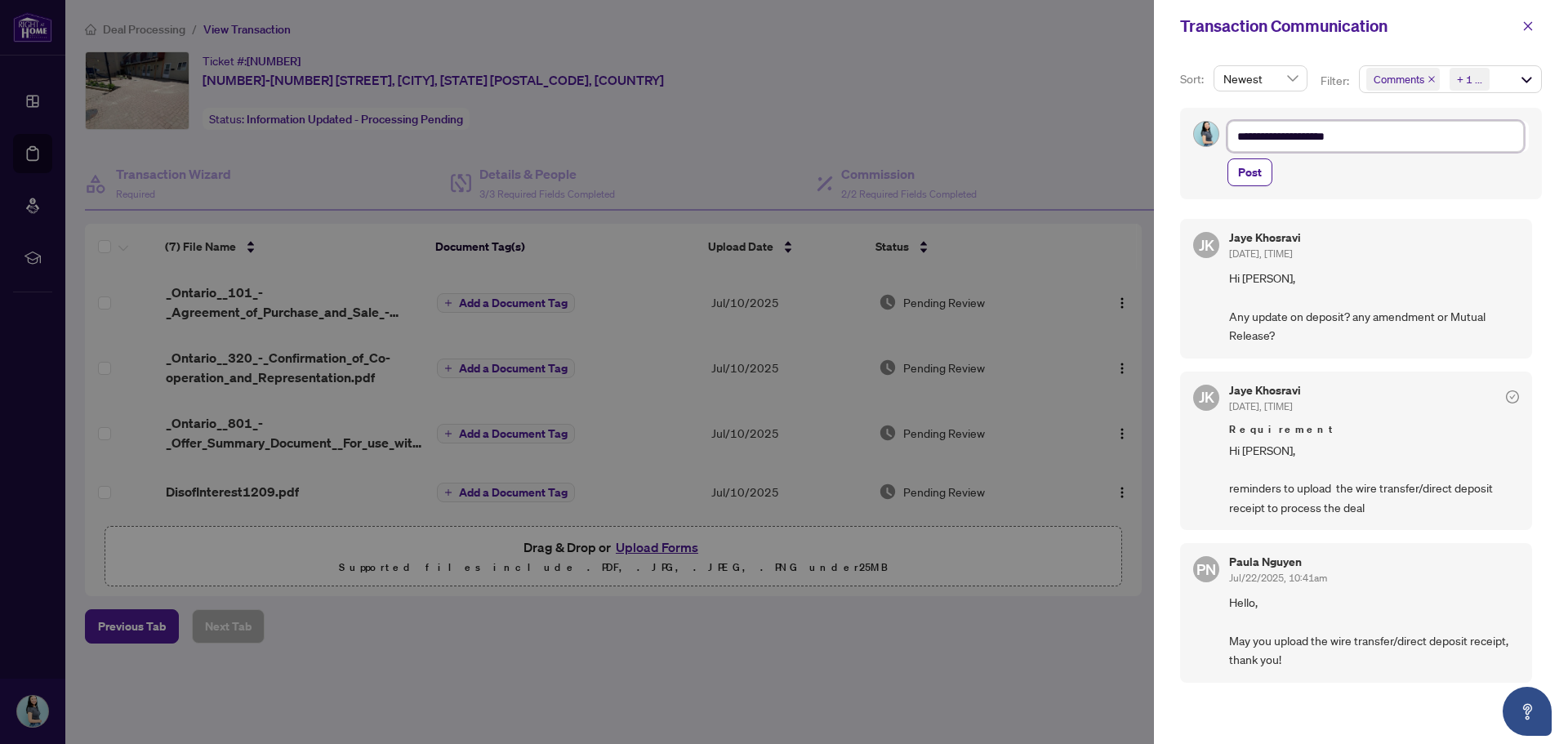 type on "**********" 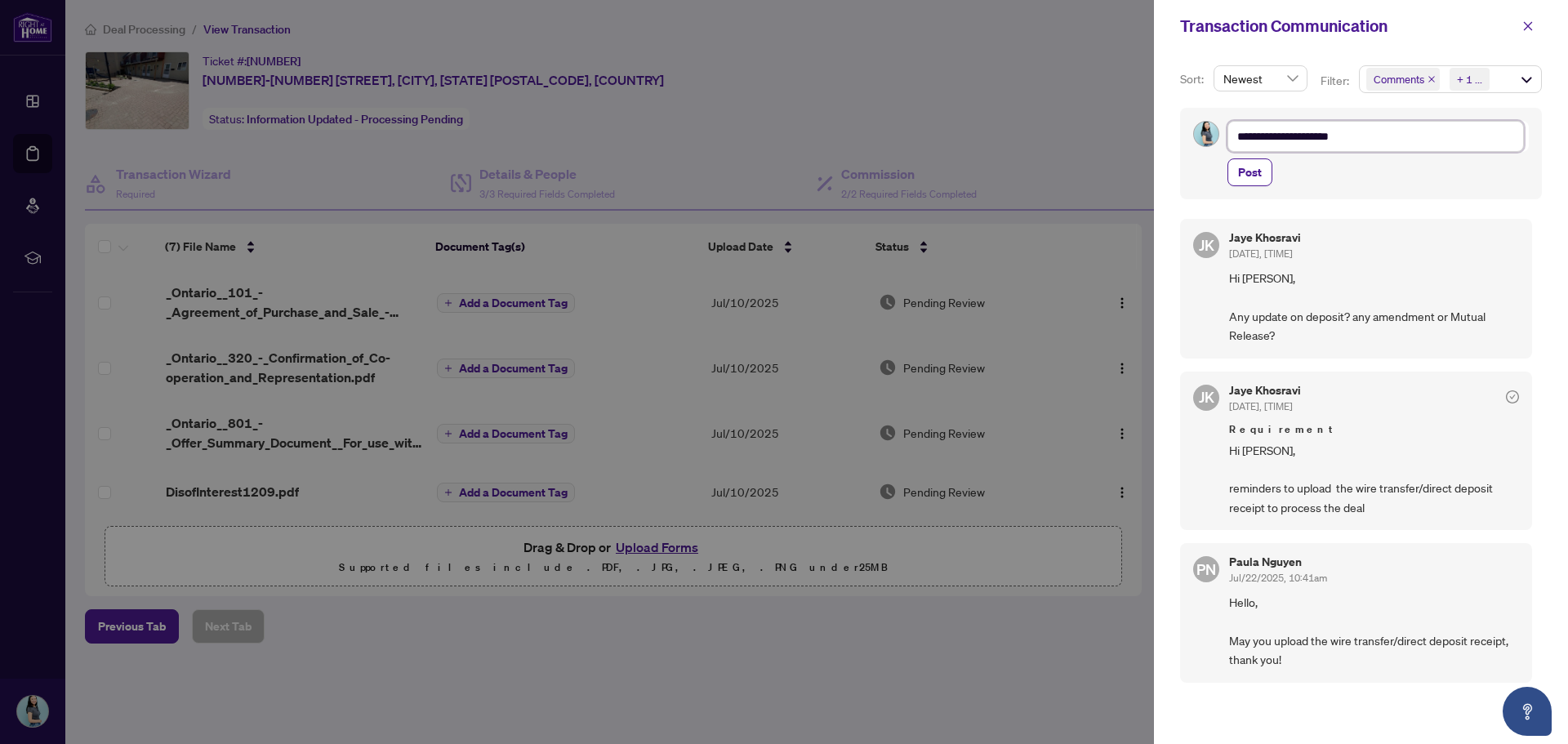 type on "**********" 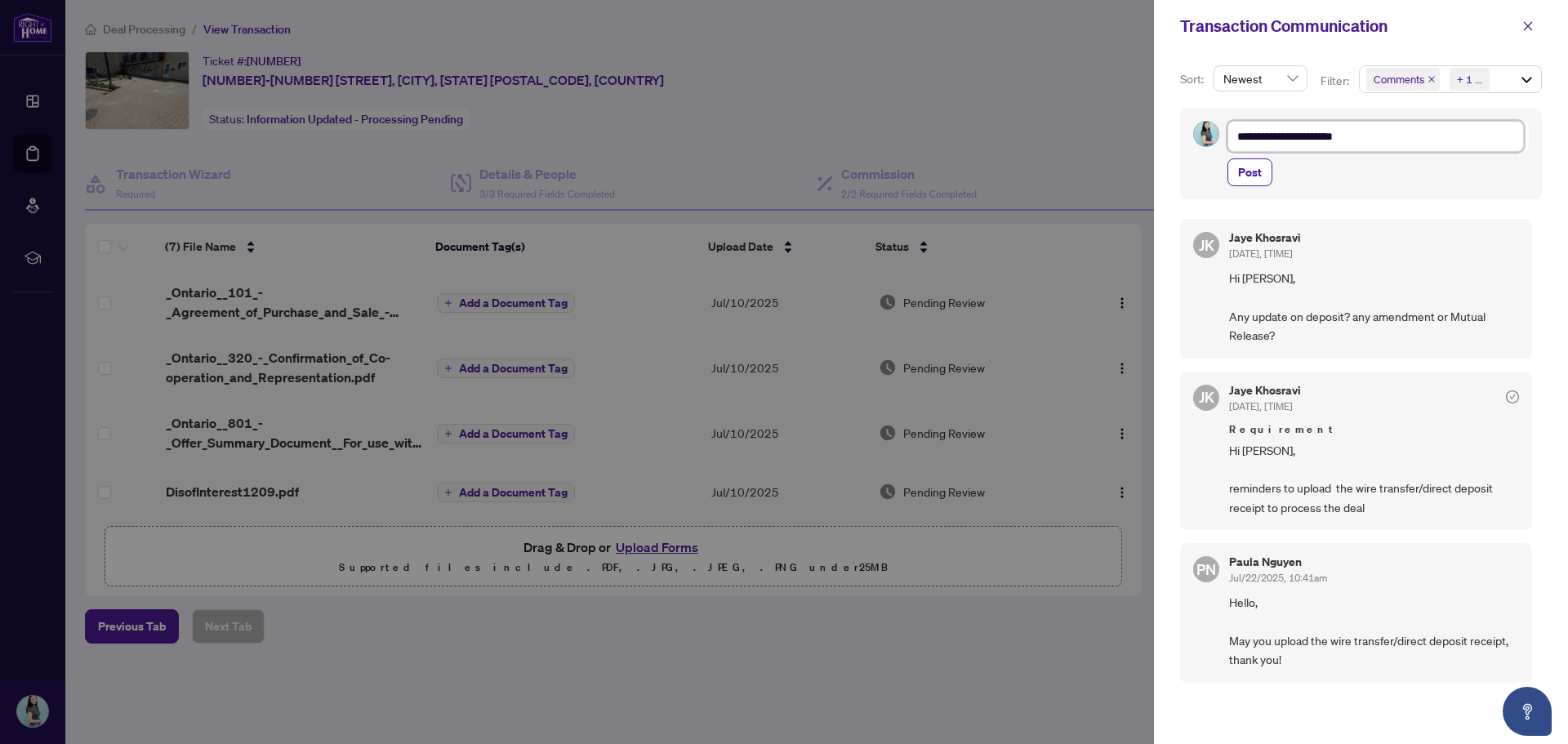 type on "**********" 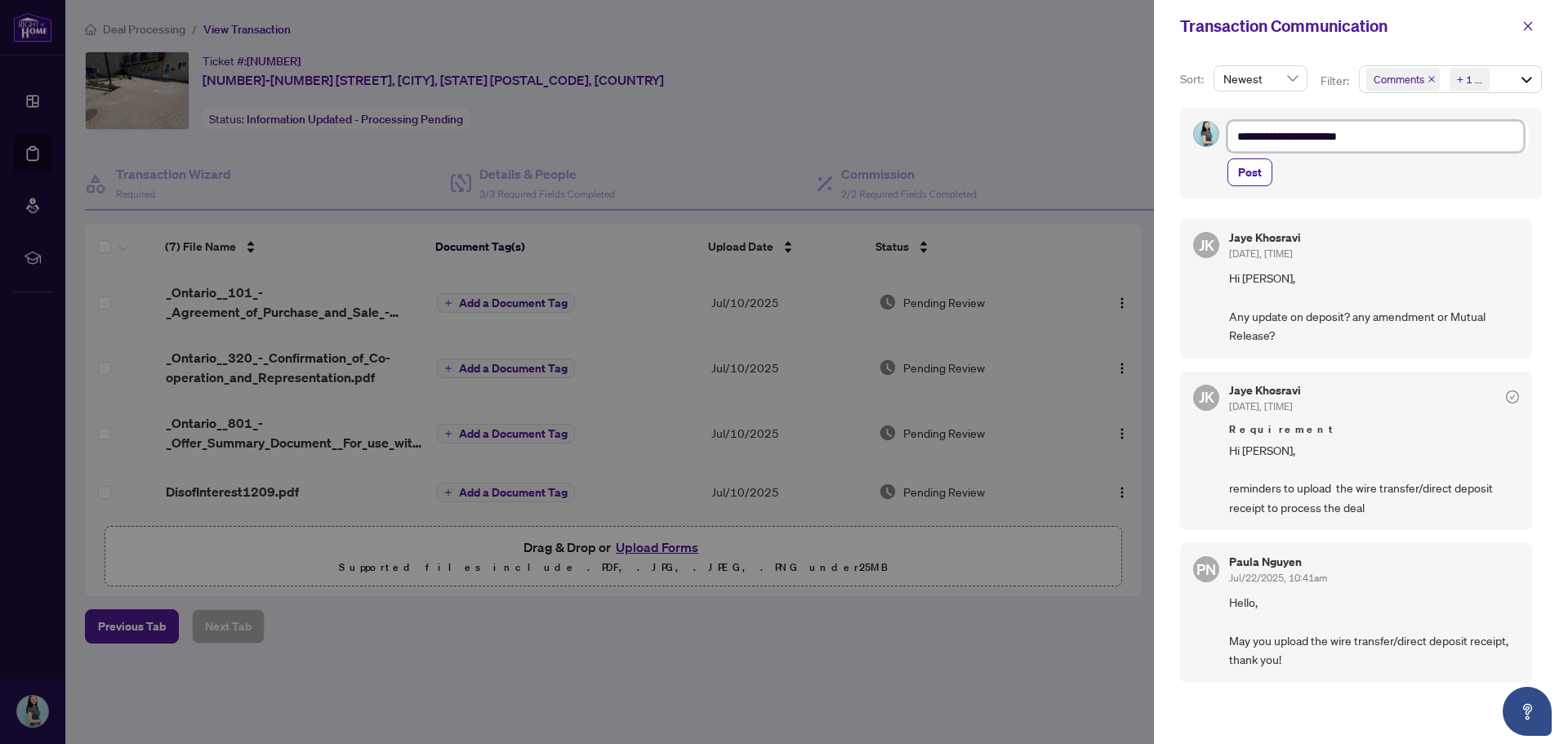 type on "**********" 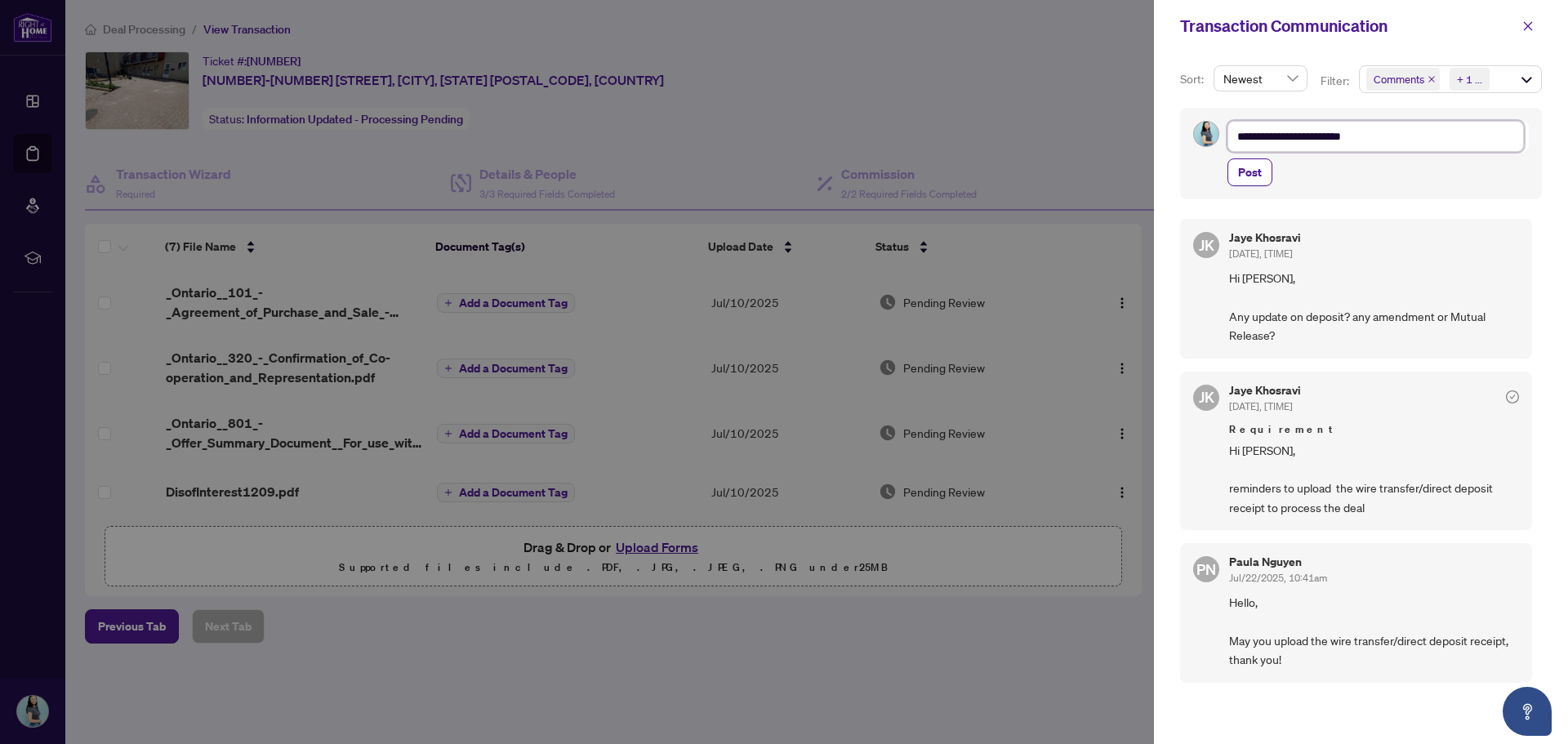 type on "**********" 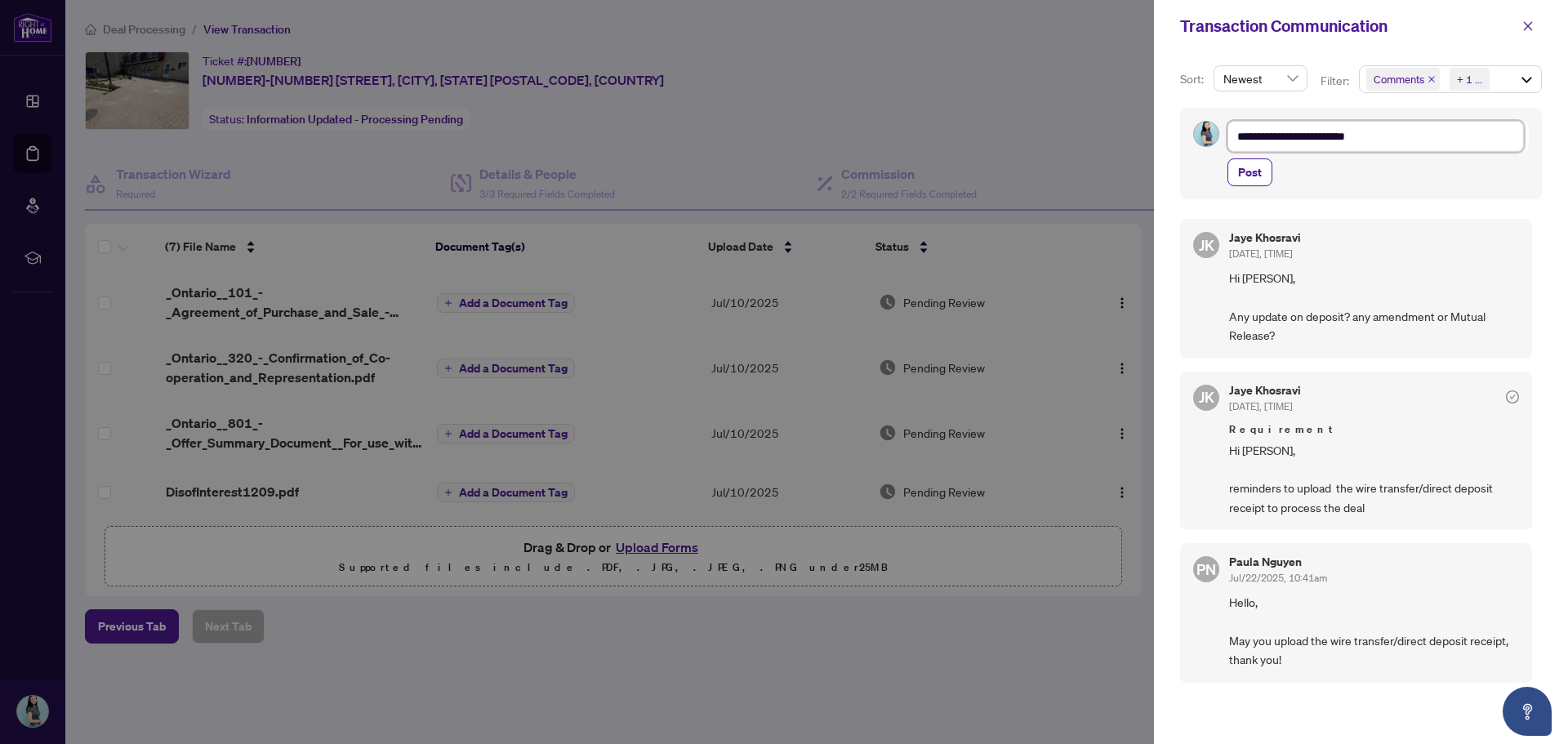 type on "**********" 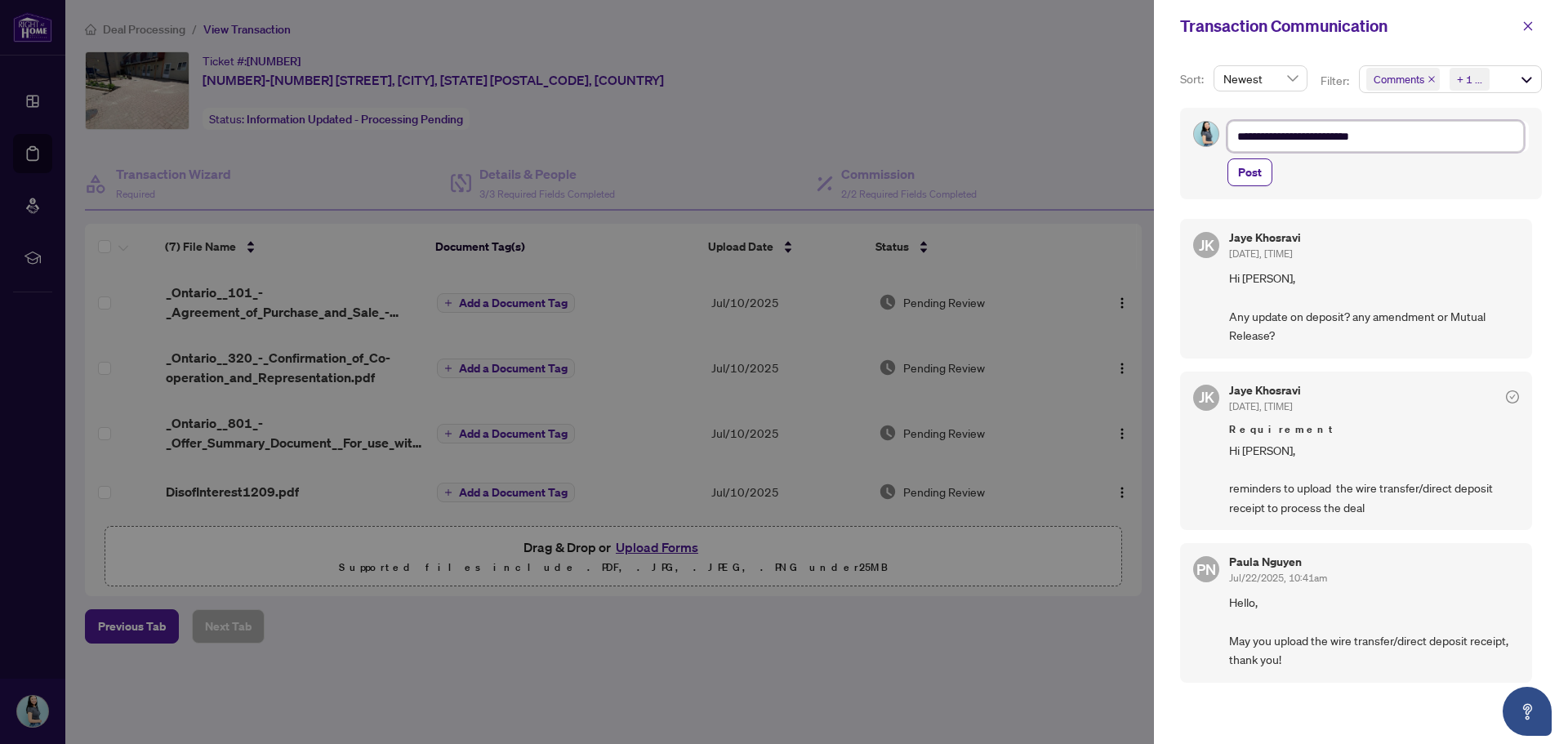 type on "**********" 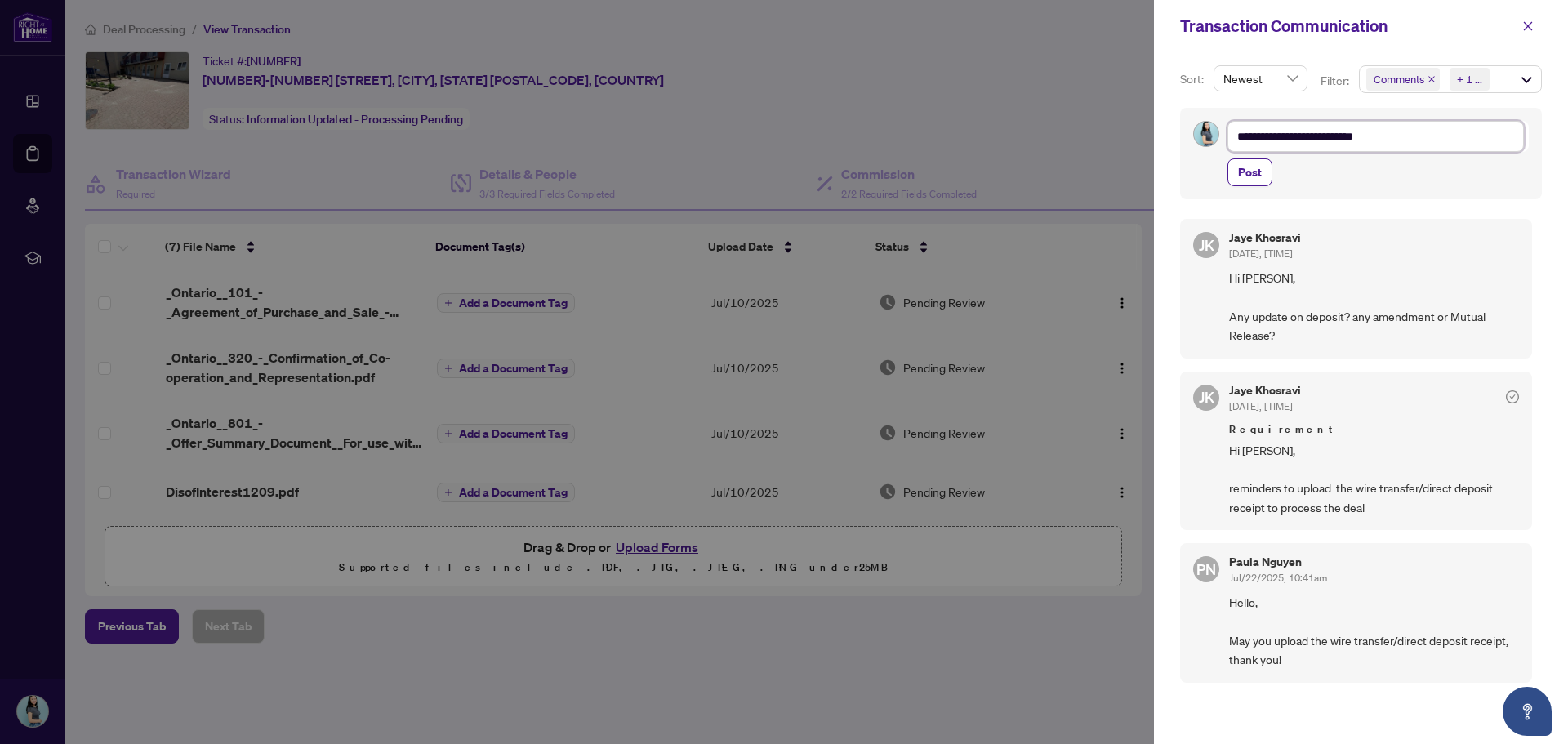 type on "**********" 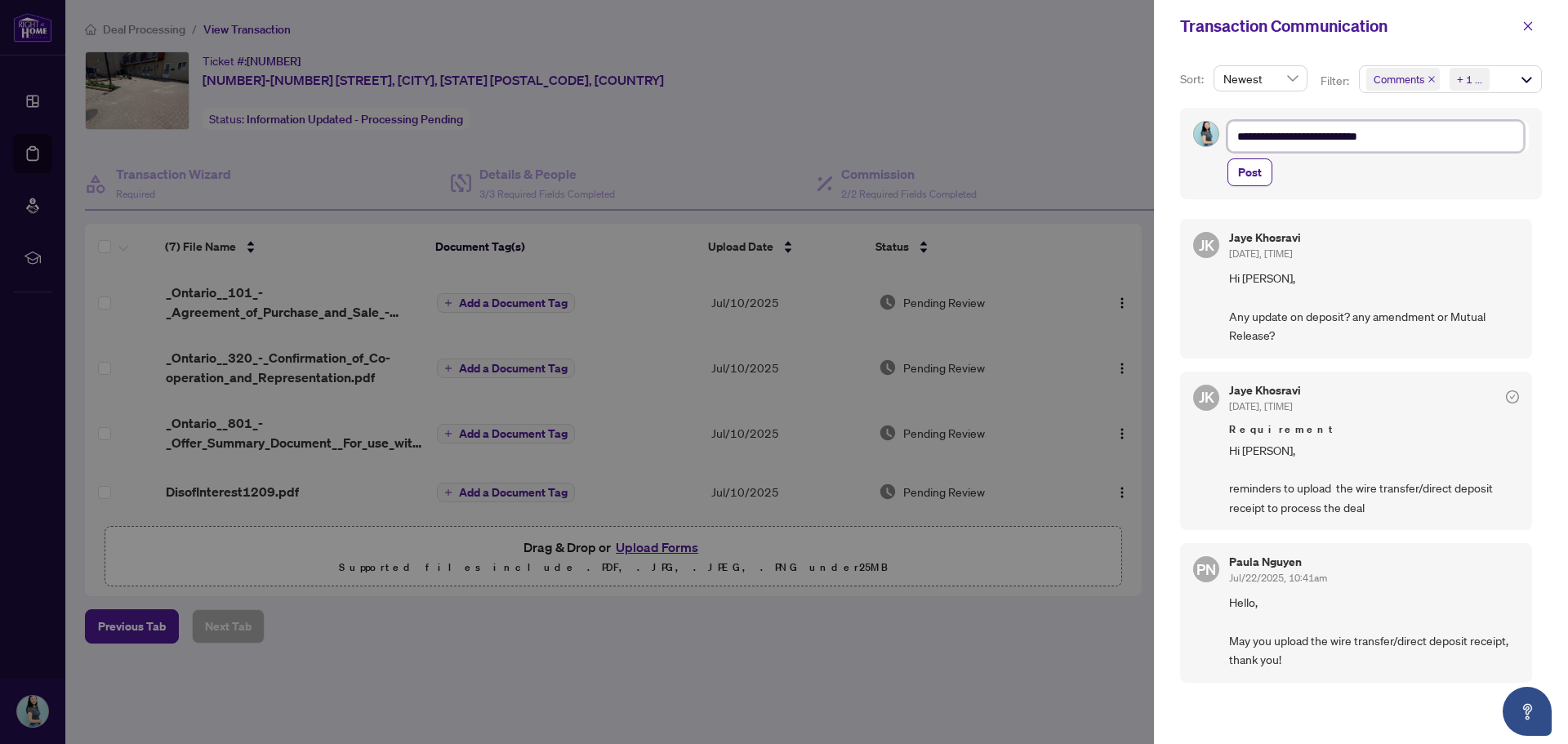 type on "**********" 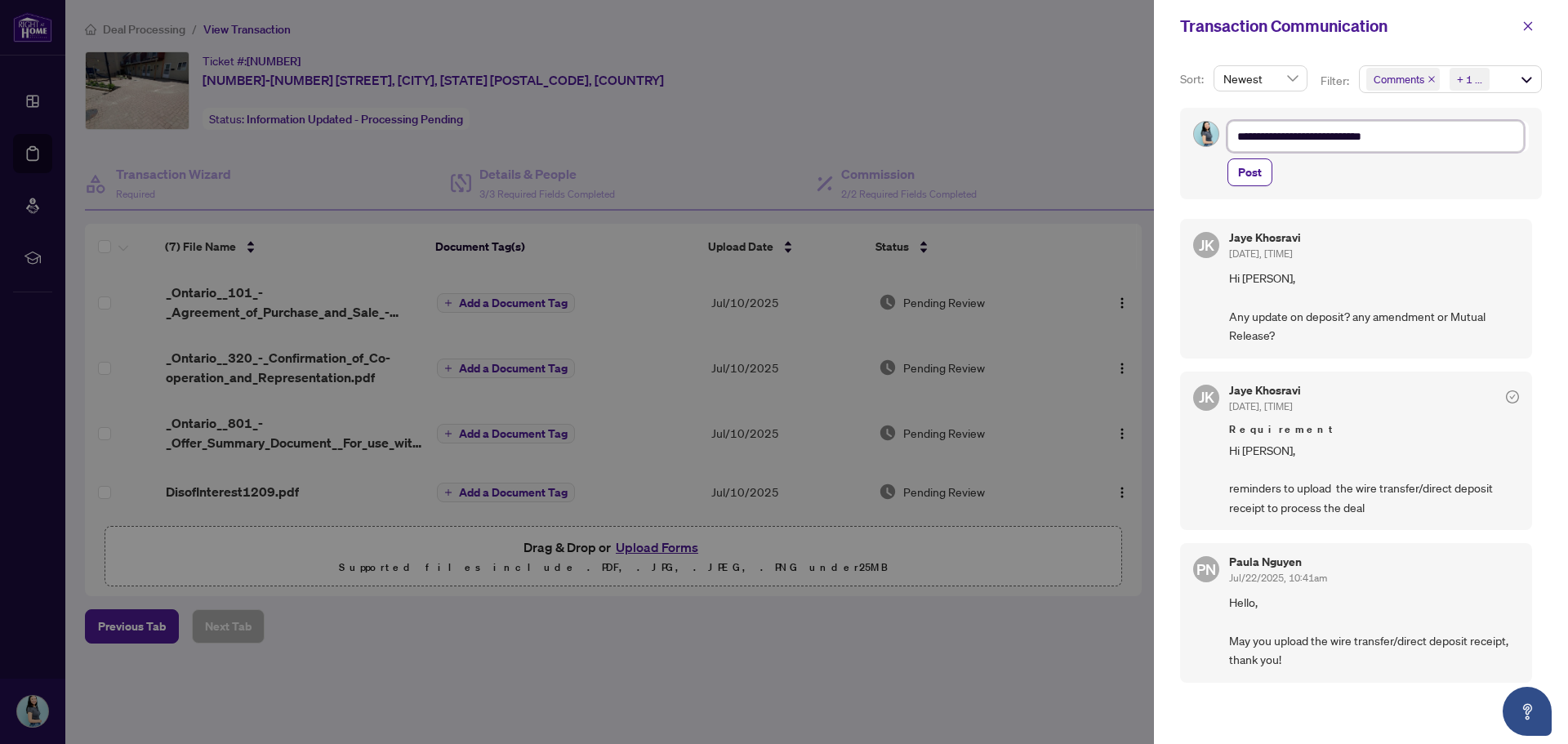 type on "**********" 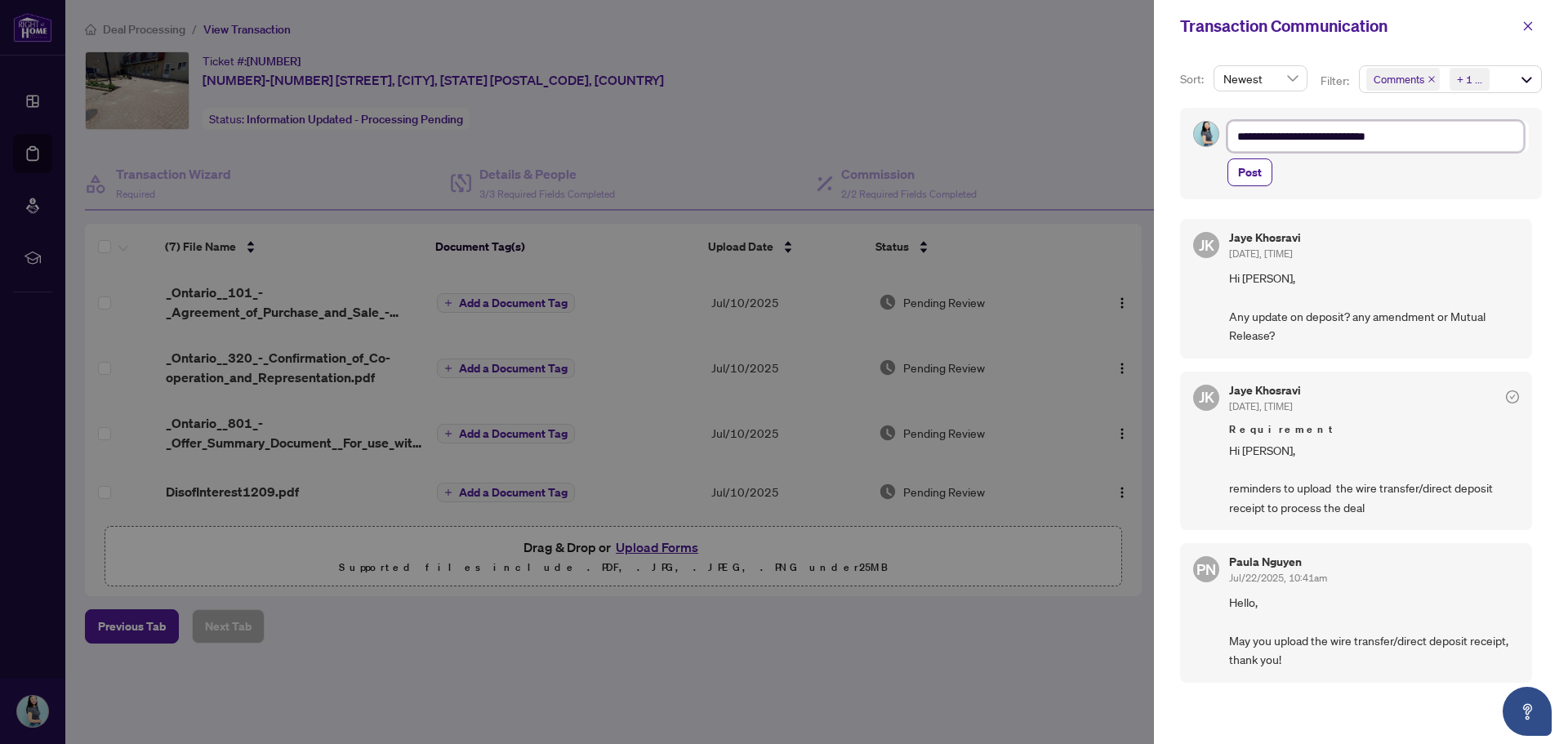 type on "**********" 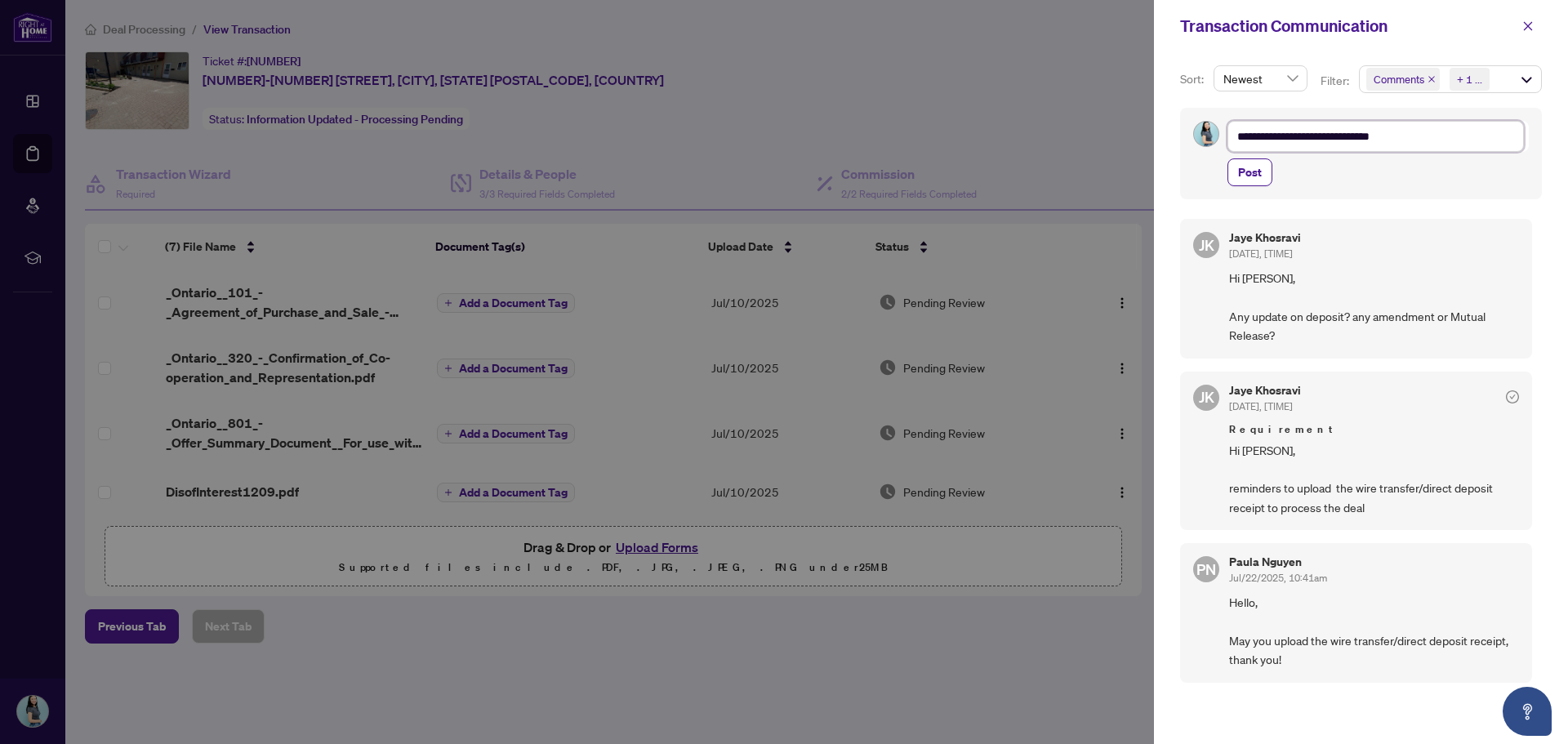 type on "**********" 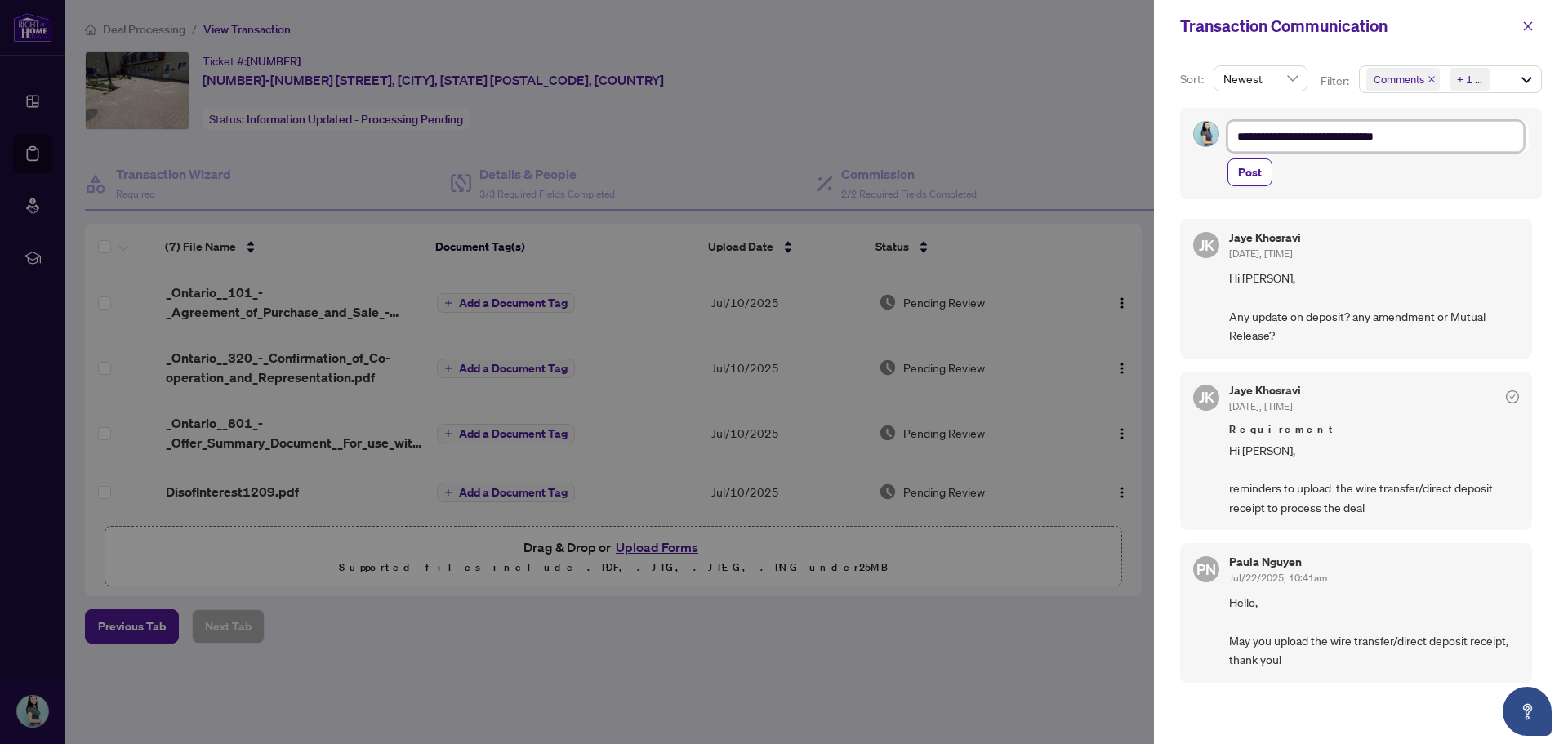 type on "**********" 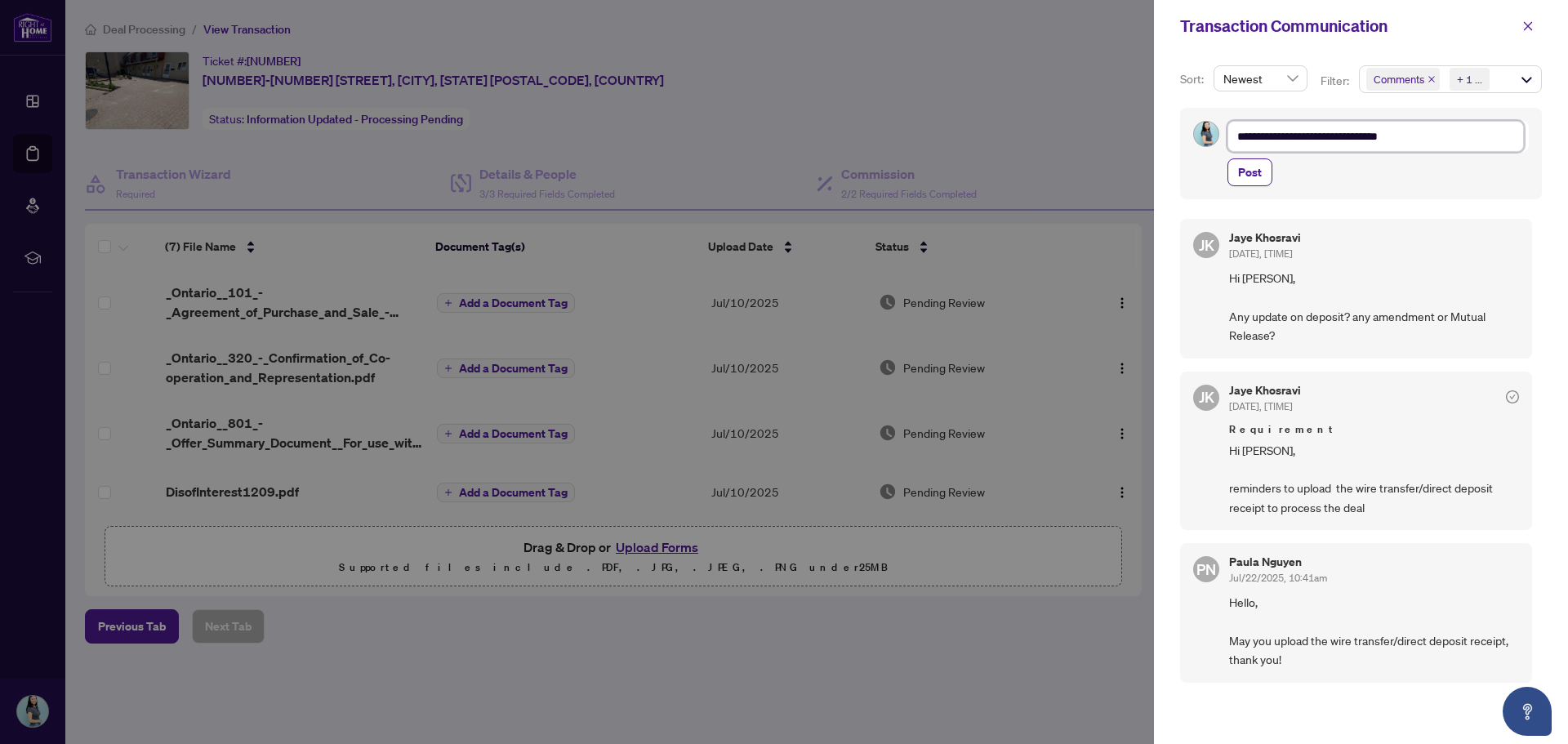 type on "**********" 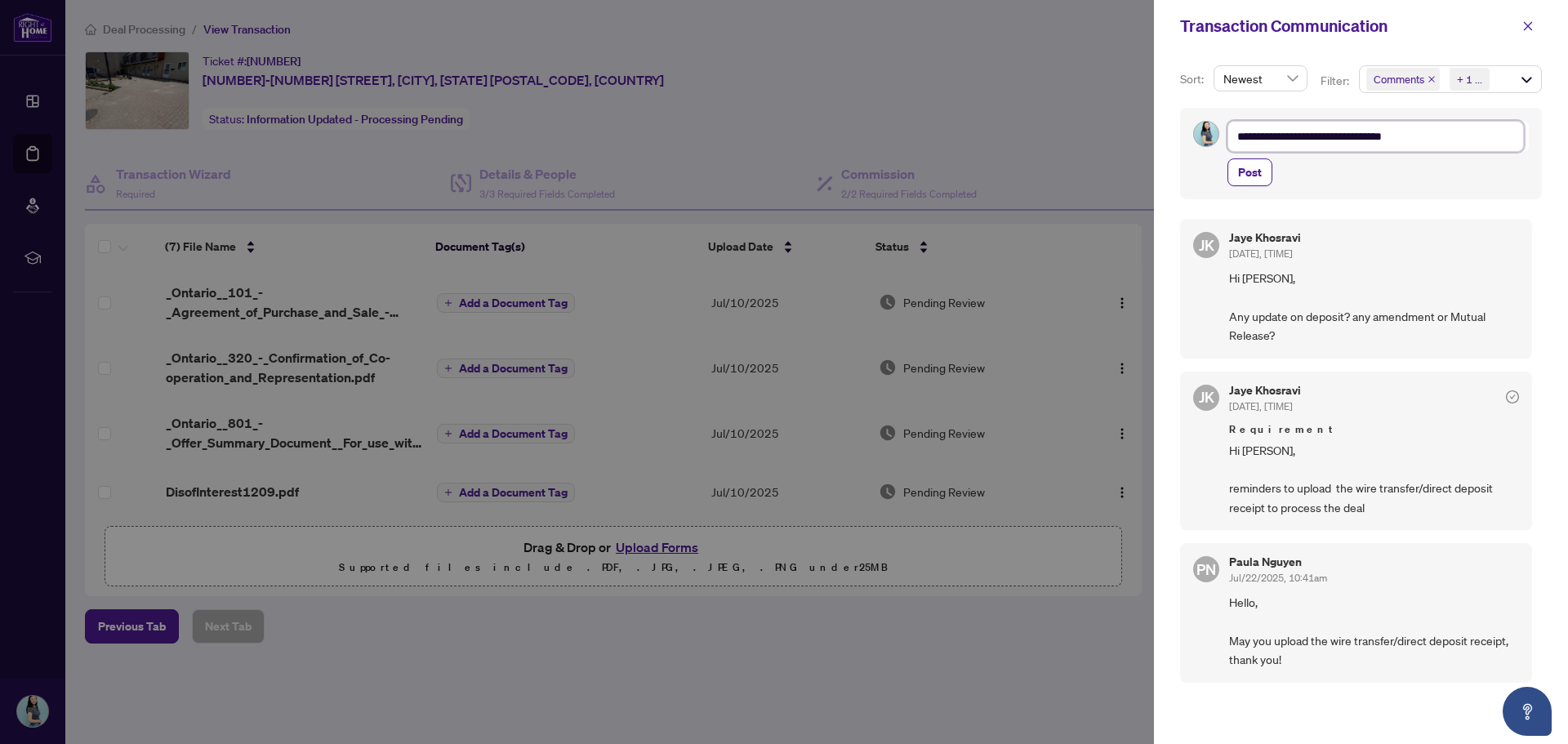 type on "**********" 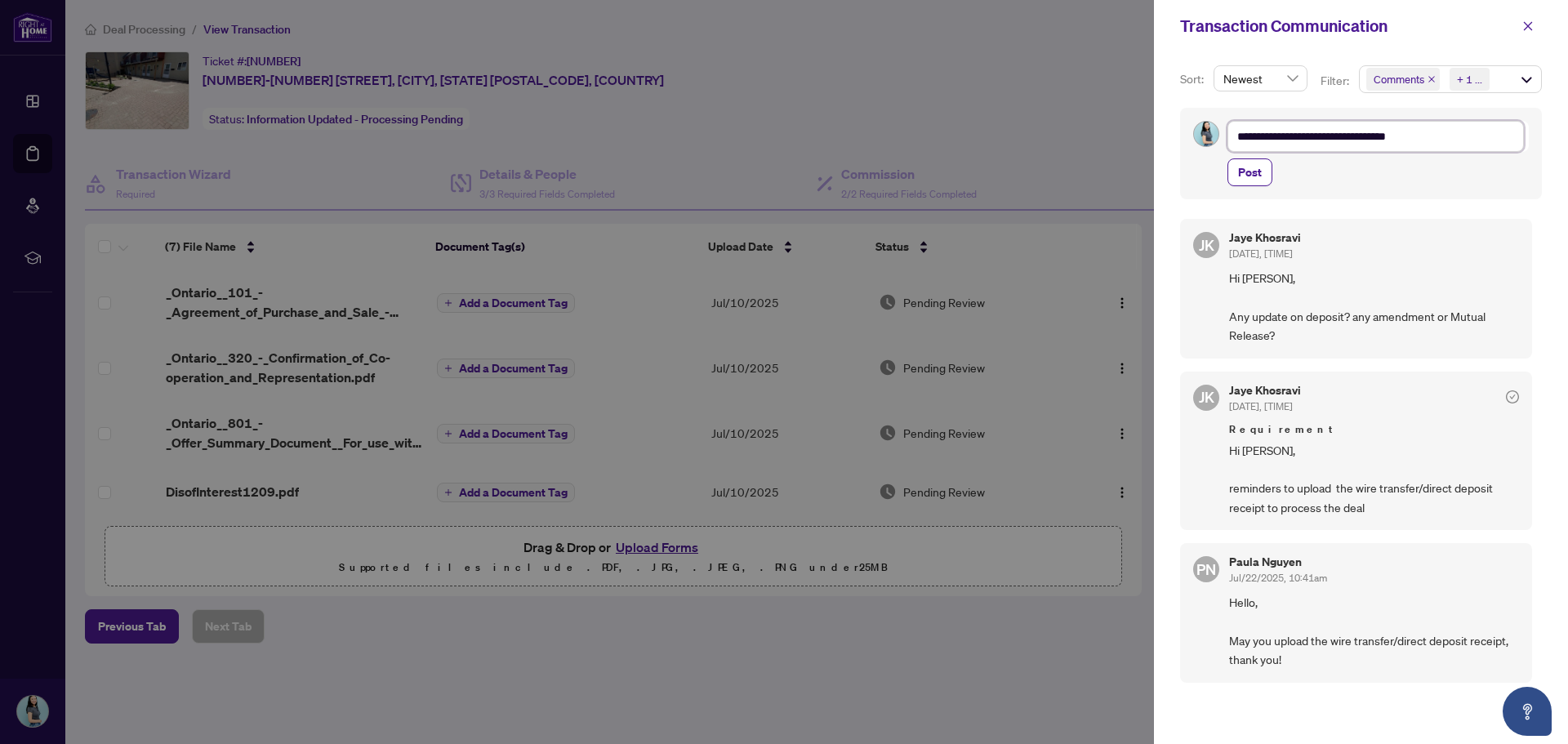 type on "**********" 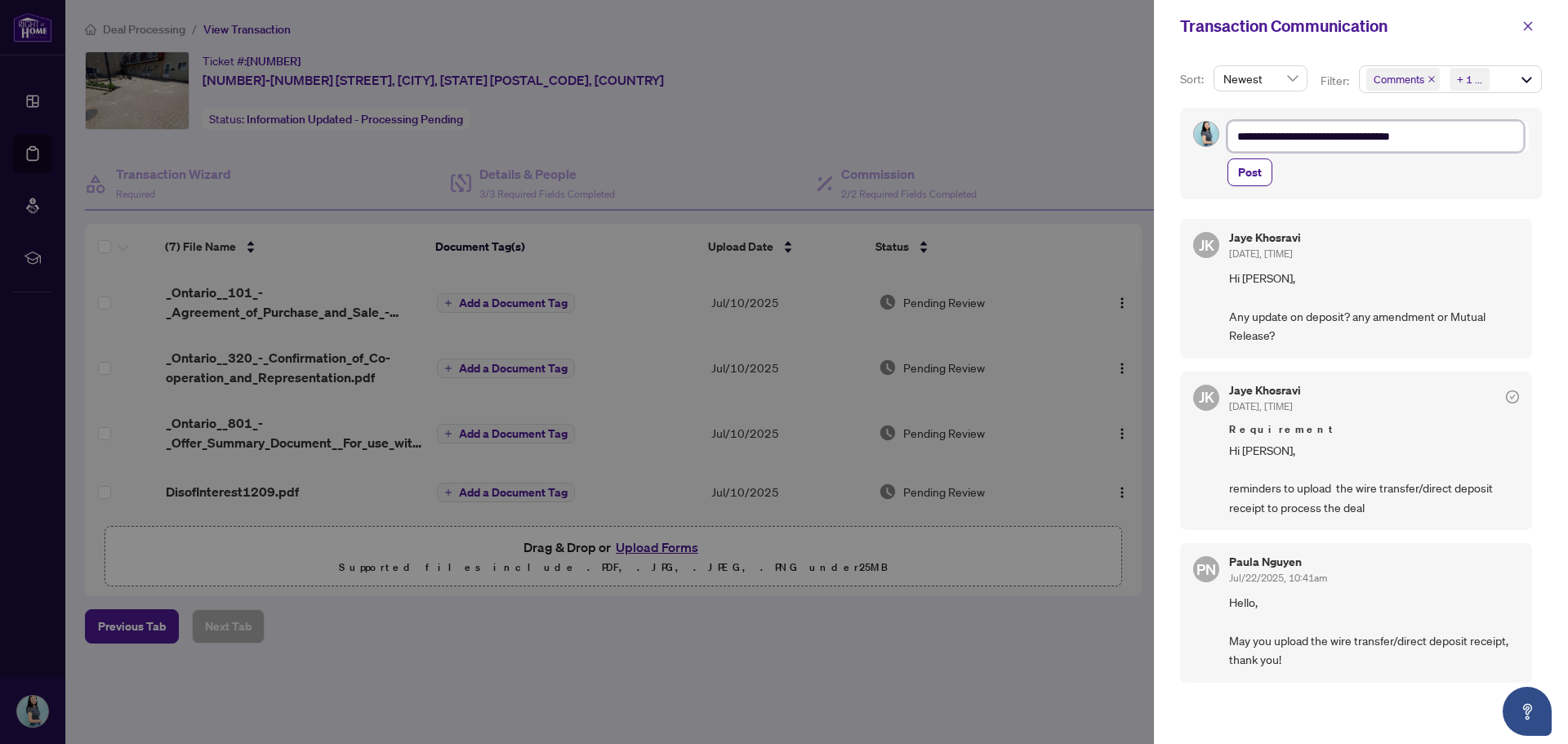 type on "**********" 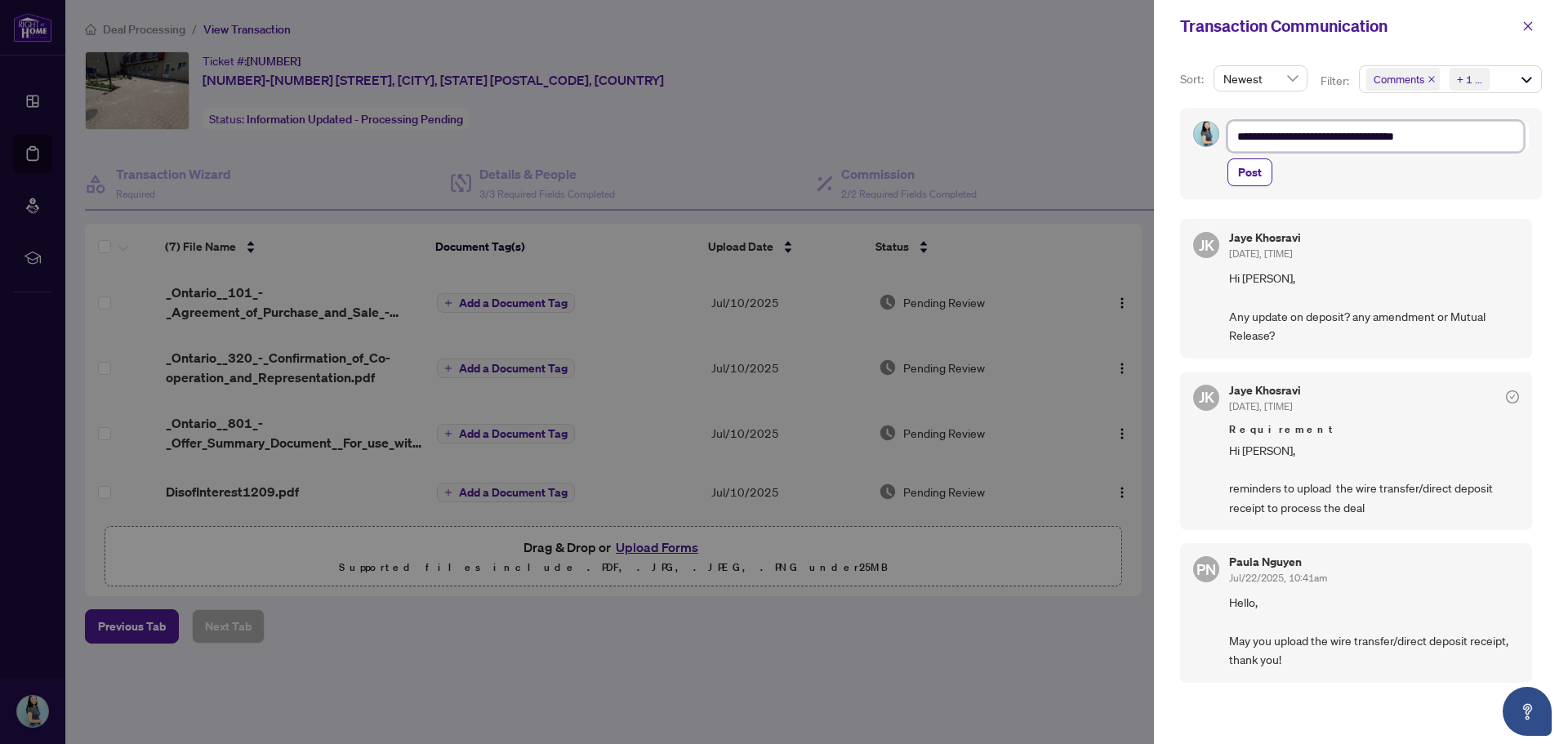 type on "**********" 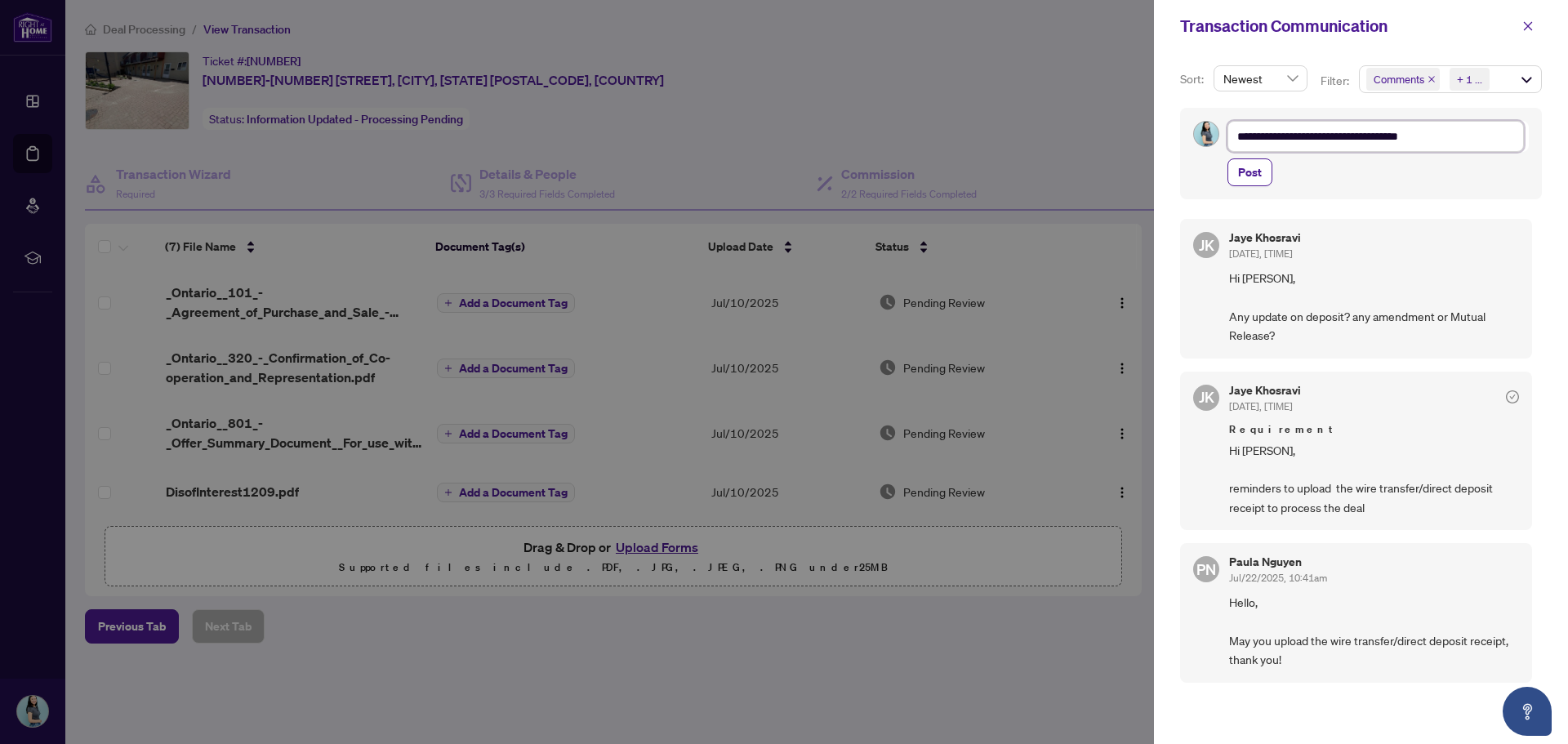 type on "**********" 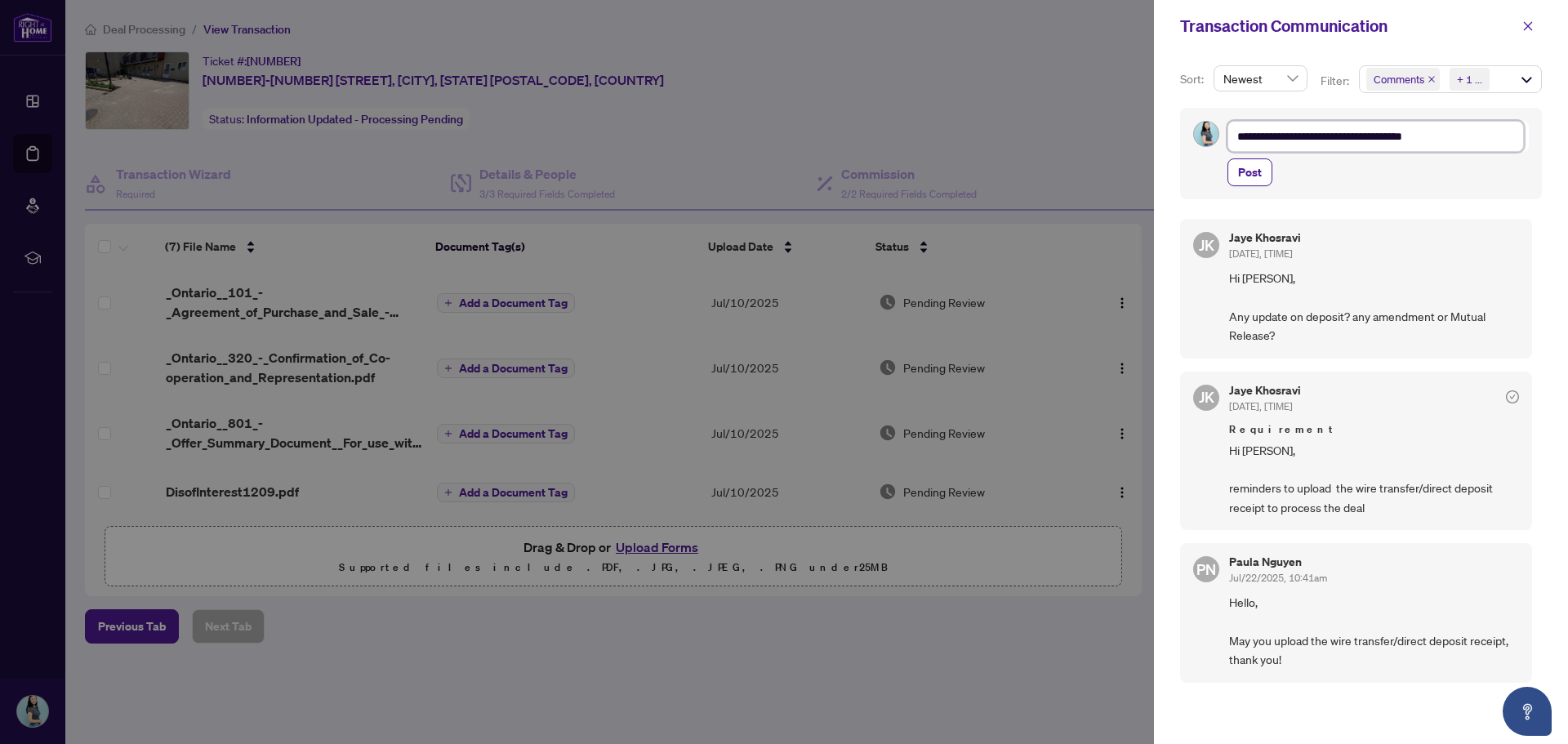 type on "**********" 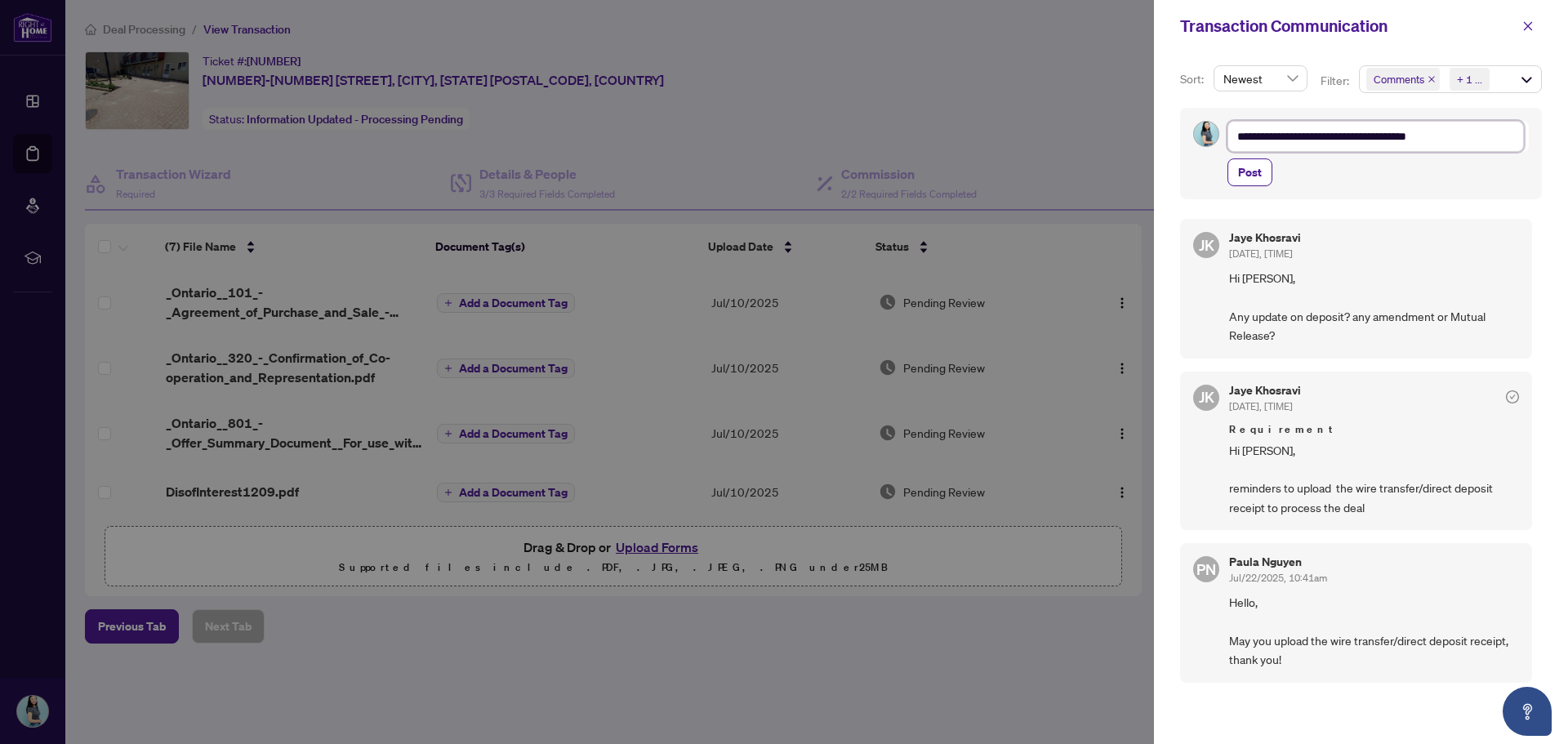 type on "**********" 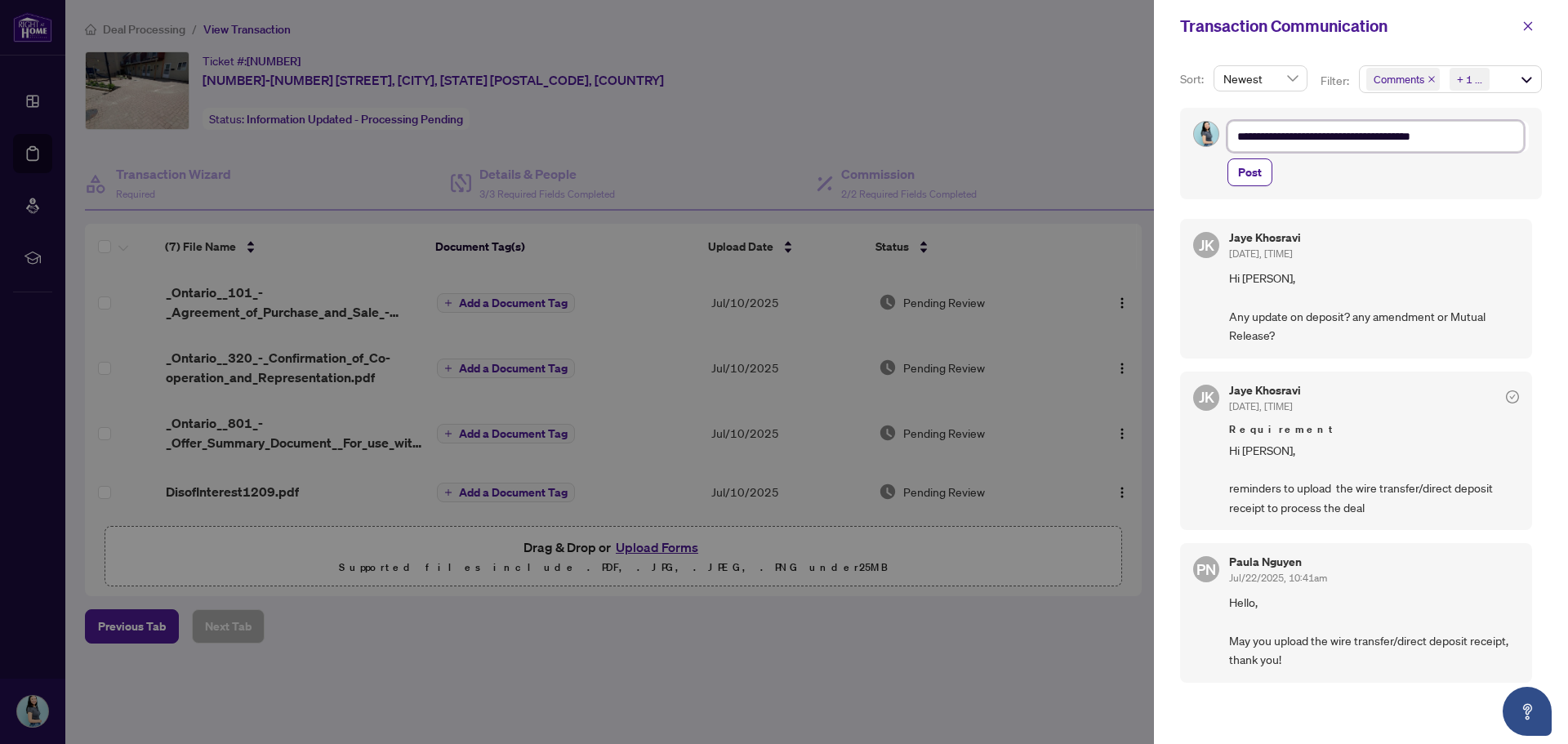 type on "**********" 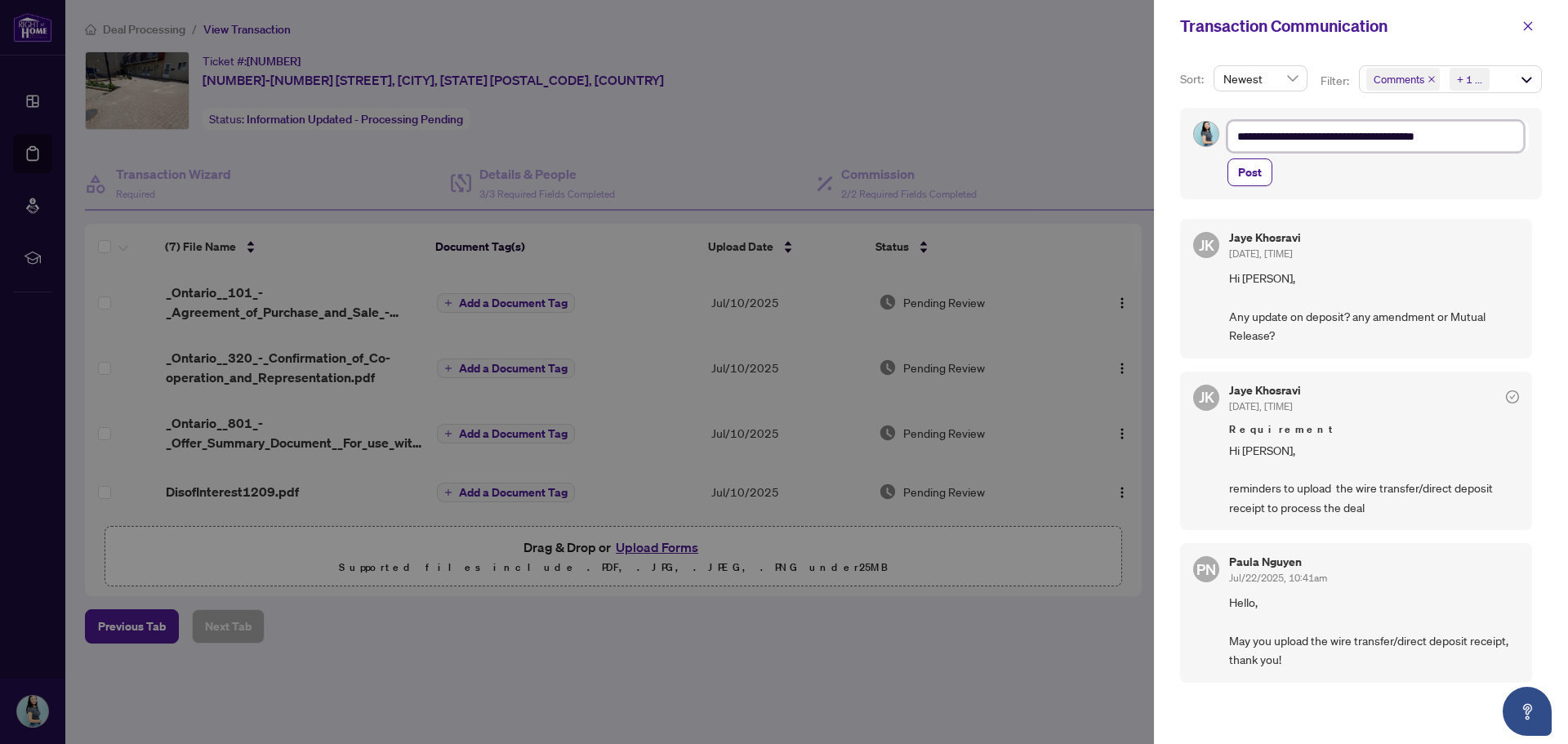 type on "**********" 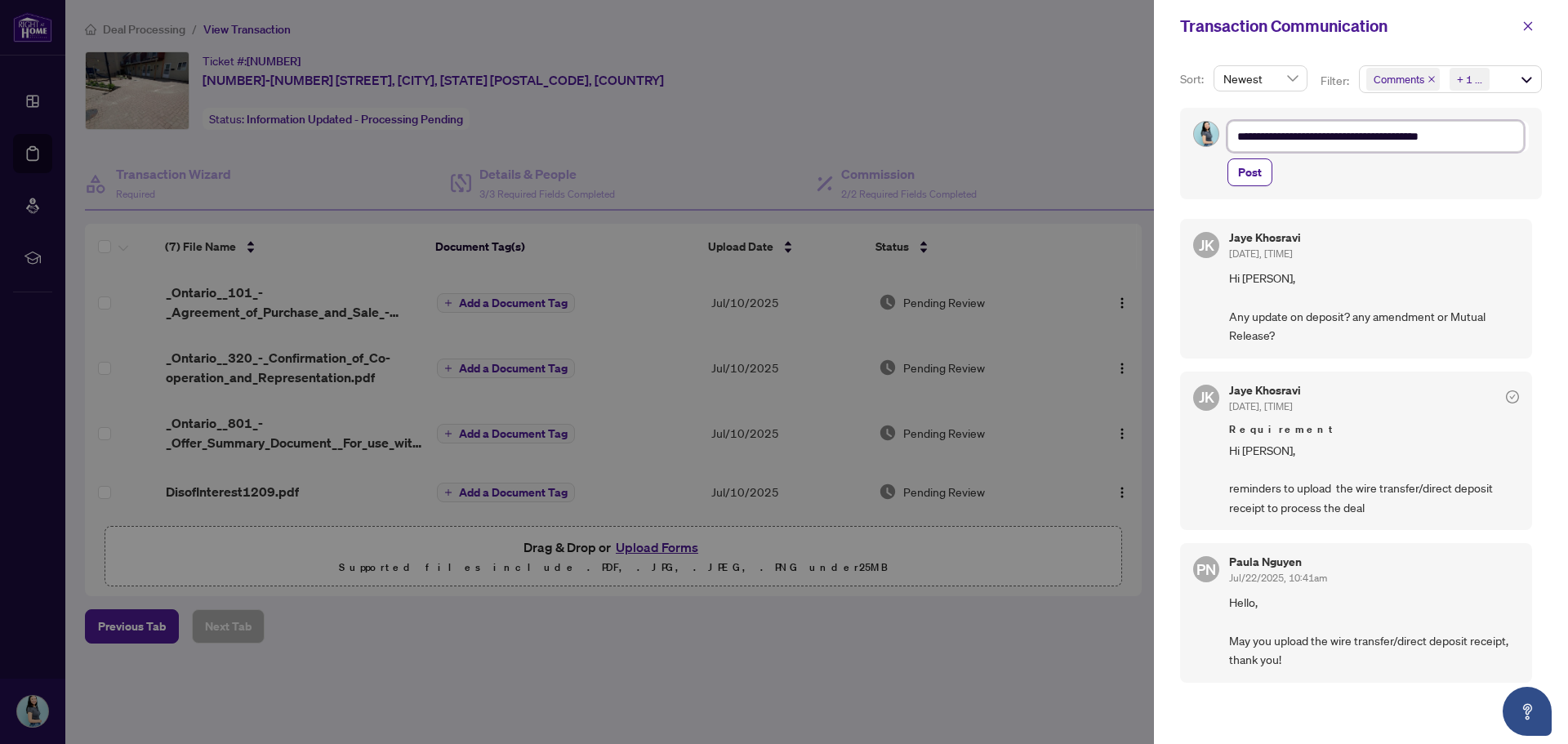 type on "**********" 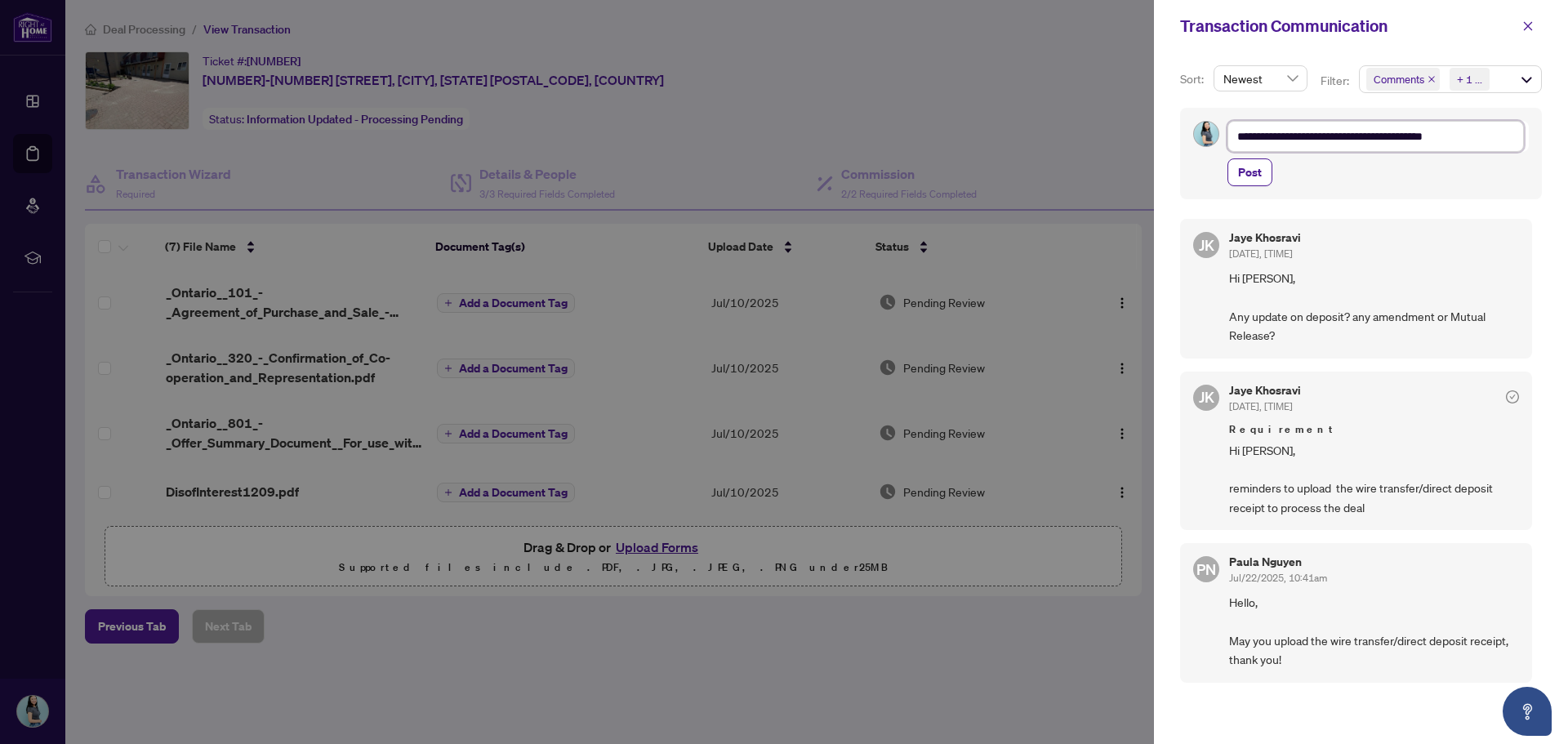 type on "**********" 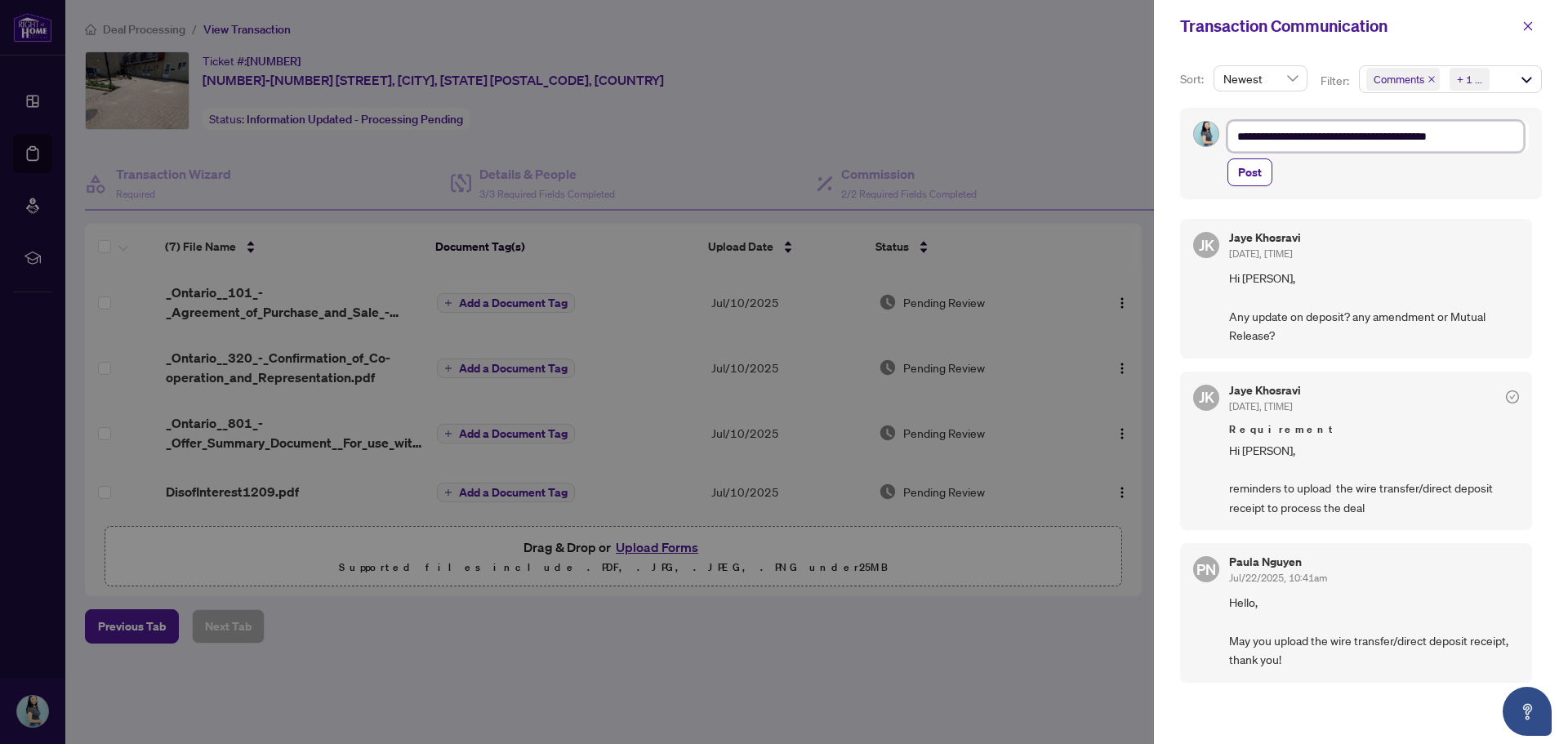 type on "**********" 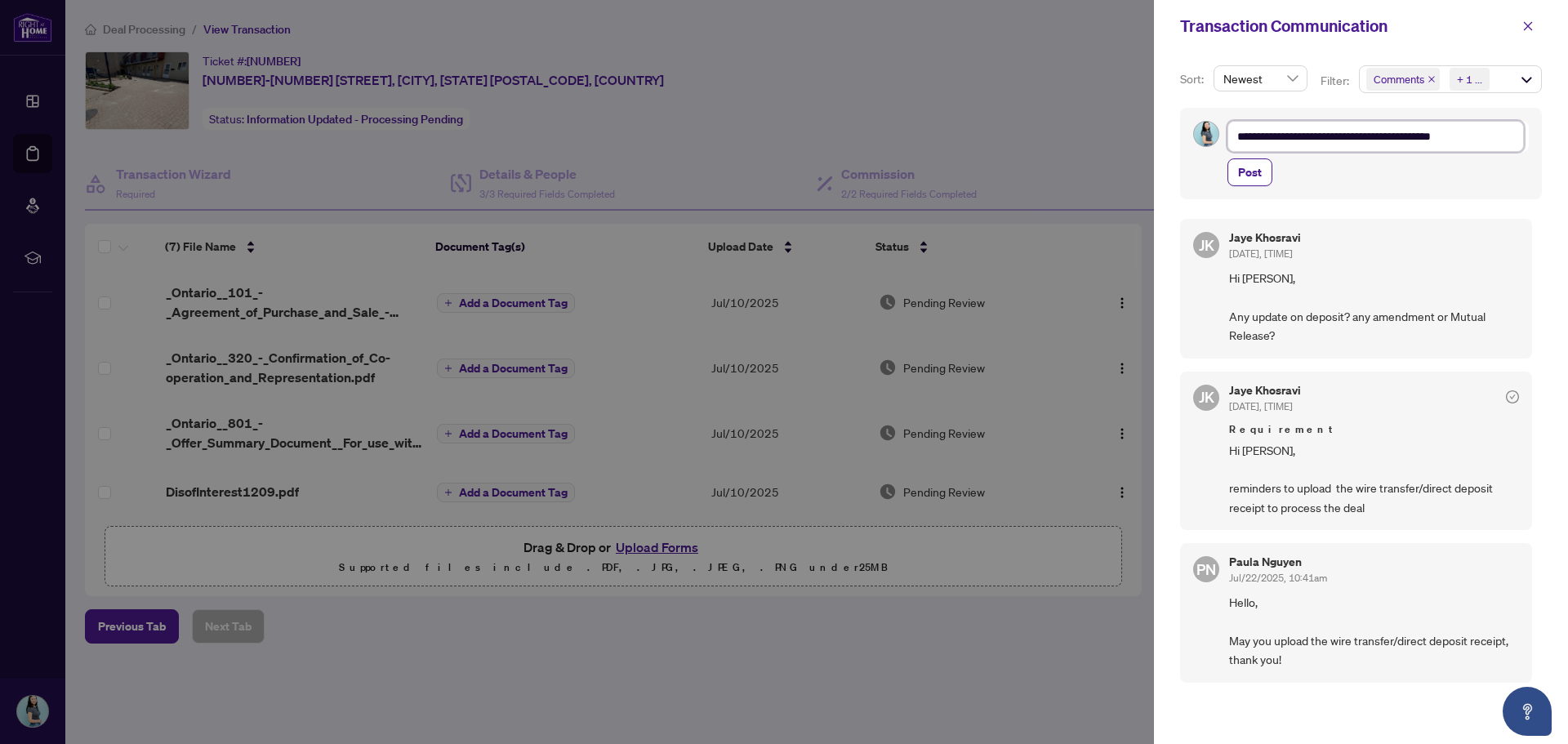 type on "**********" 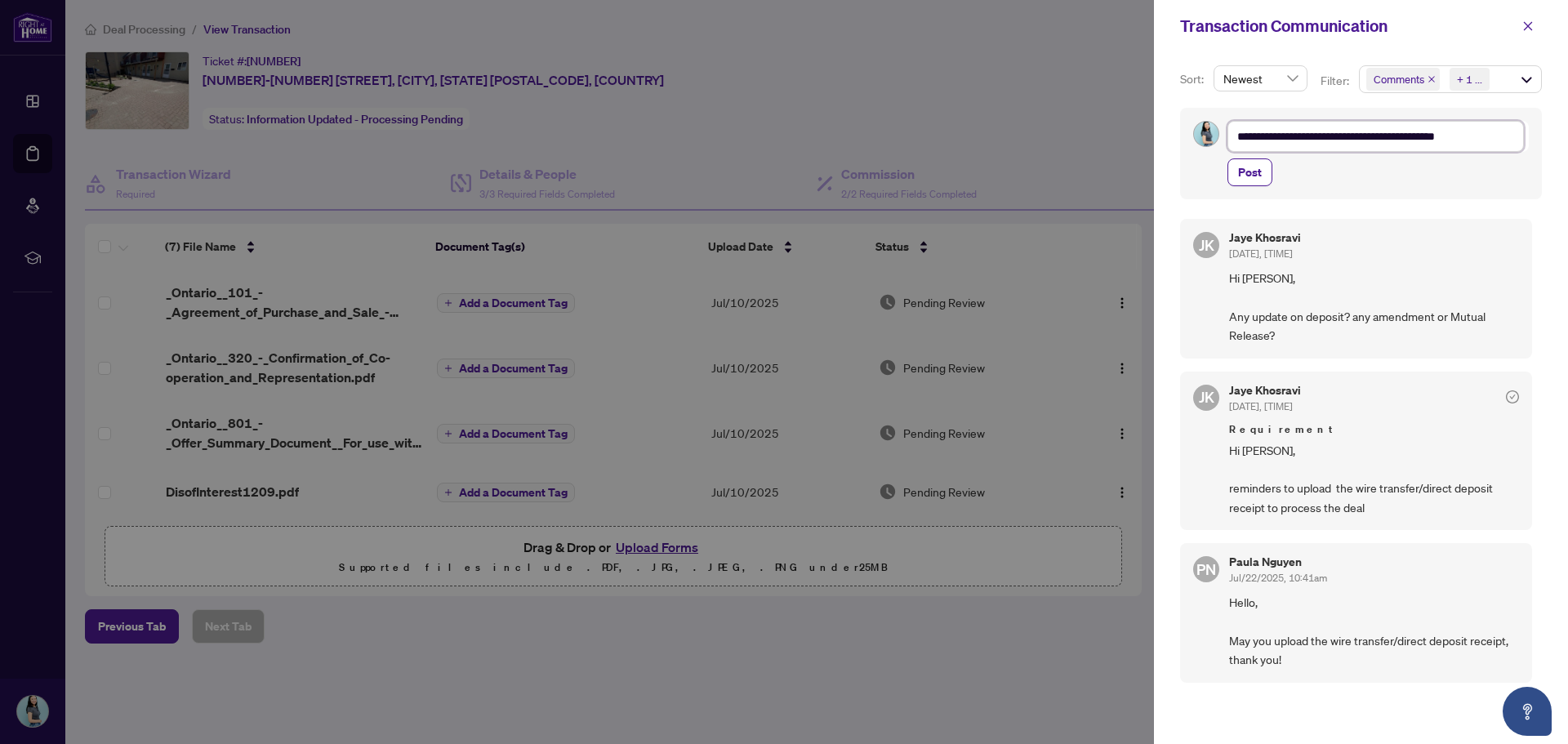 type on "**********" 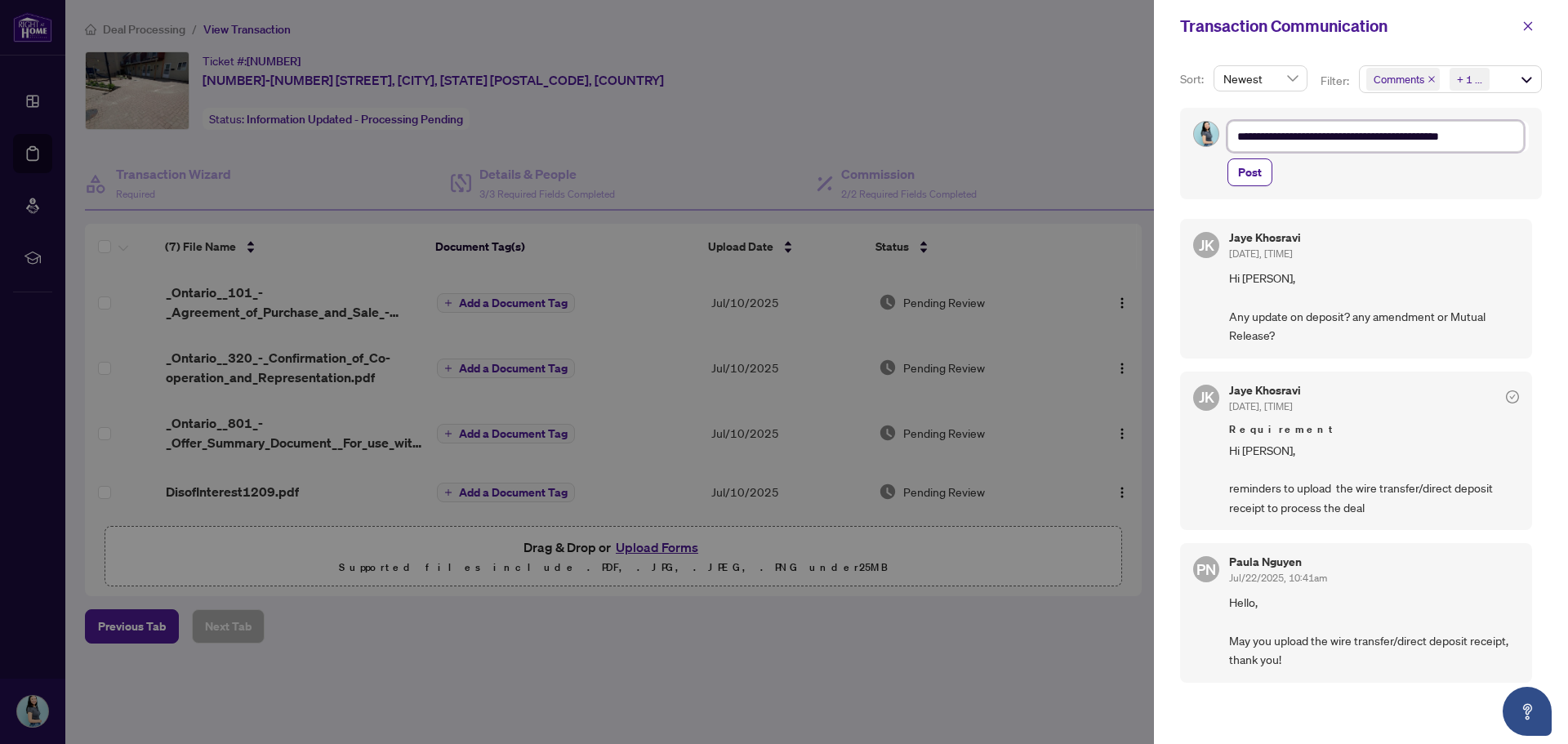 type on "**********" 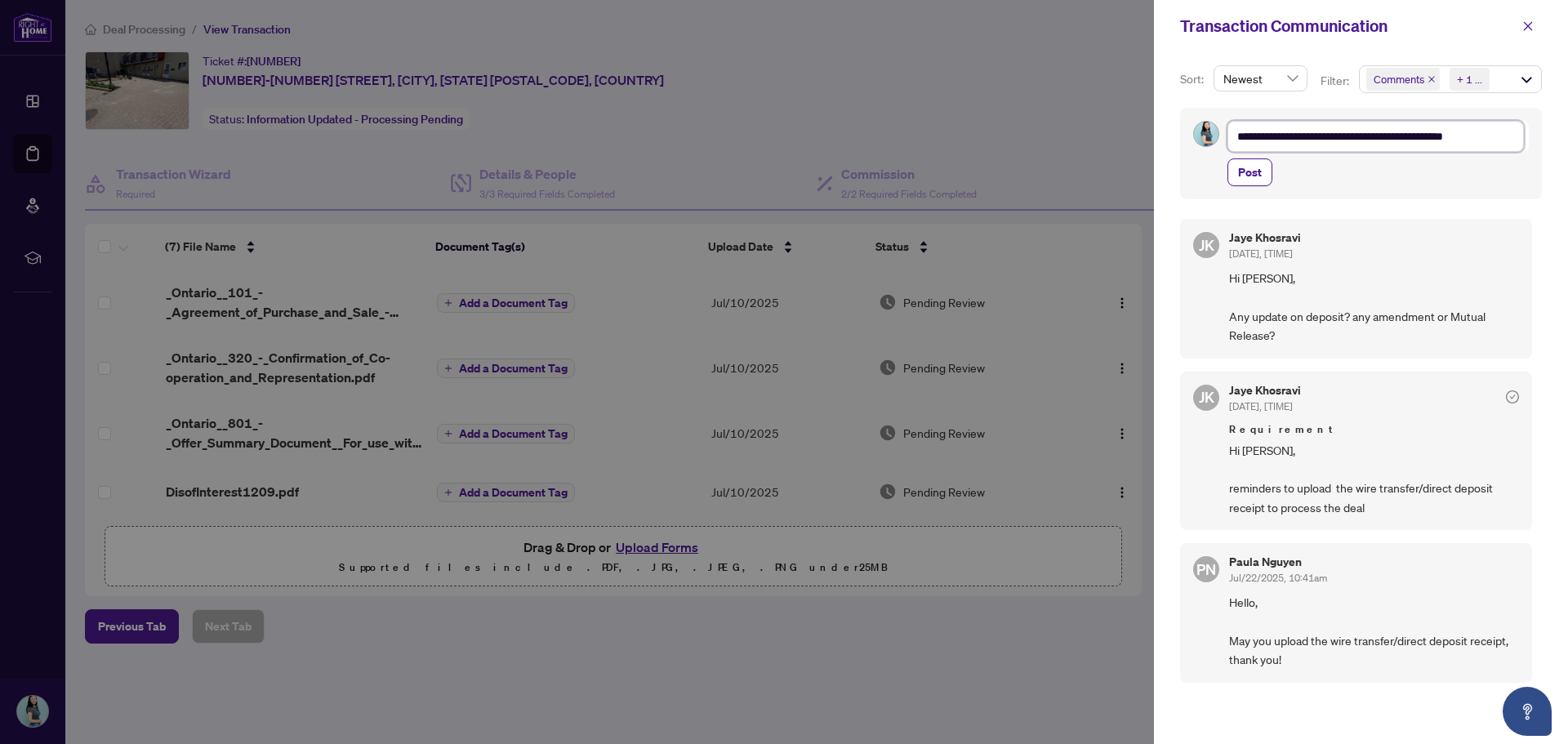 type on "**********" 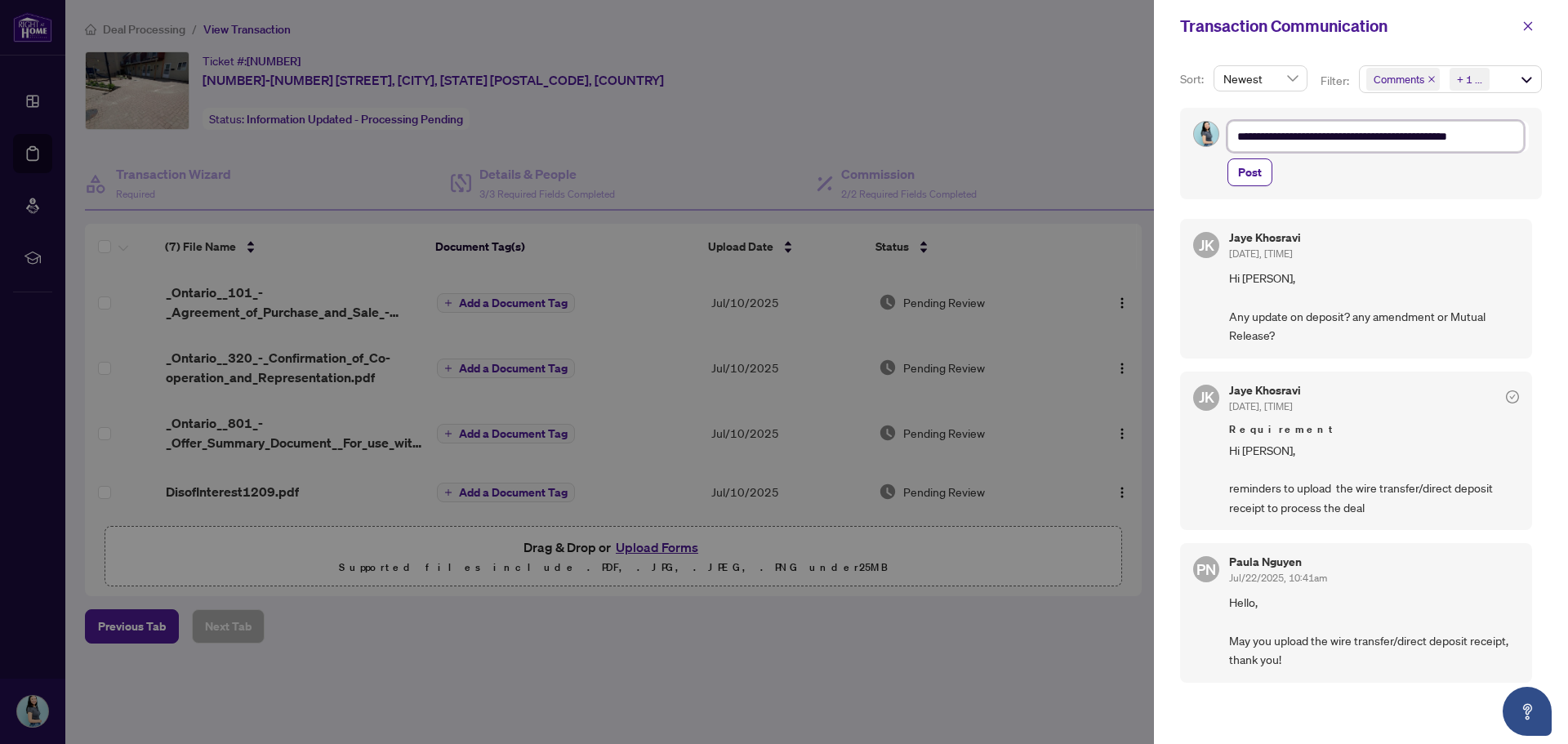 type on "**********" 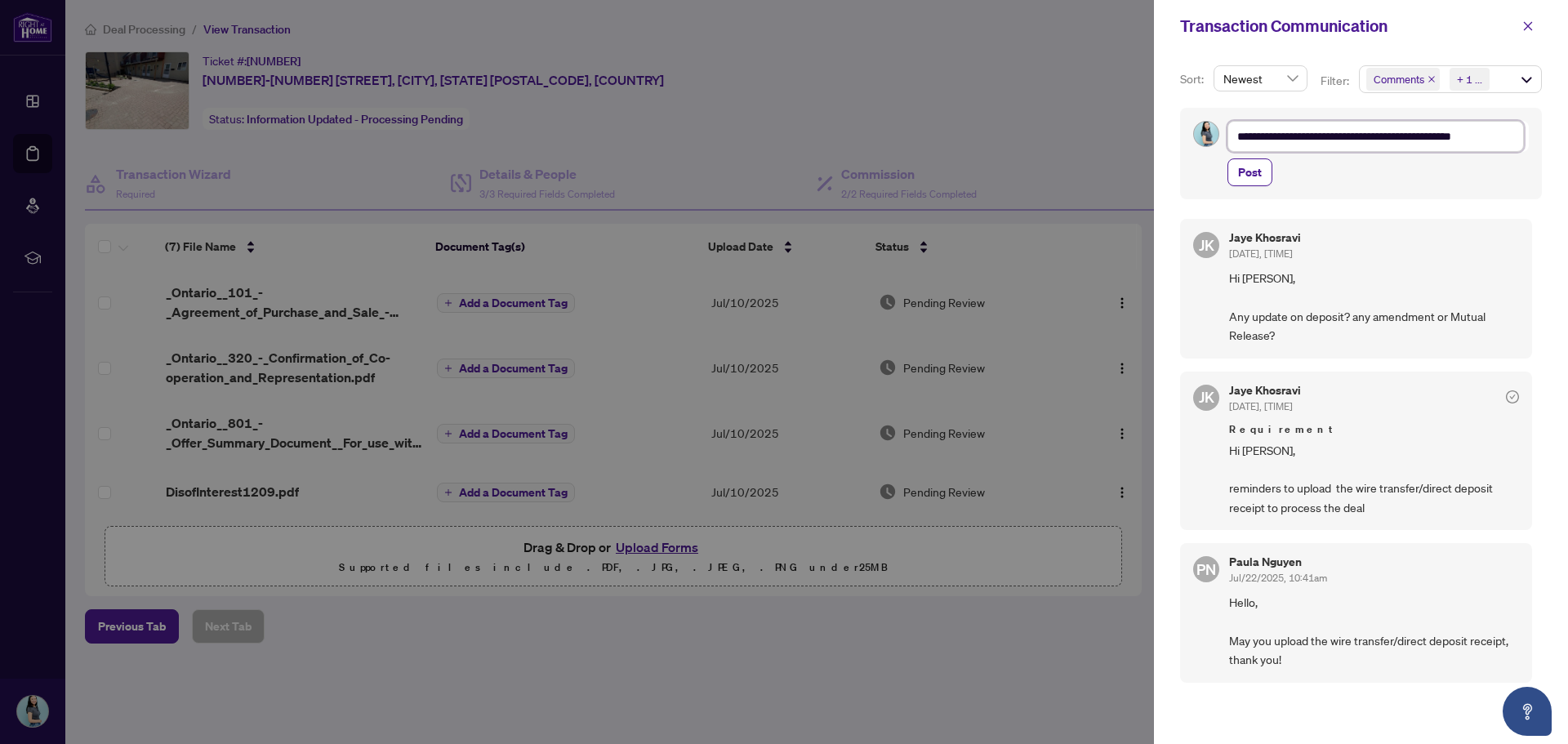 type on "**********" 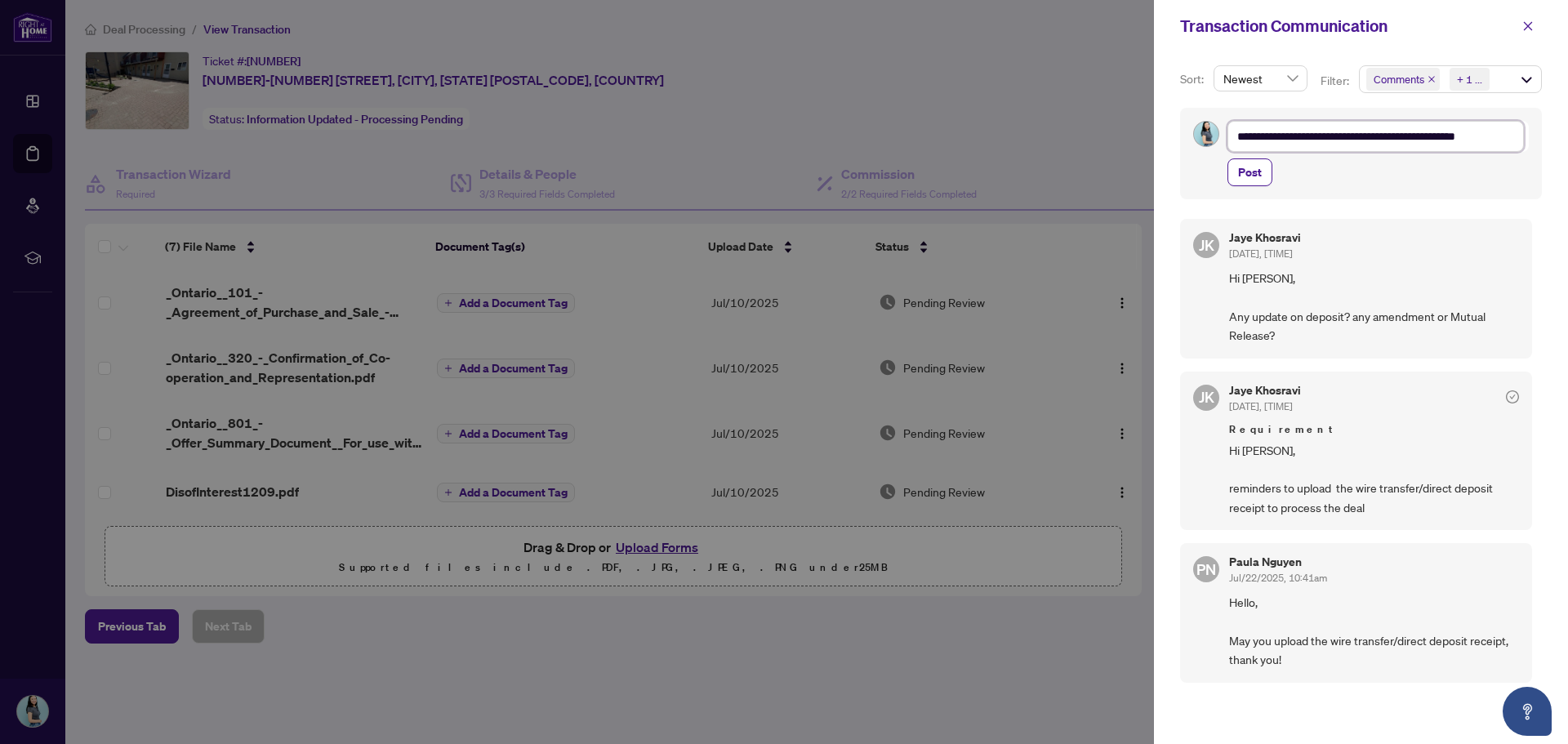 type on "**********" 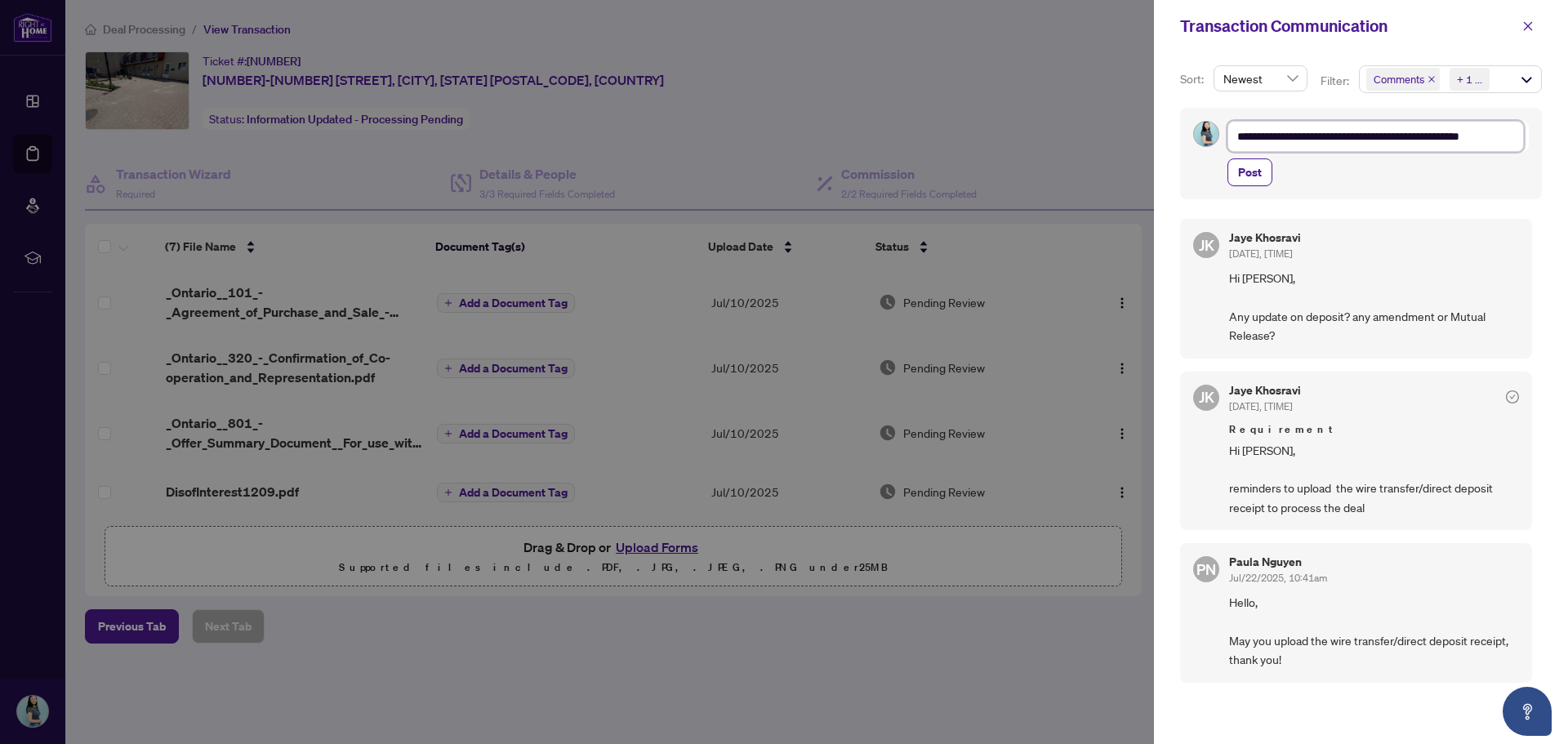 type on "**********" 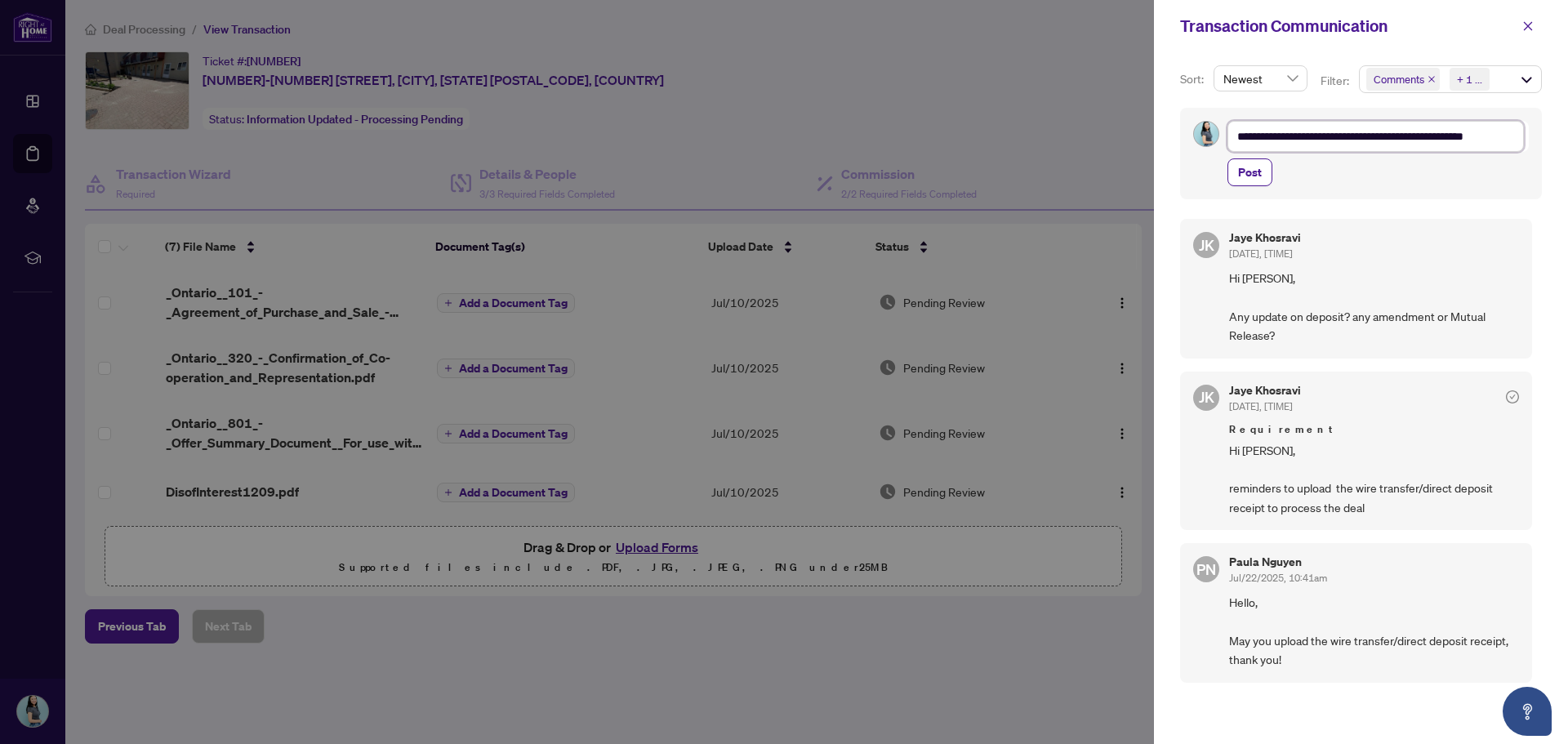 type on "**********" 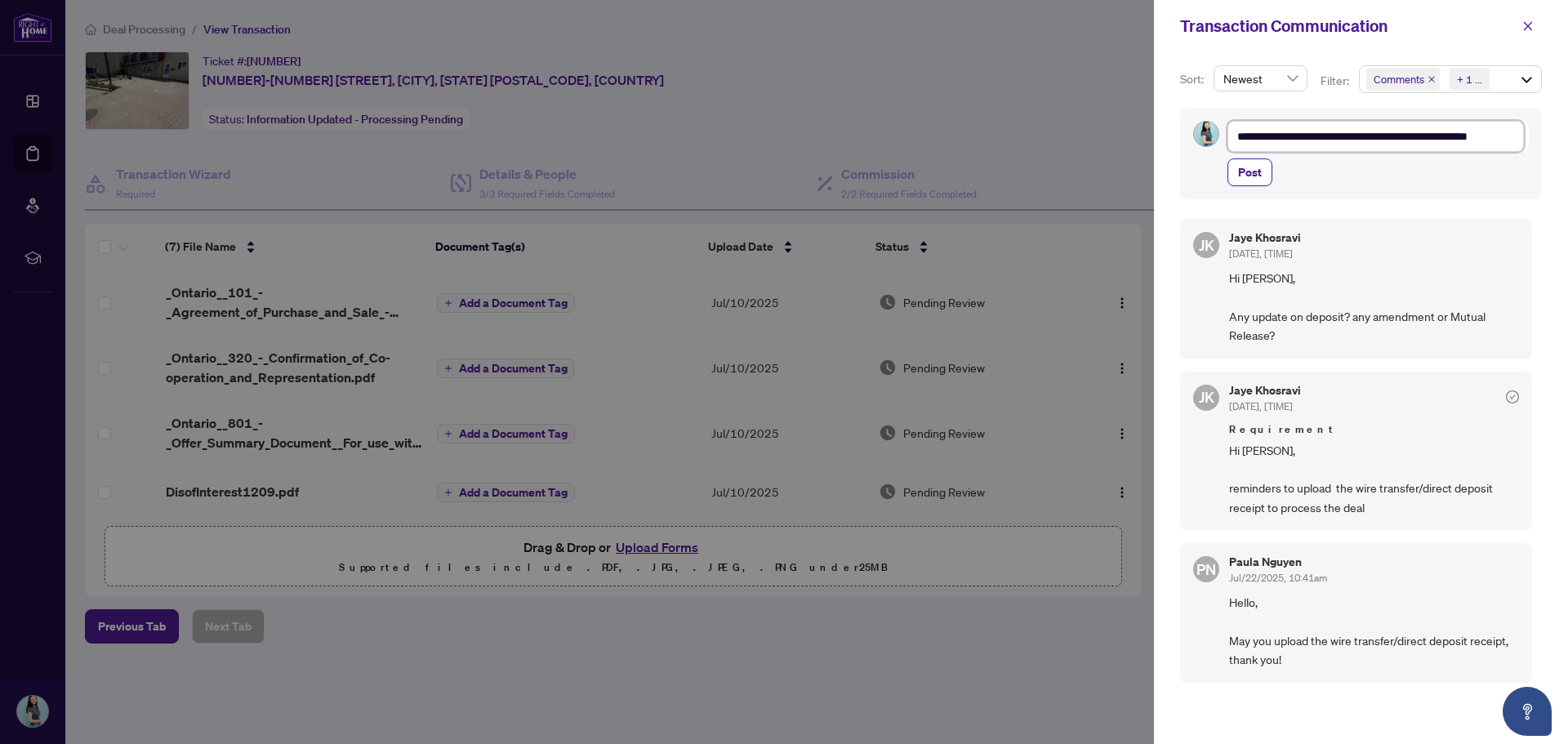 type on "**********" 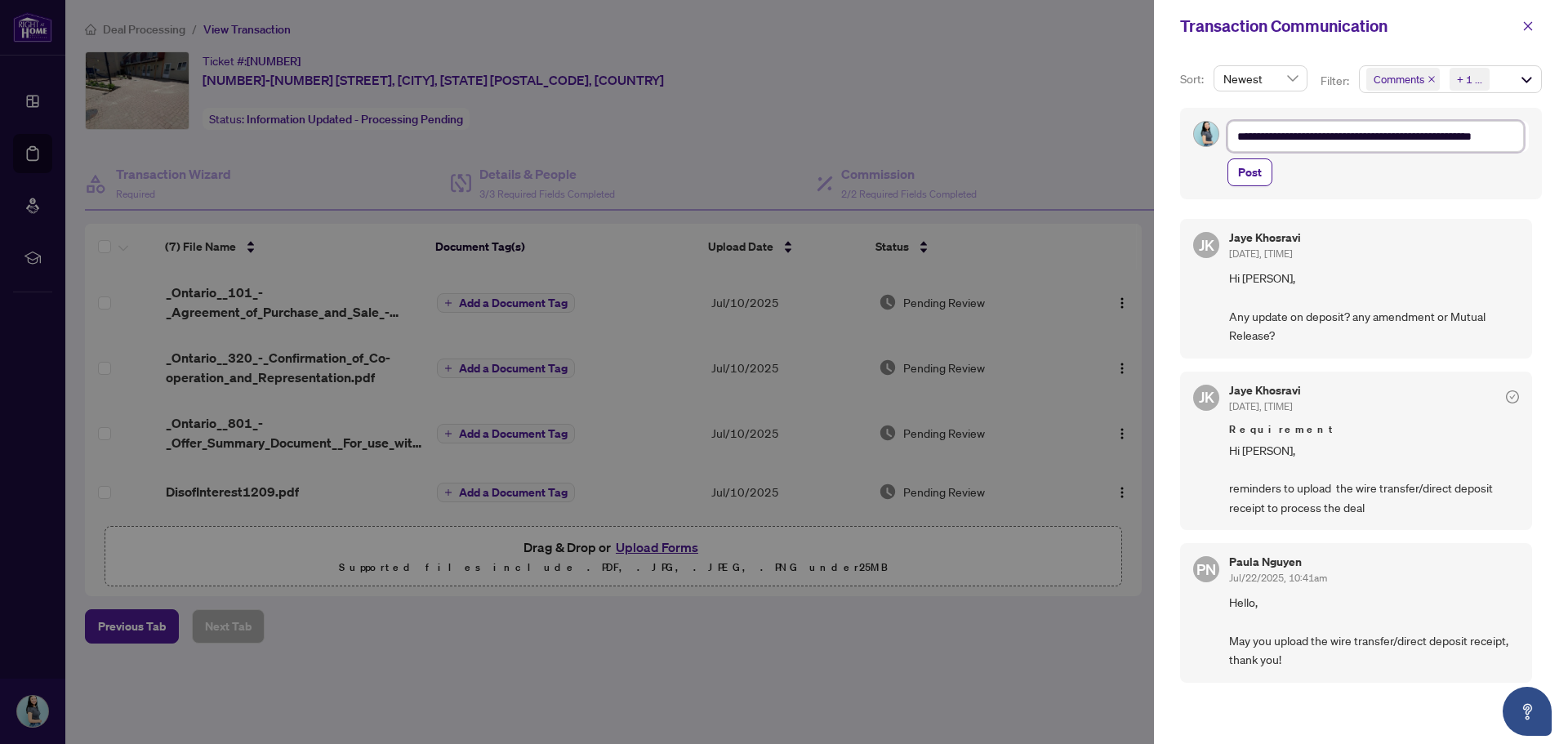type on "**********" 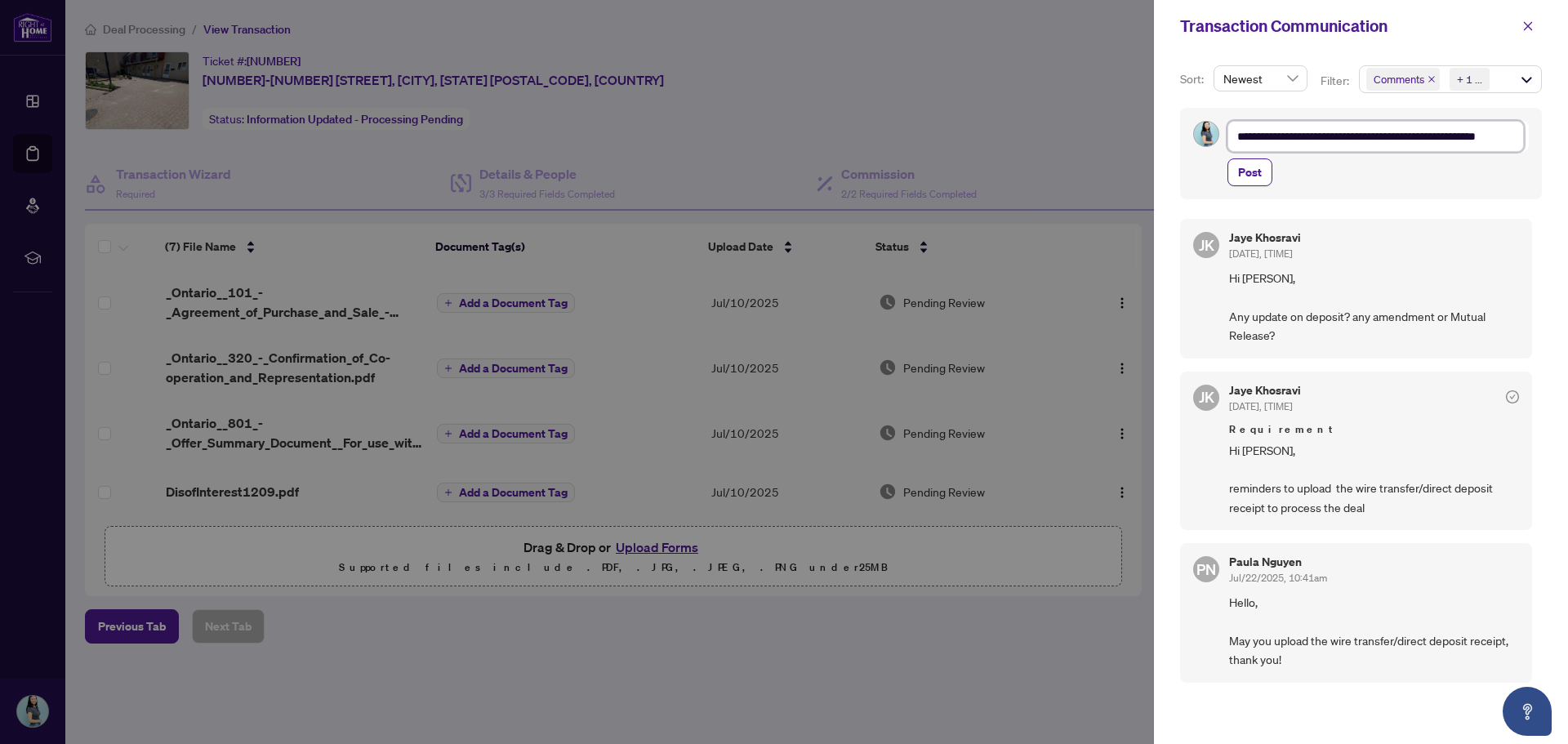 type on "**********" 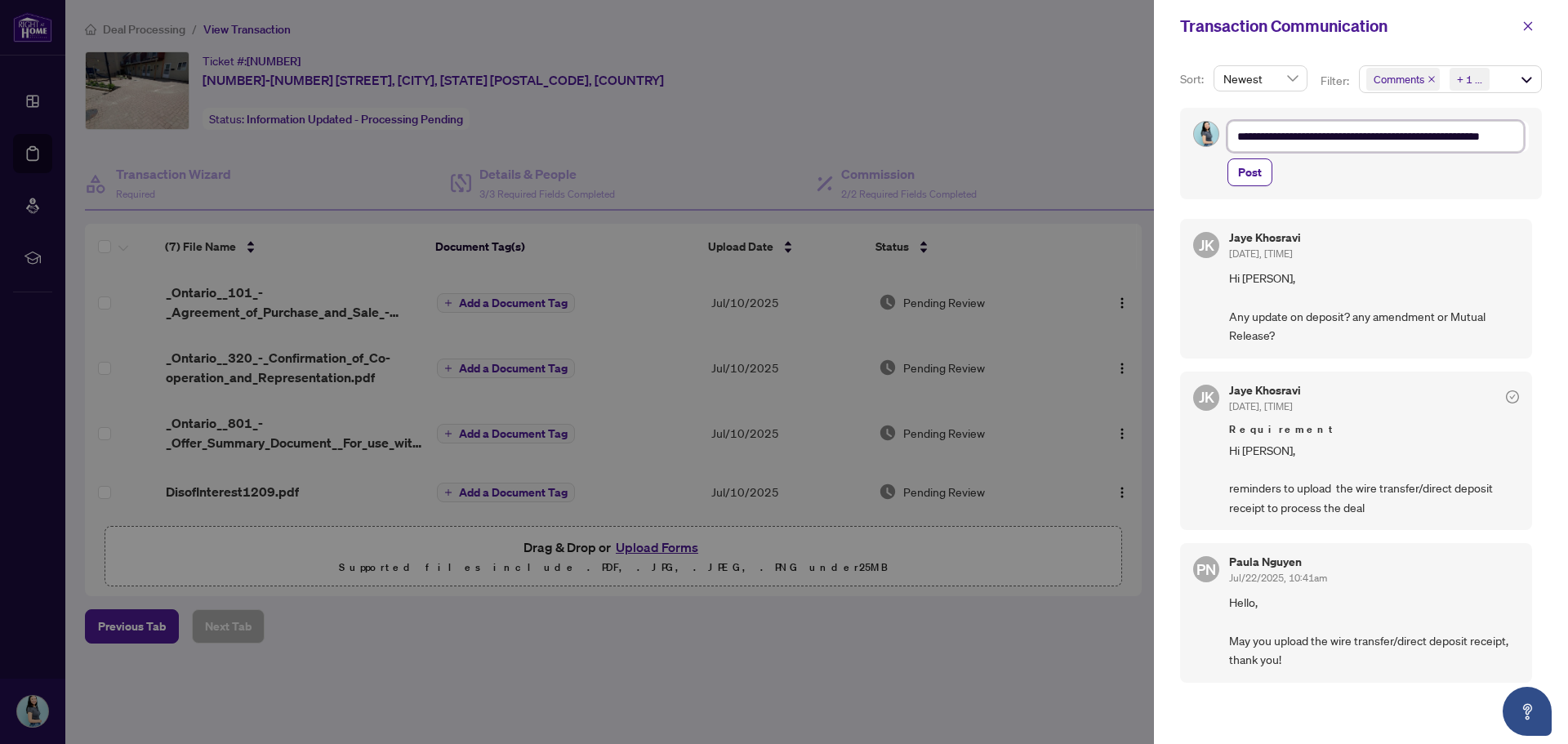 type on "**********" 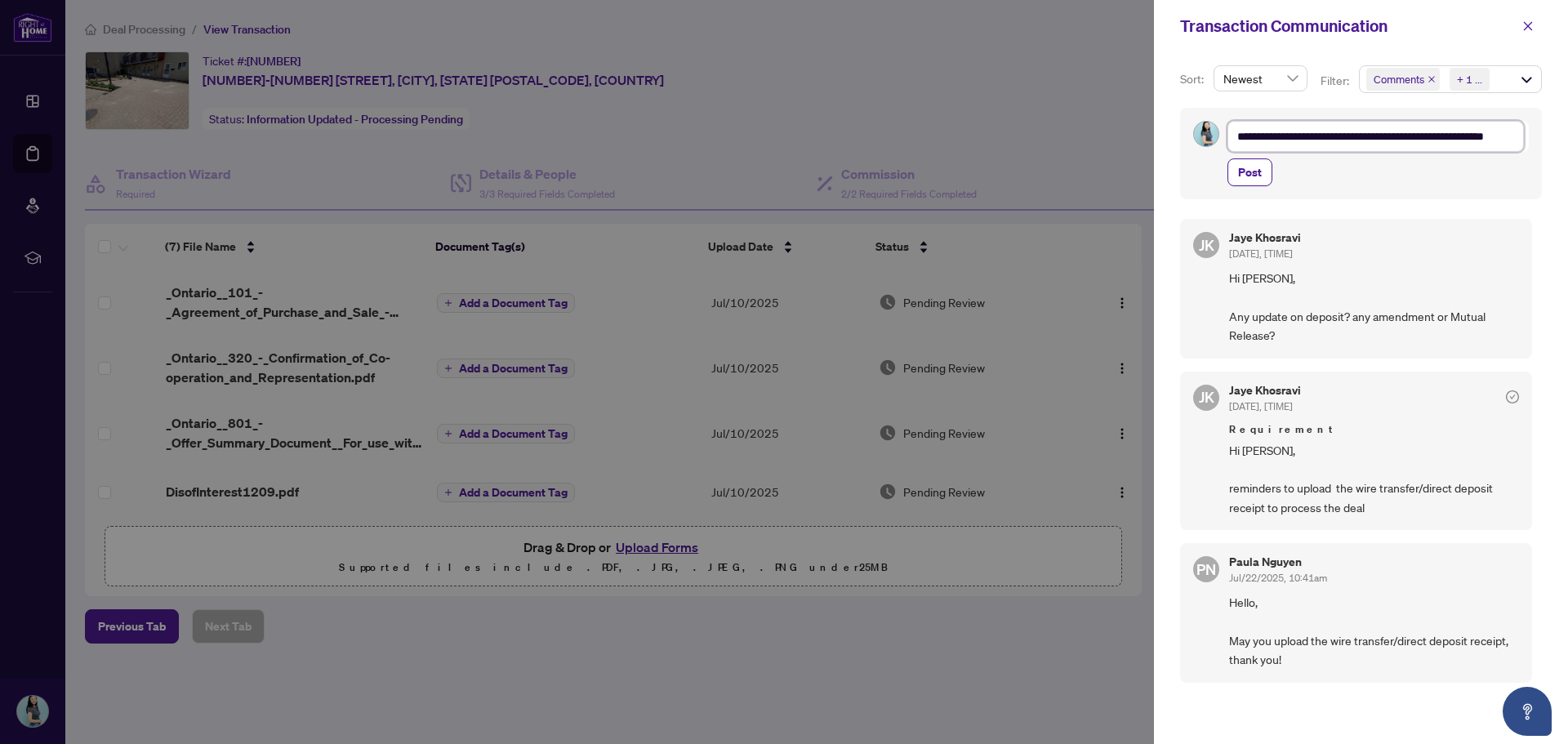 type on "**********" 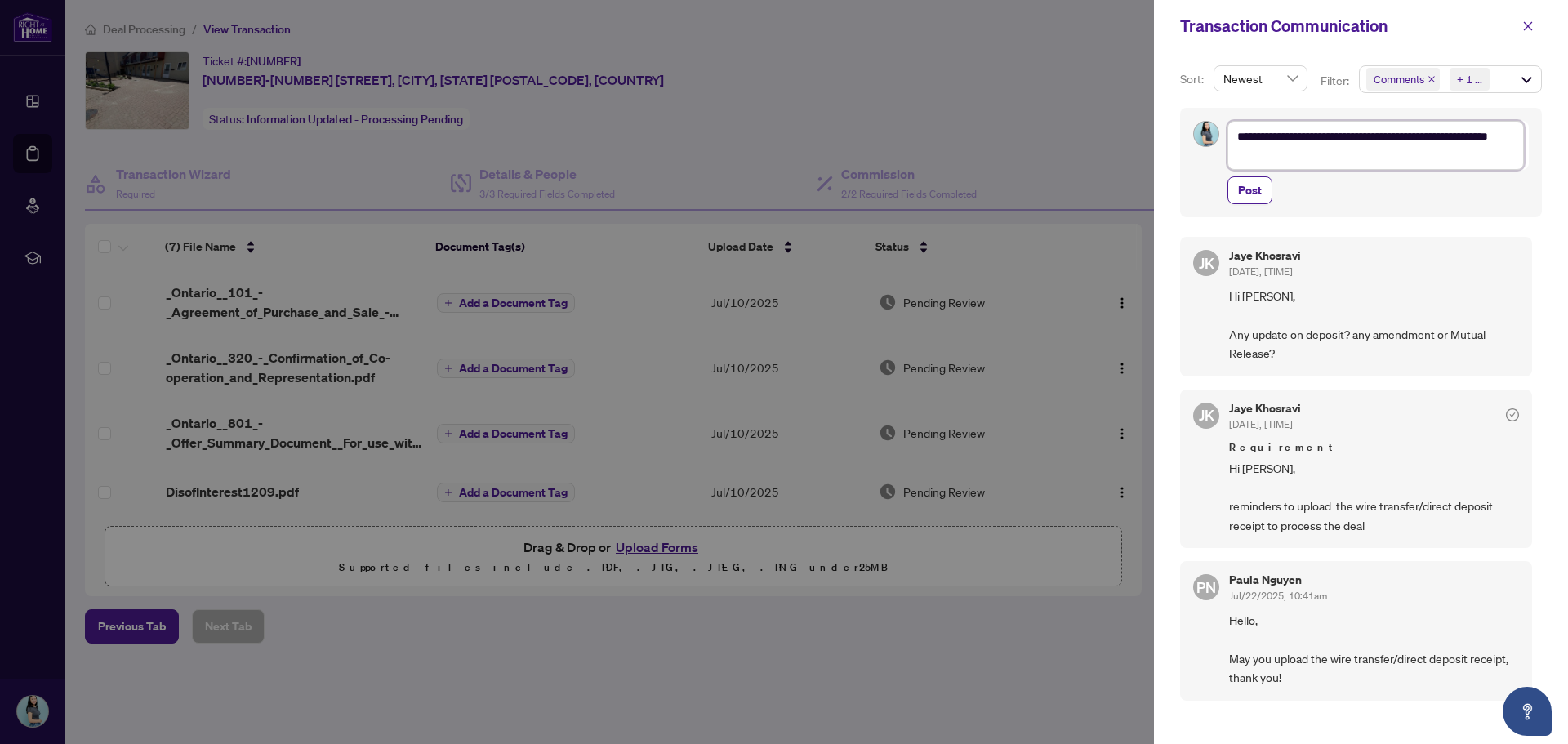type on "**********" 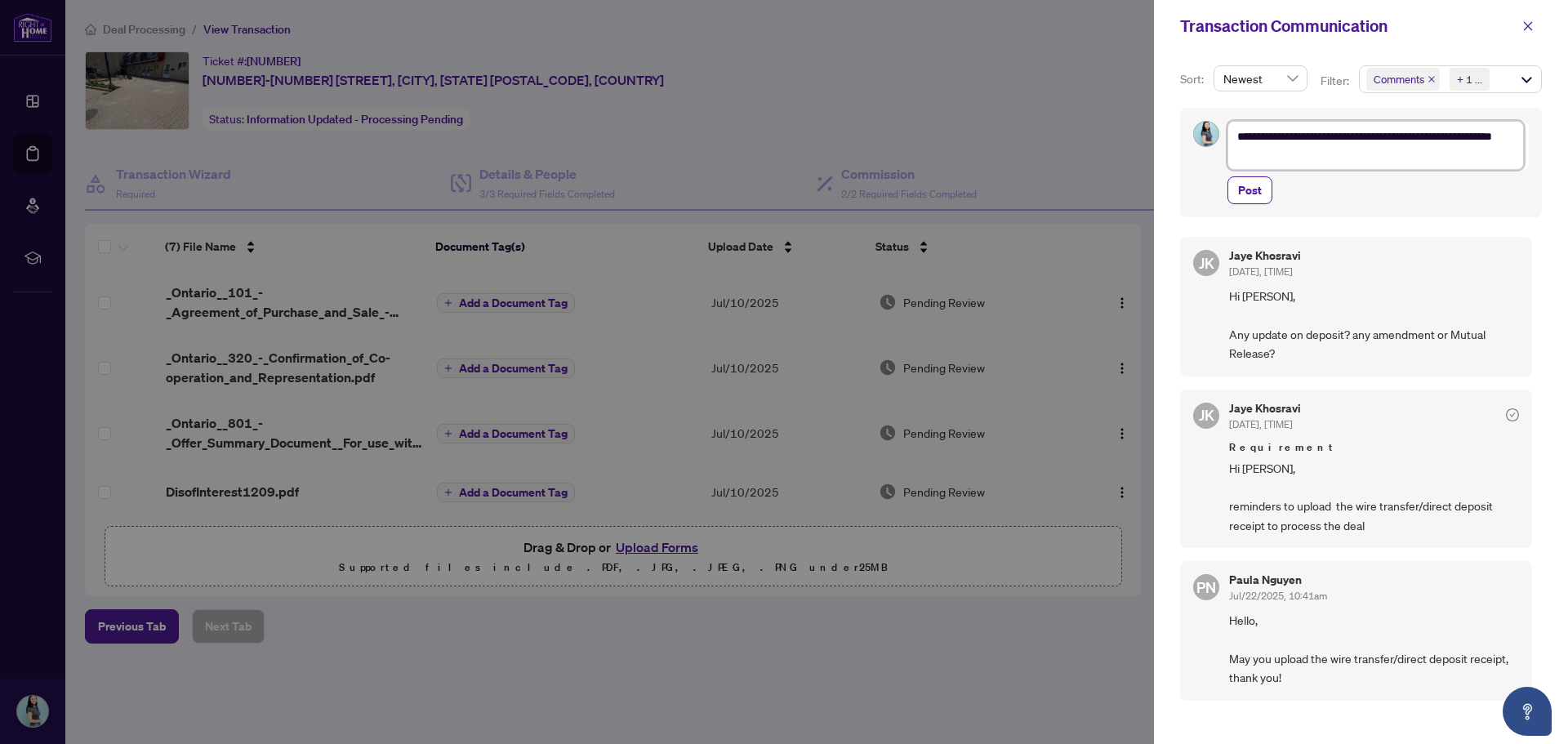 type on "**********" 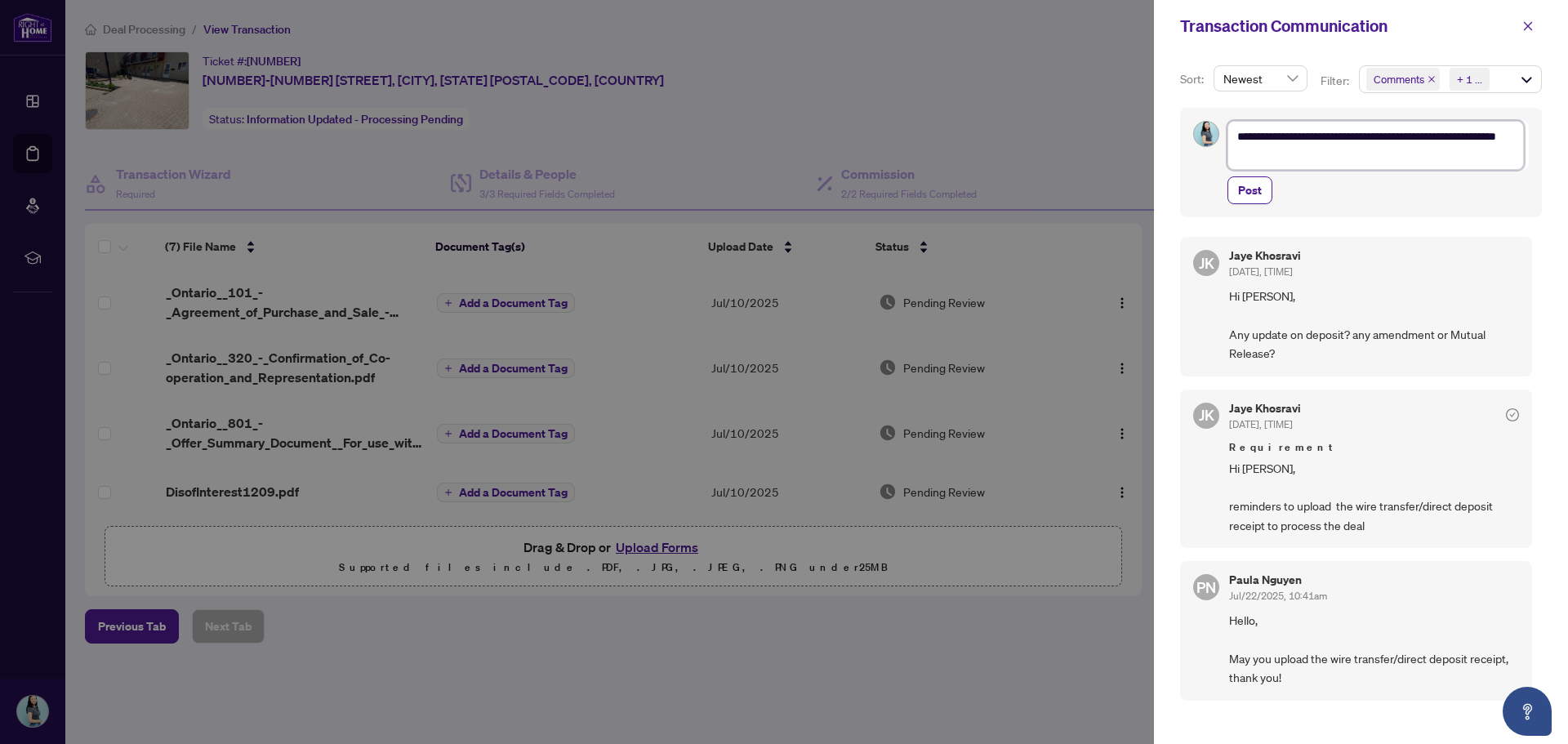type on "**********" 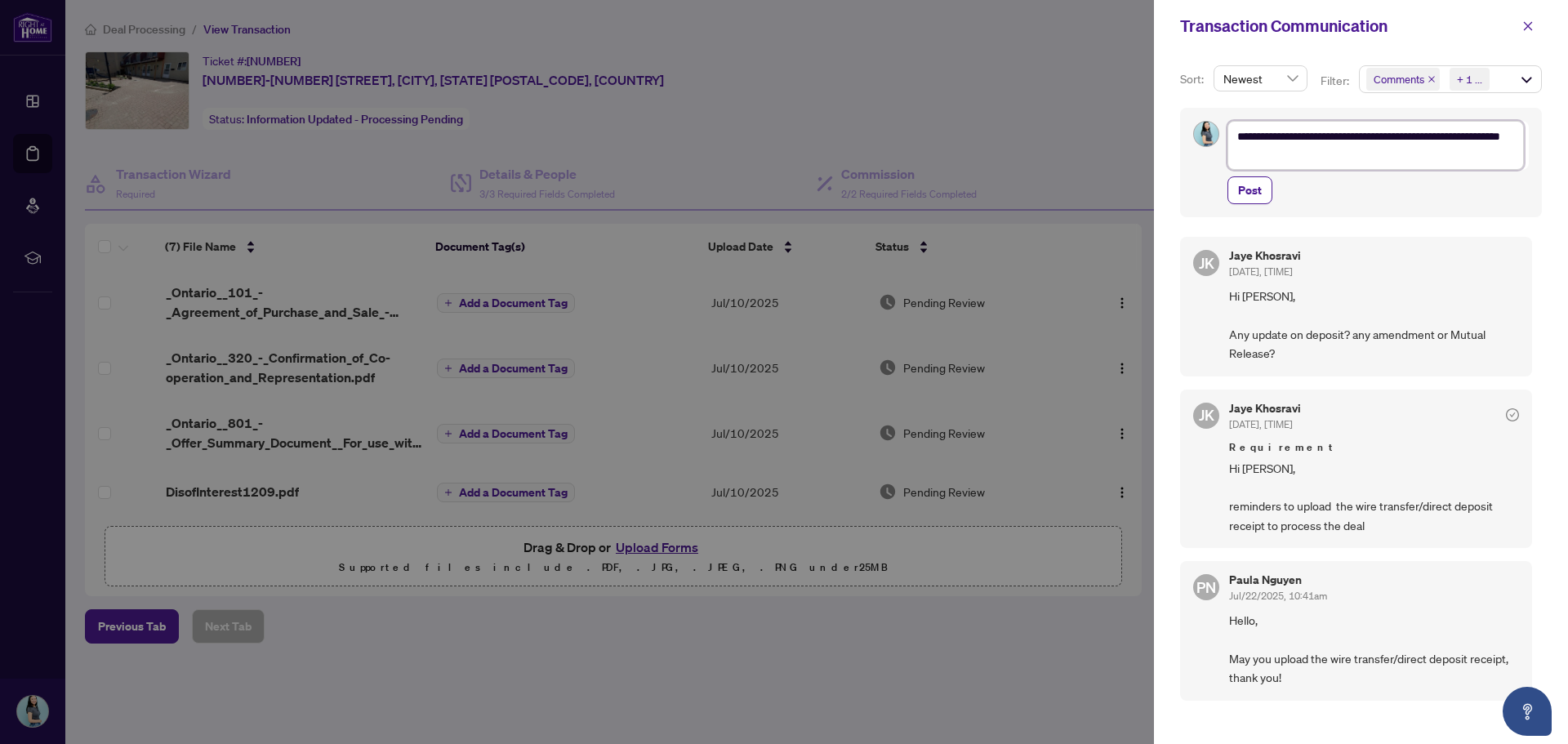type on "**********" 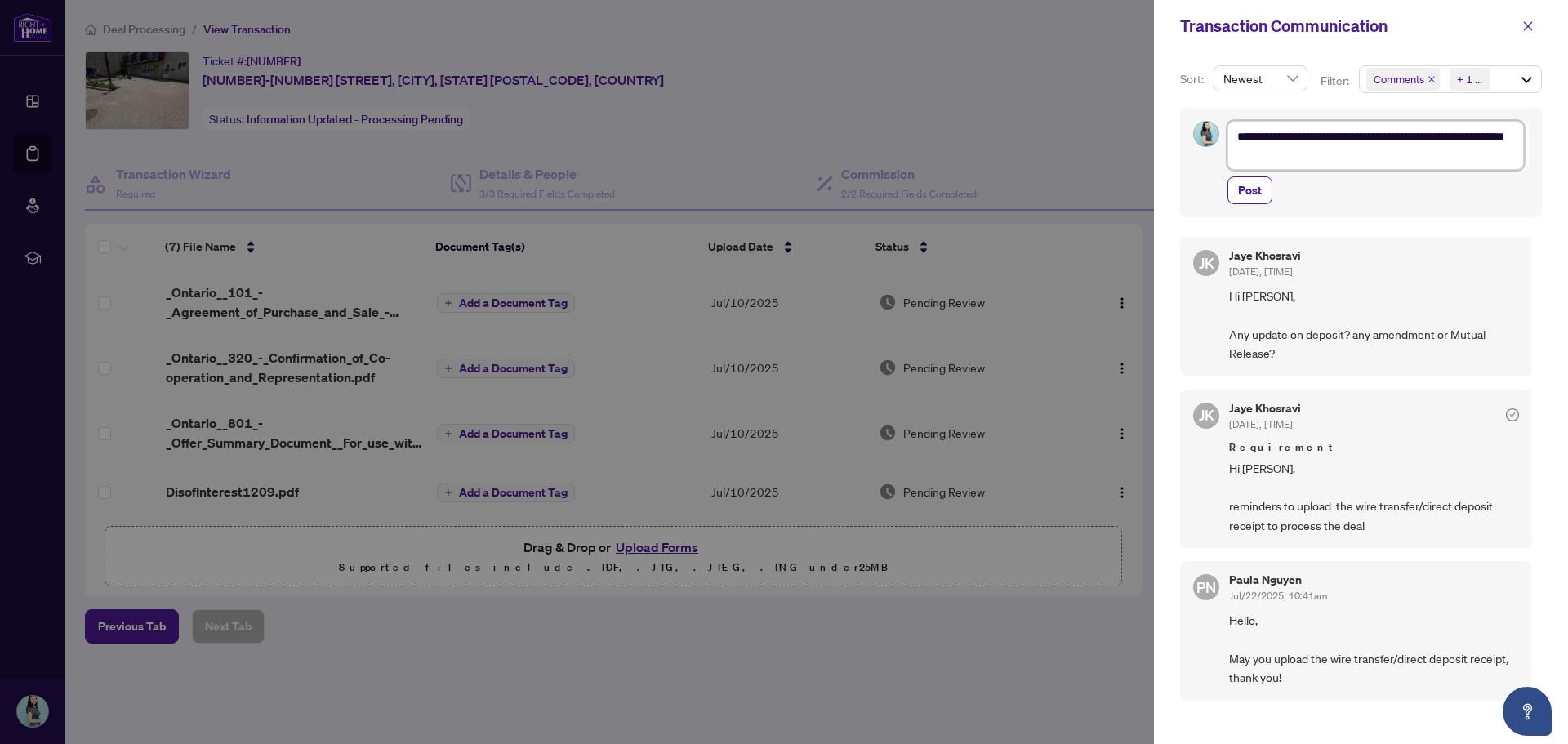 type on "**********" 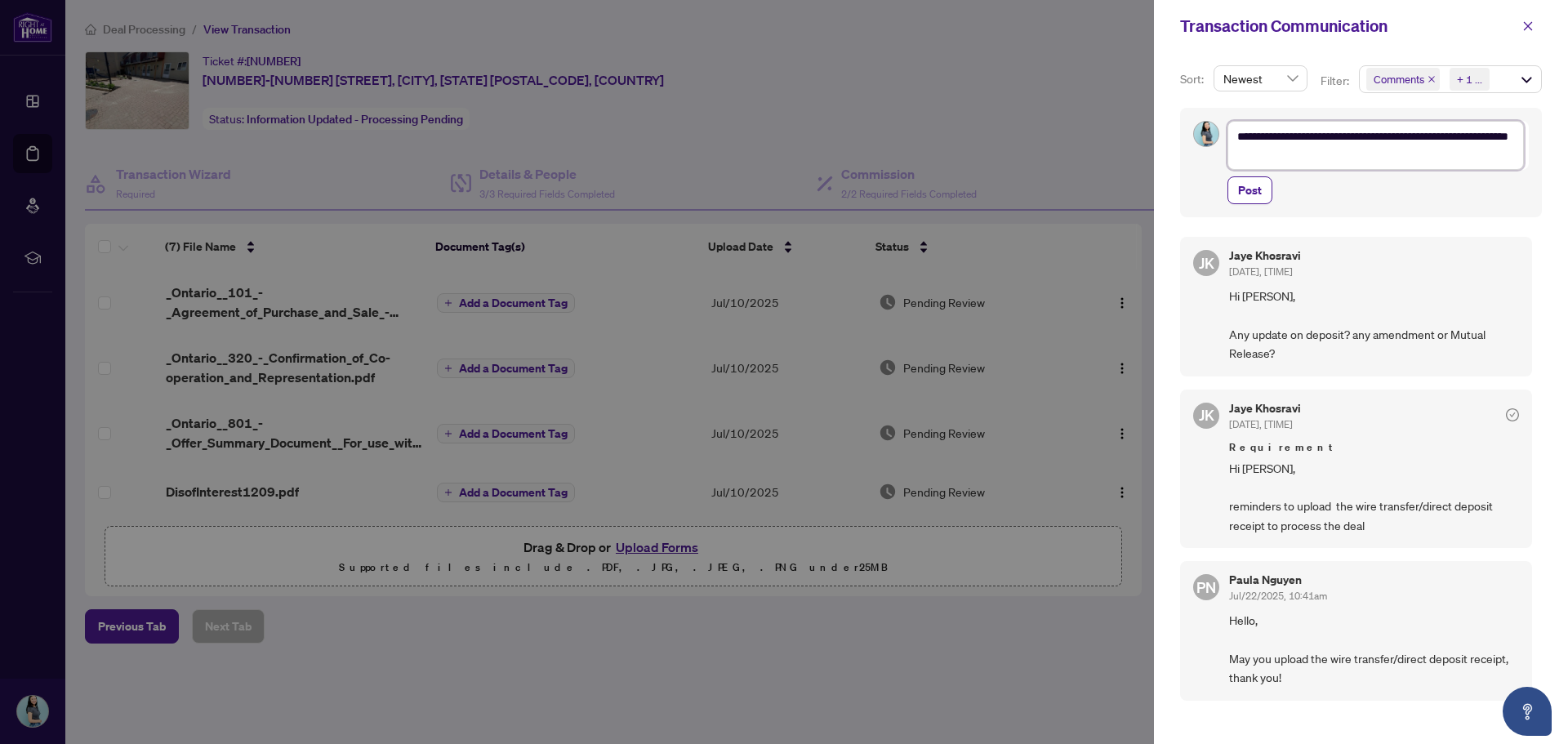 type on "**********" 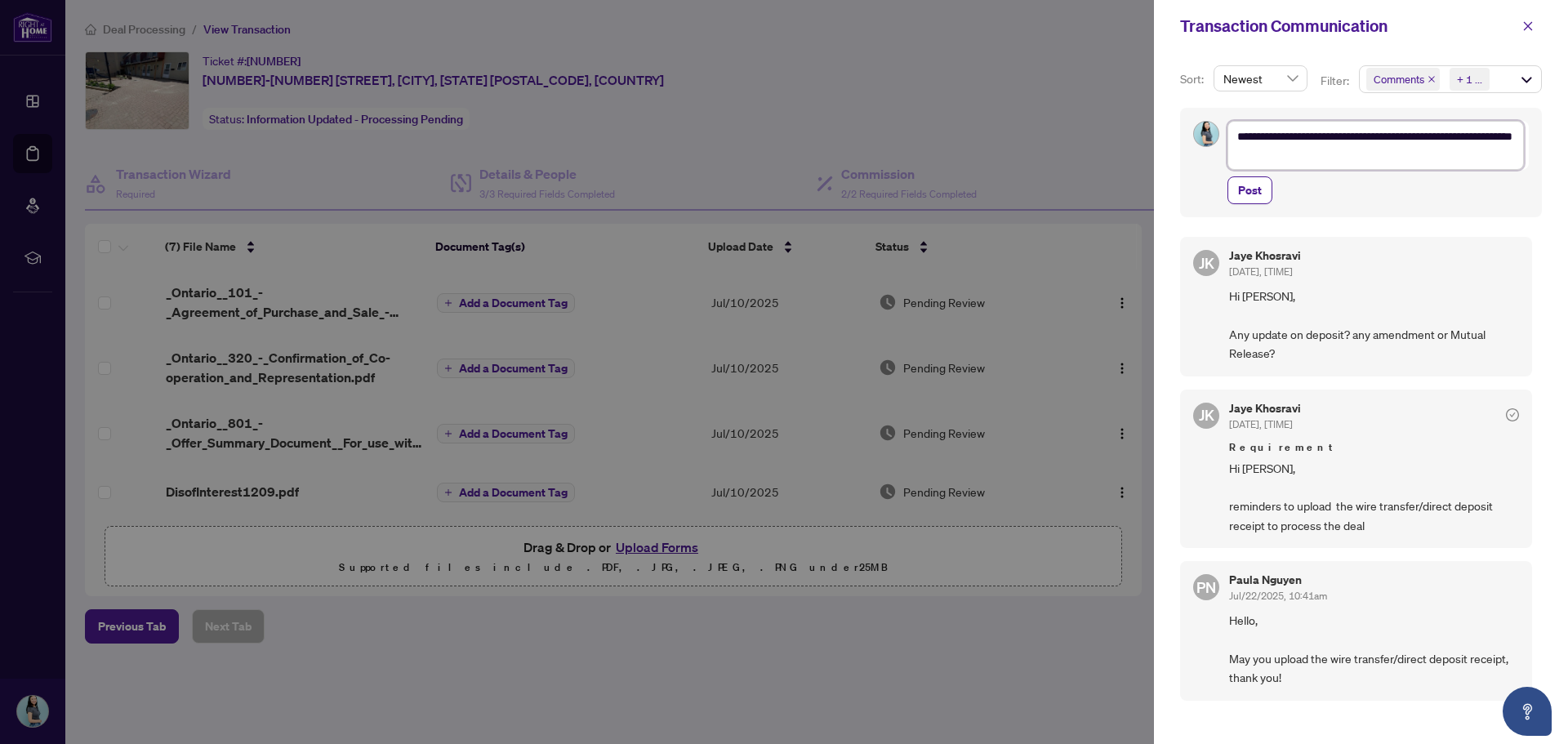 type on "**********" 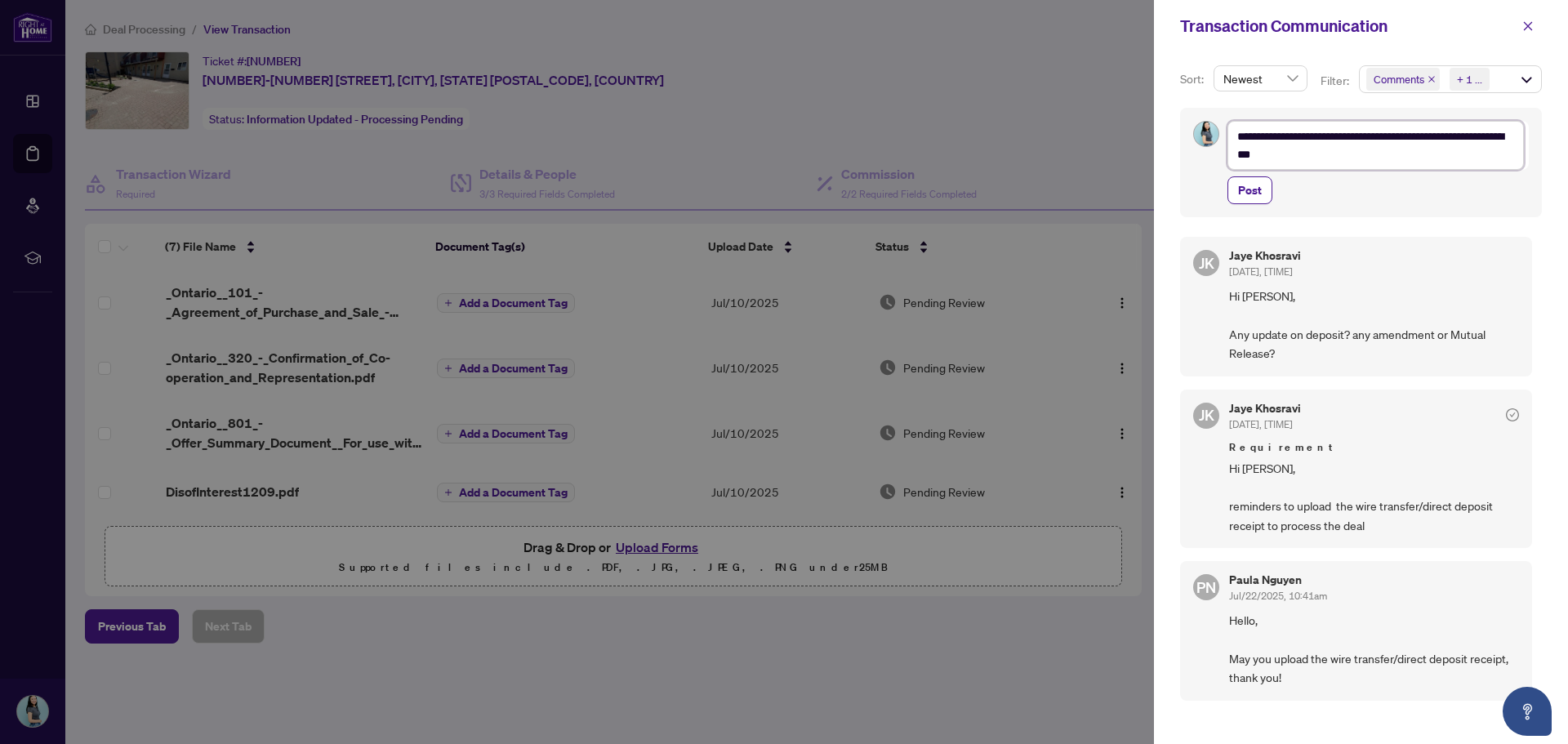 type on "**********" 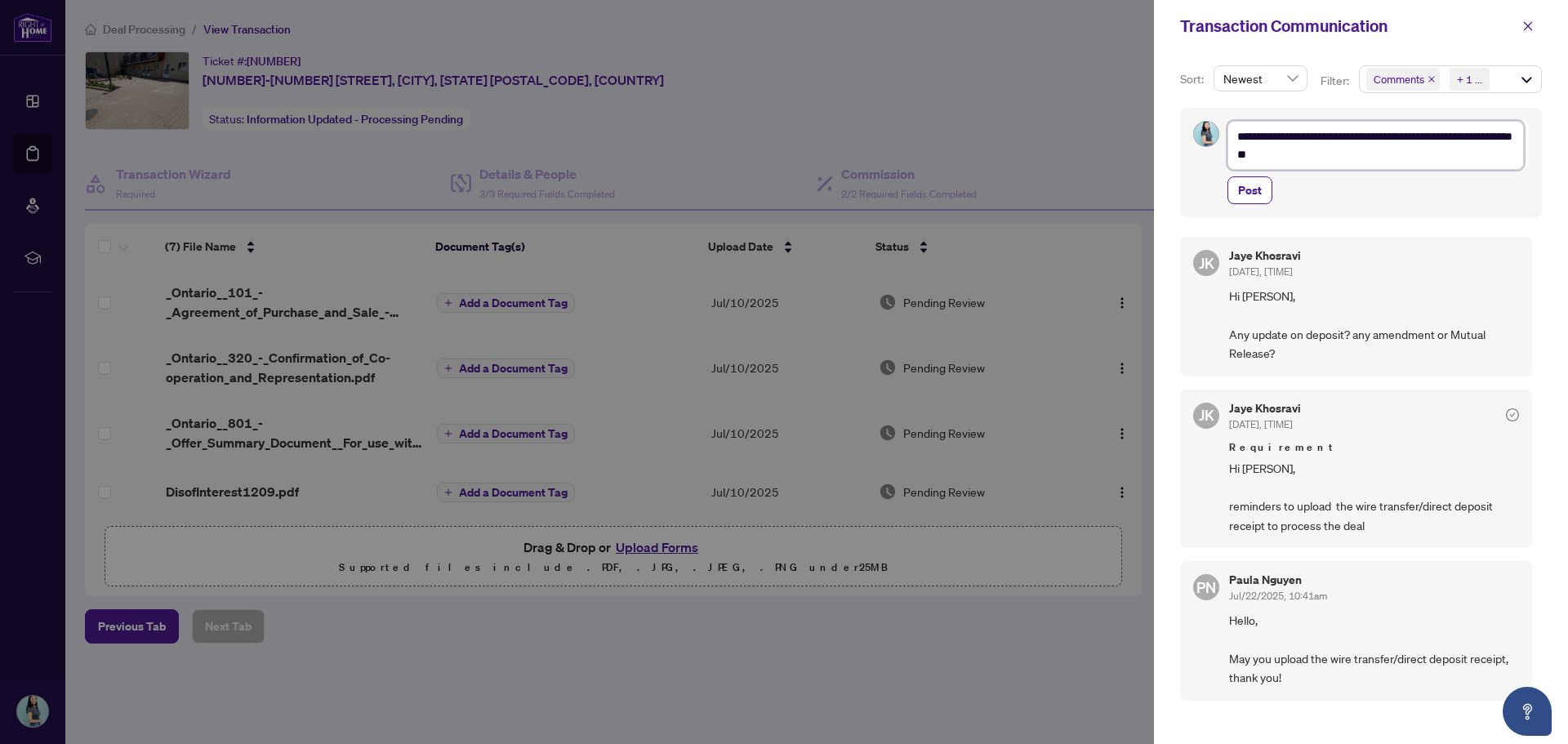 type on "**********" 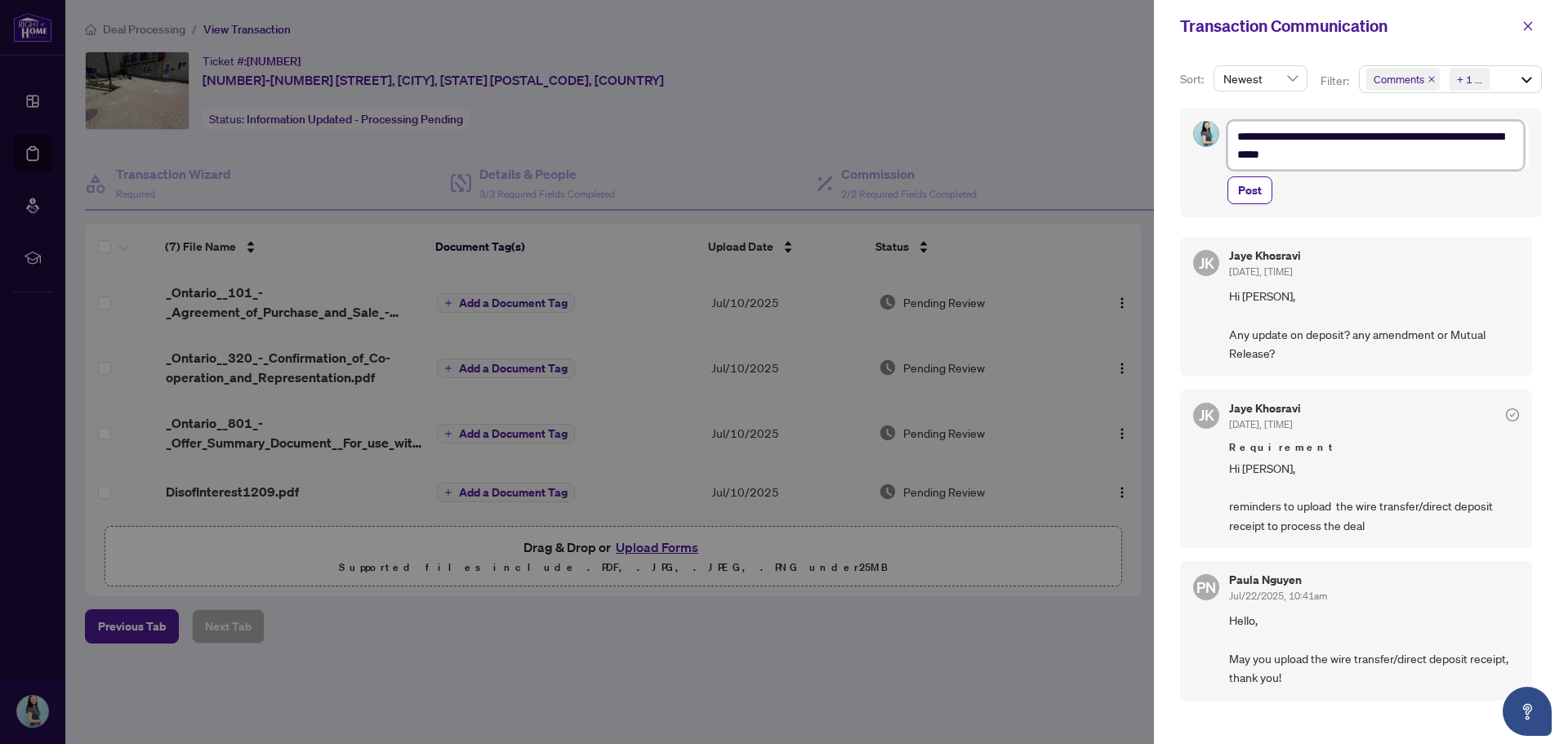 type on "**********" 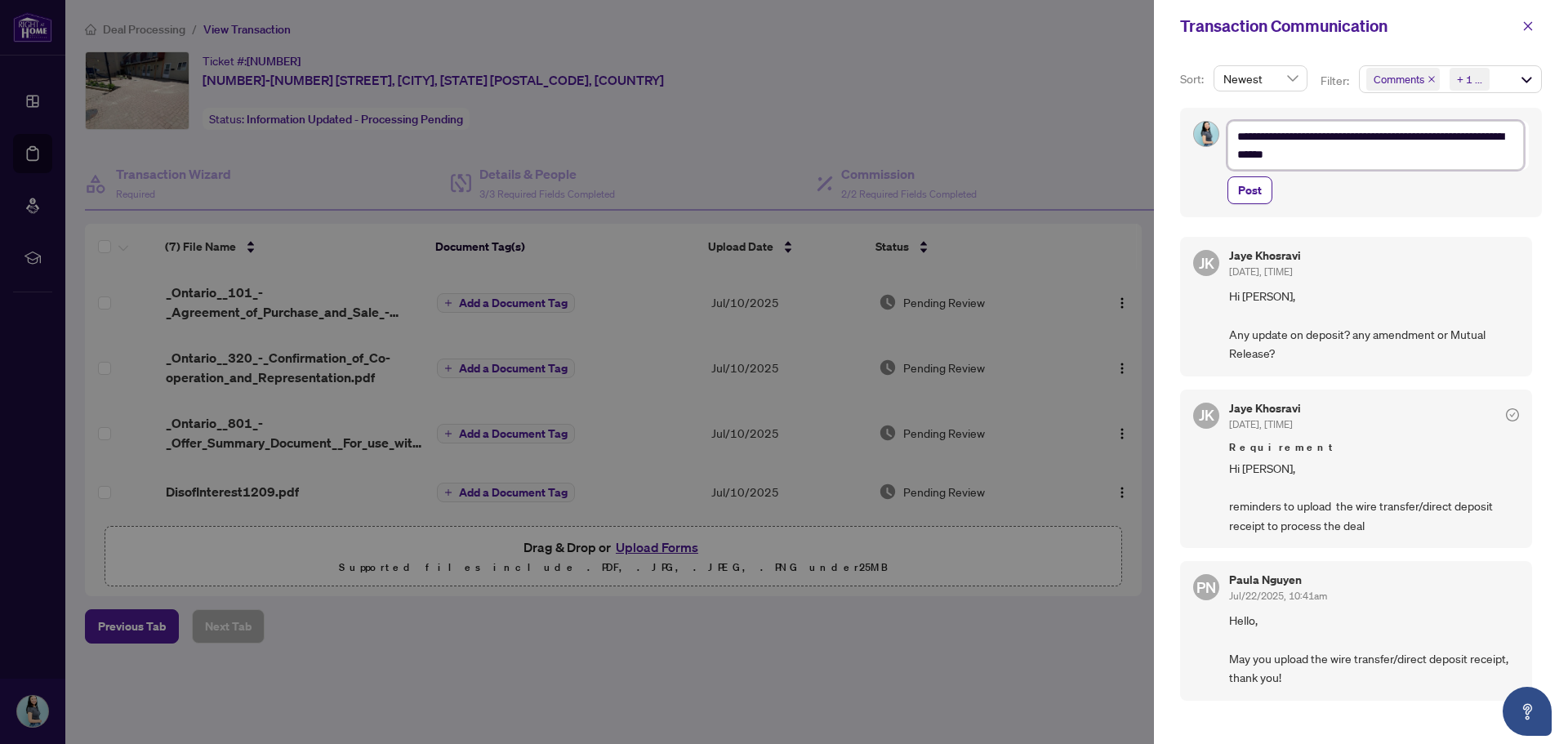 type on "**********" 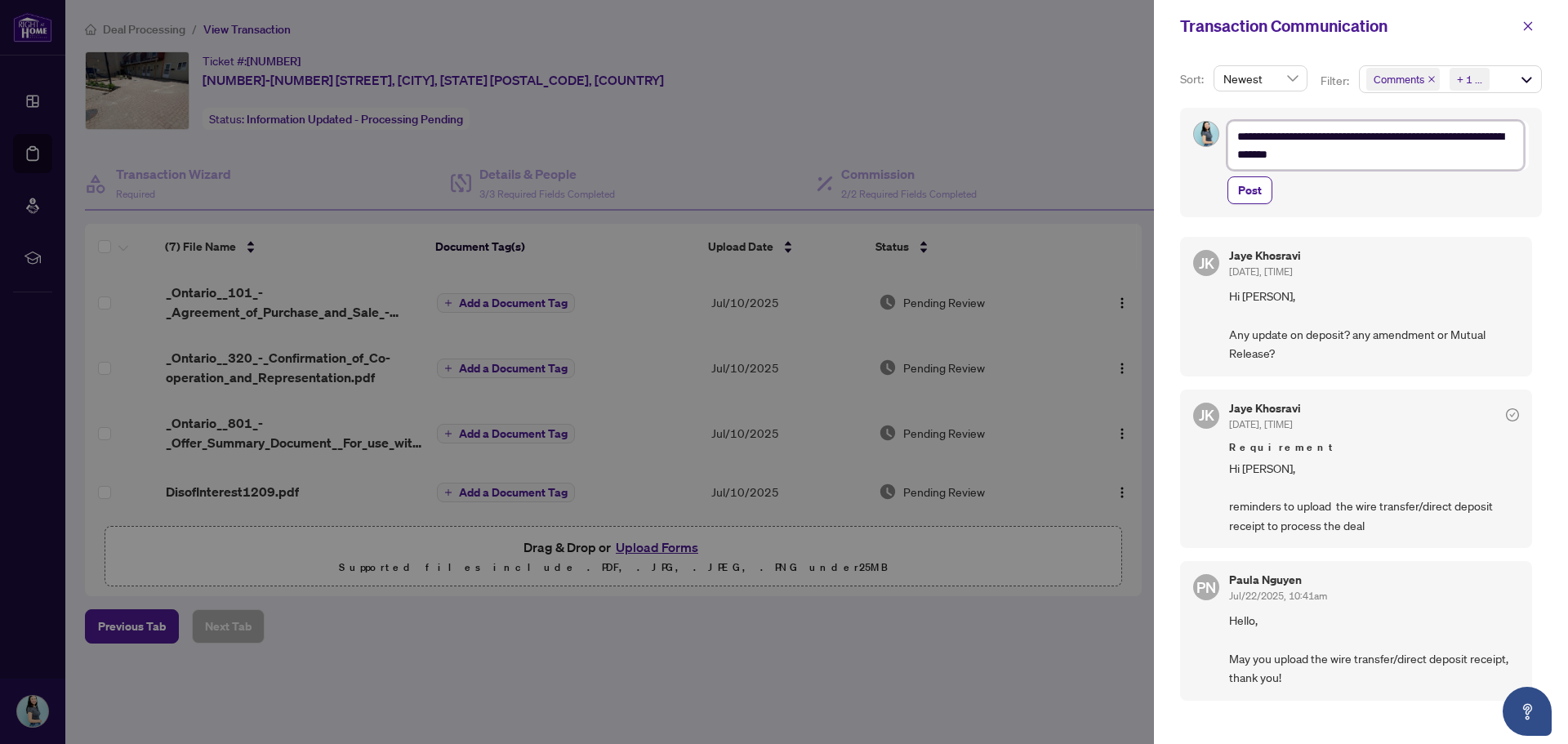 type on "**********" 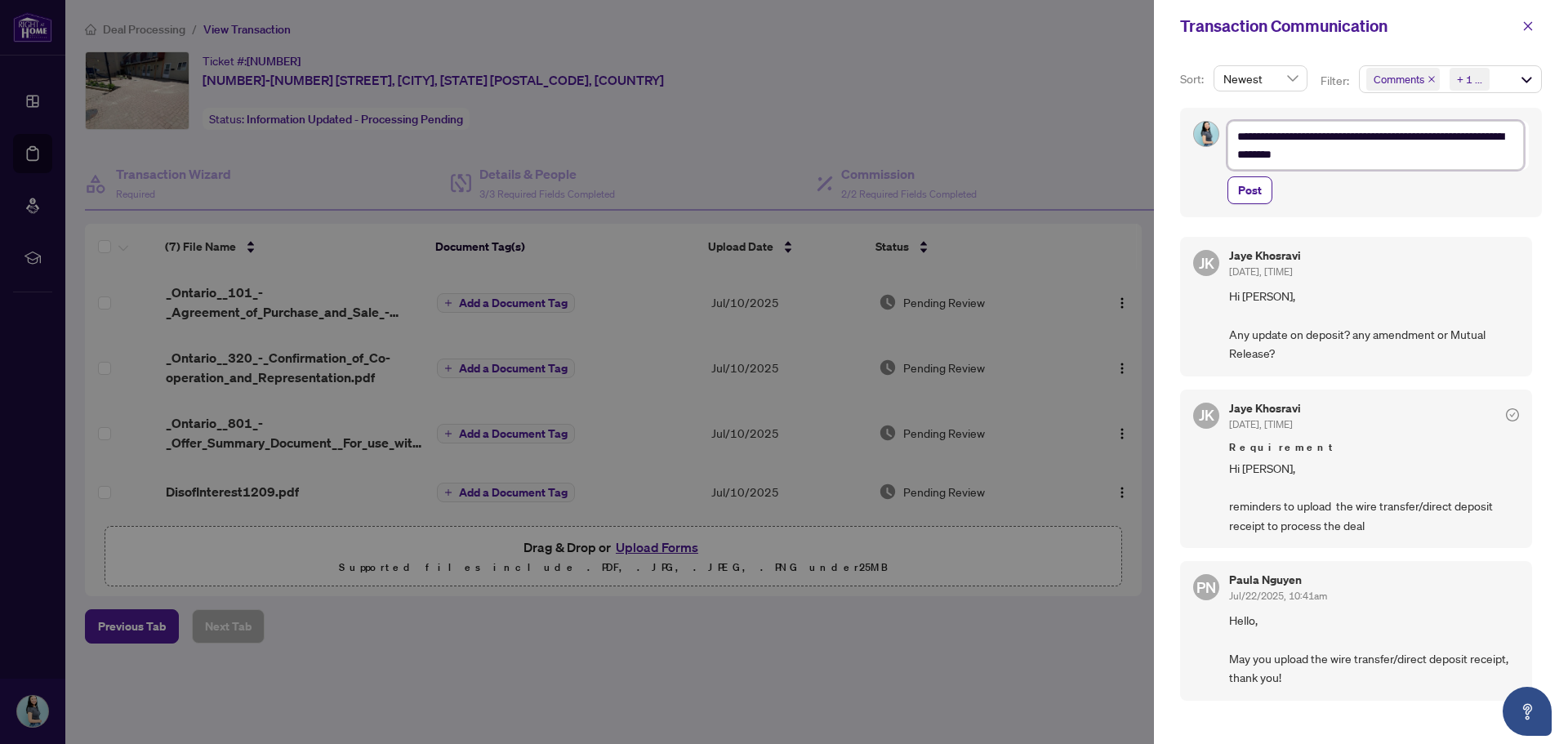 type on "**********" 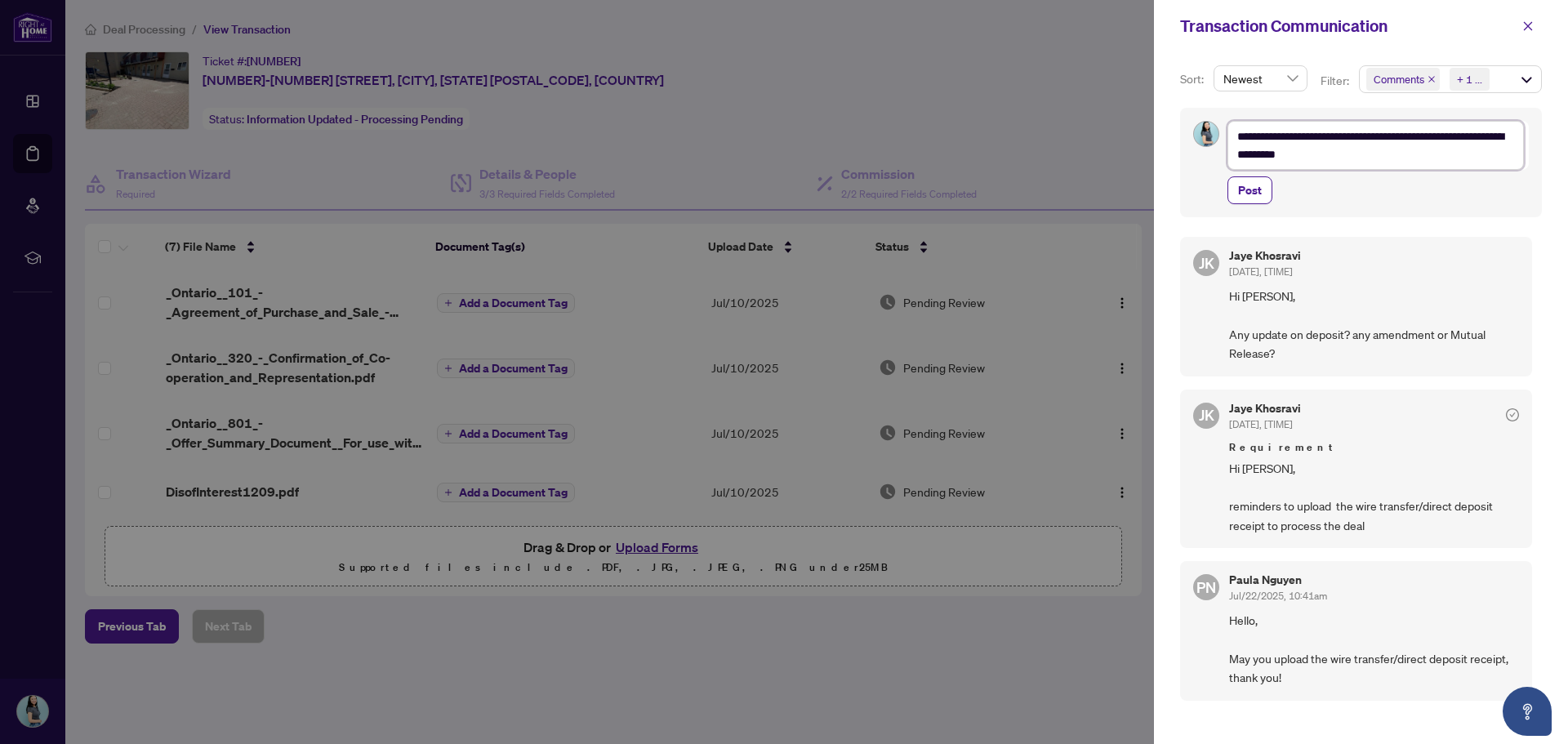 type on "**********" 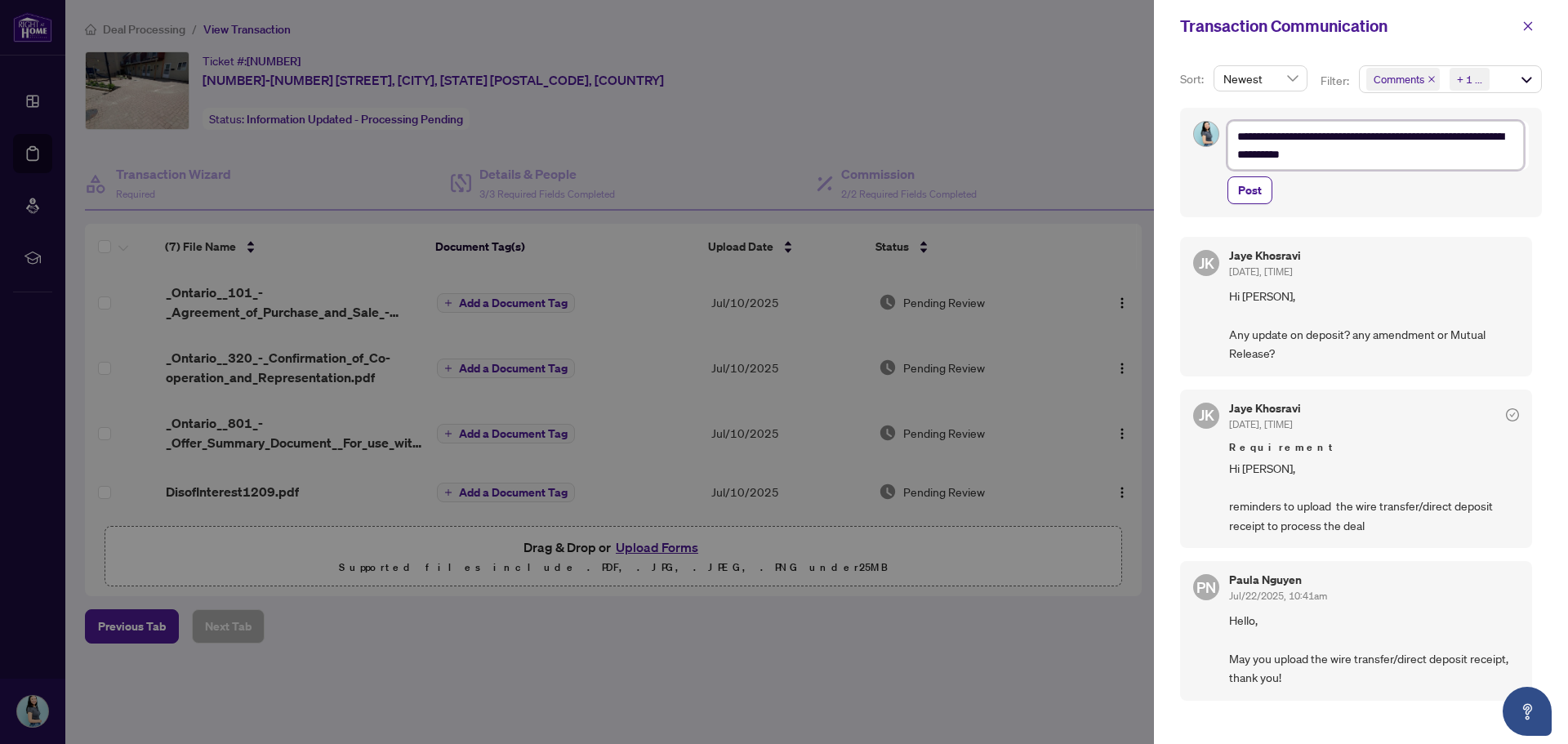 type on "**********" 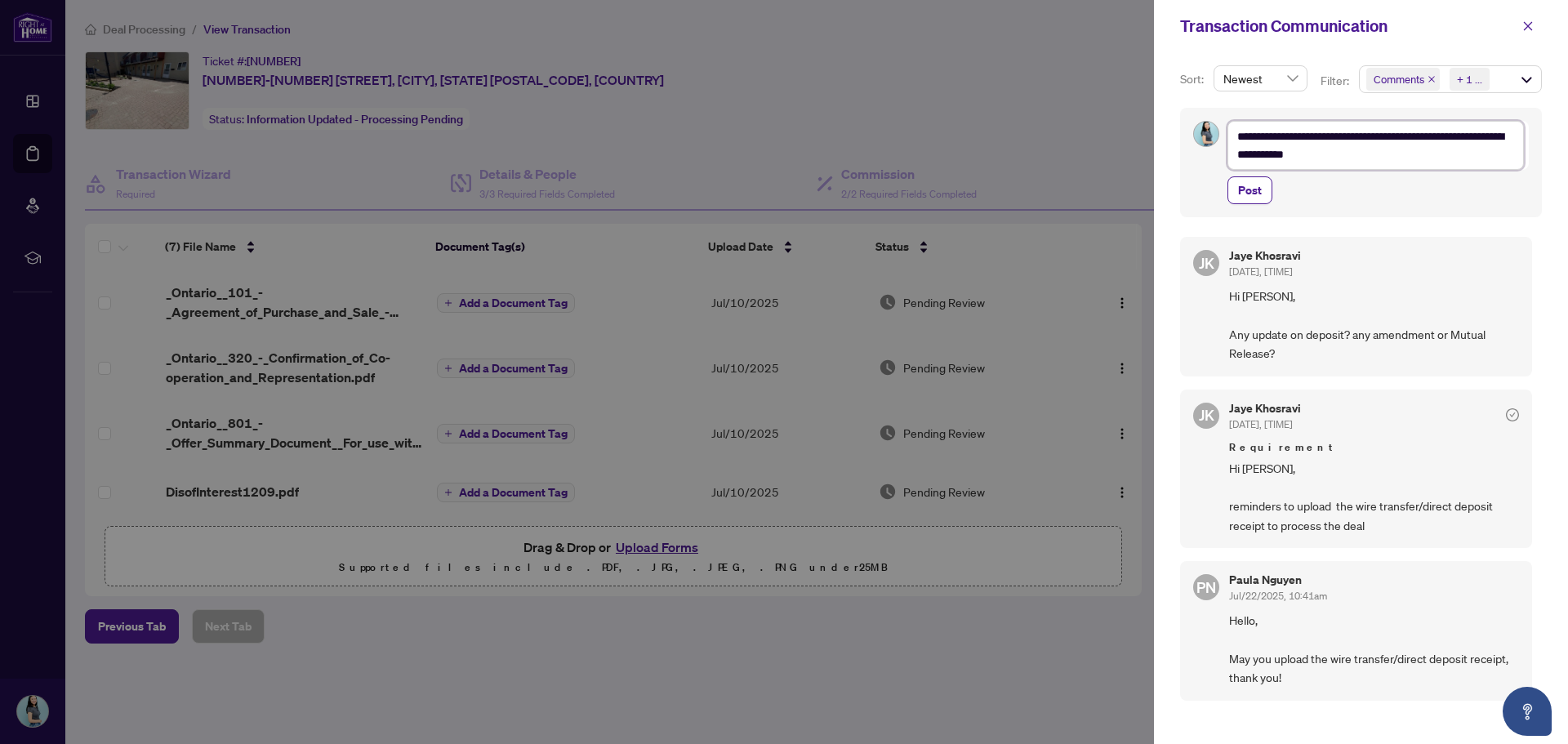 type on "**********" 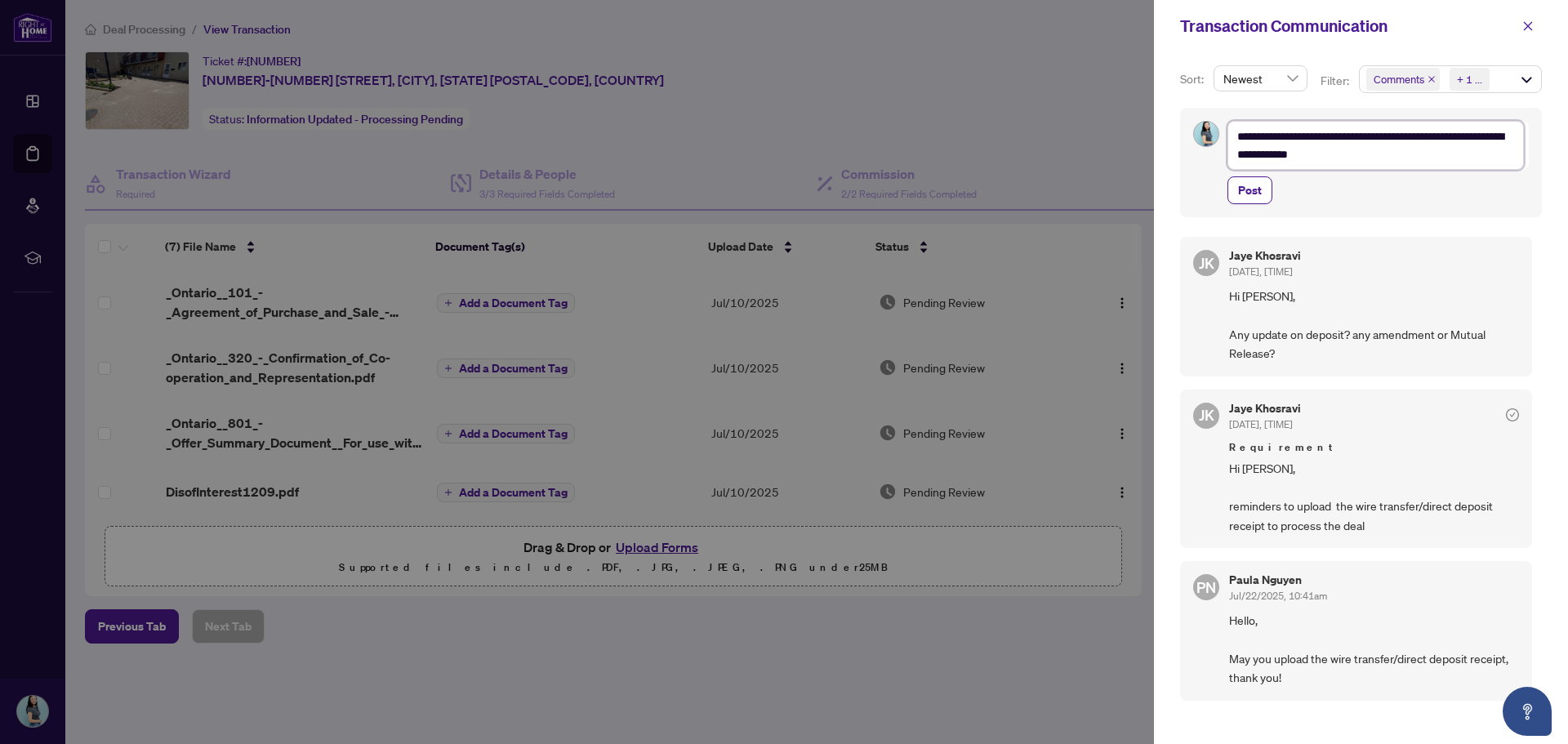 type on "**********" 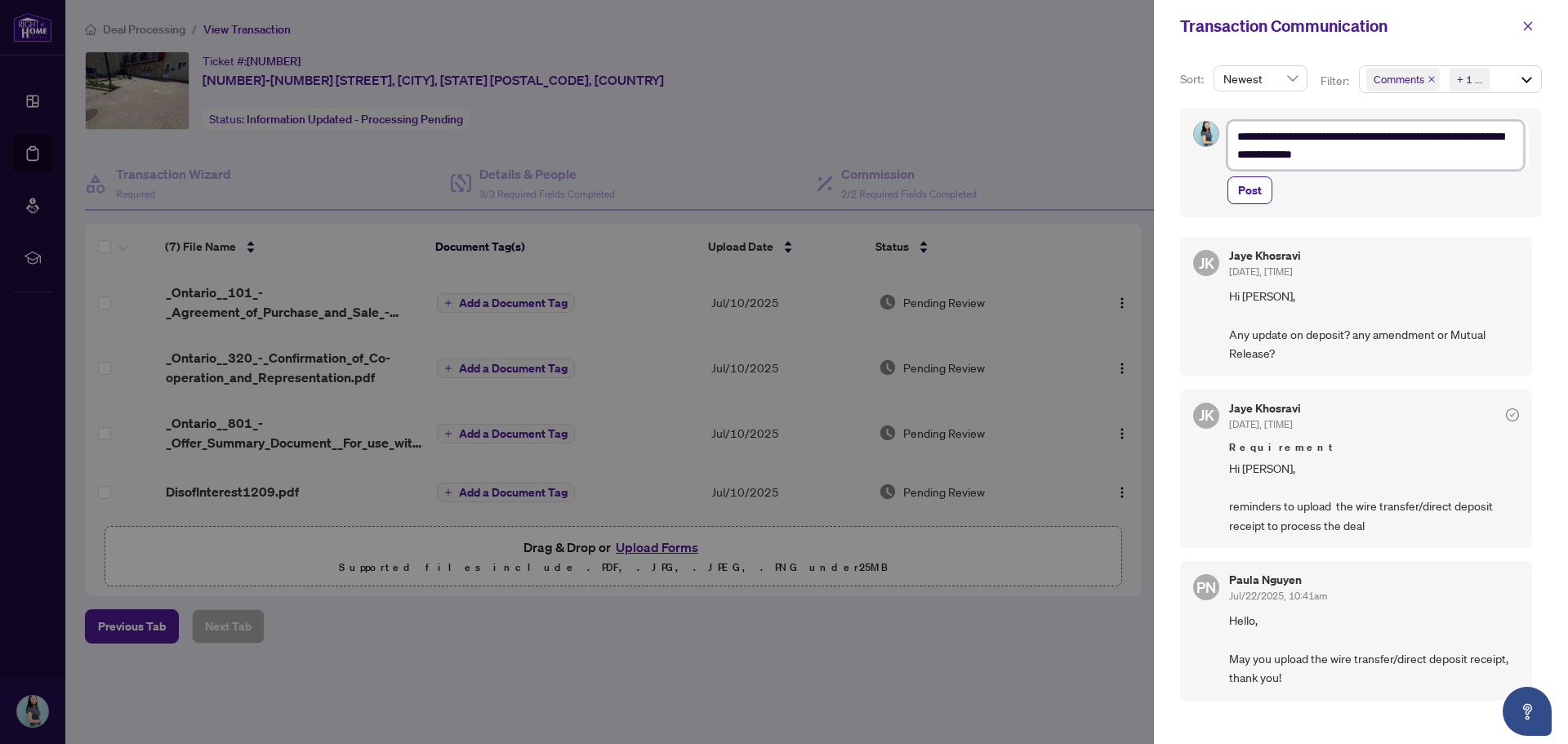 type on "**********" 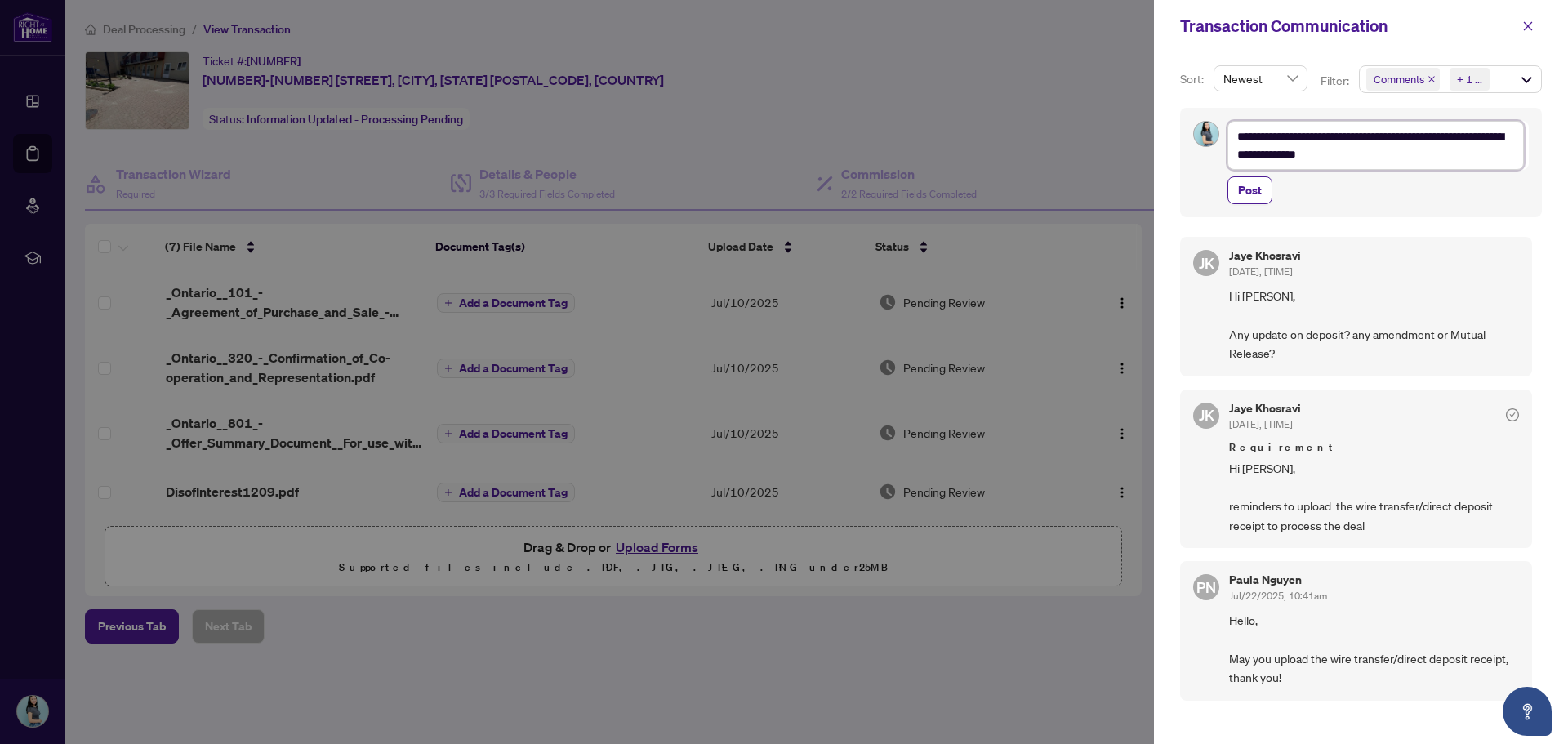 type on "**********" 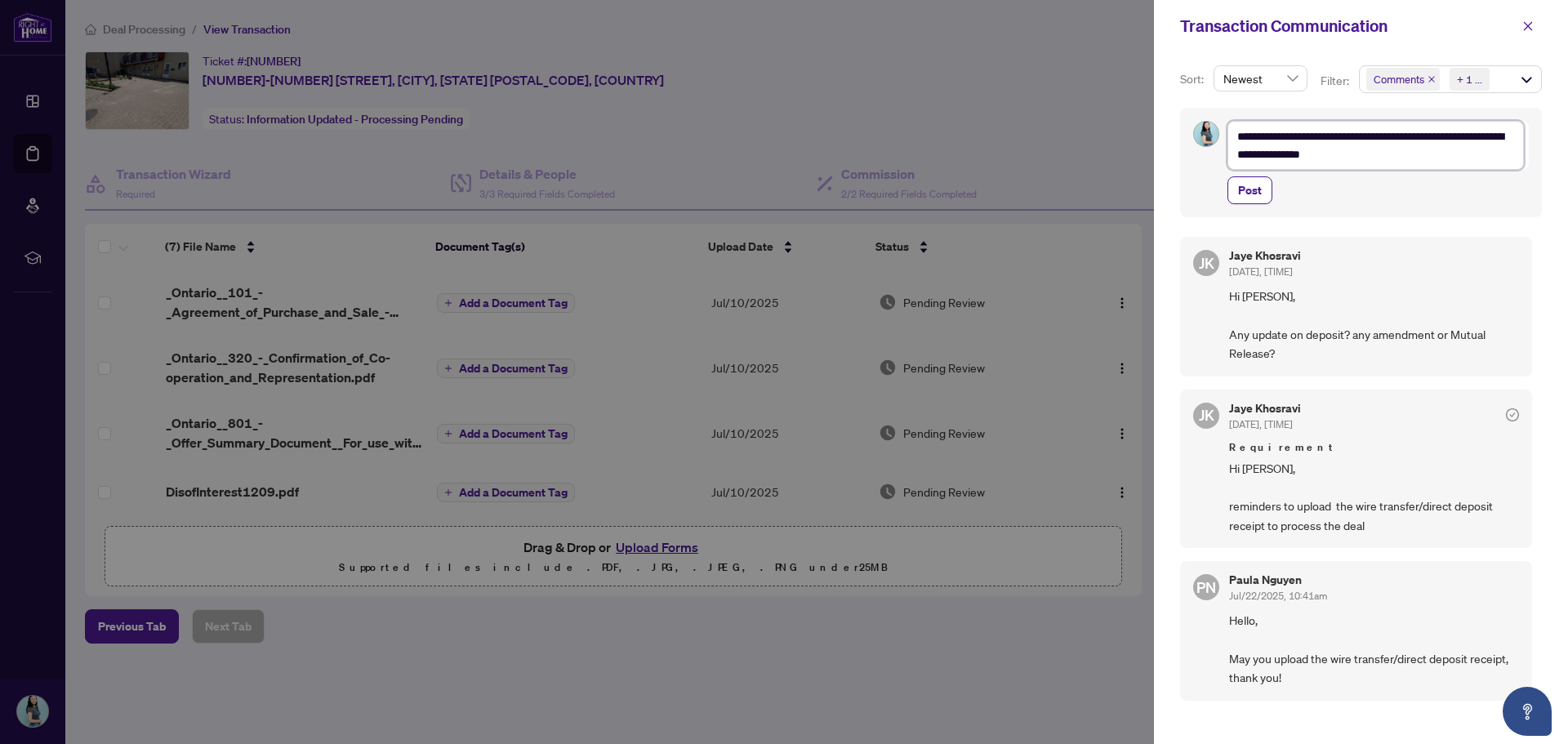 type 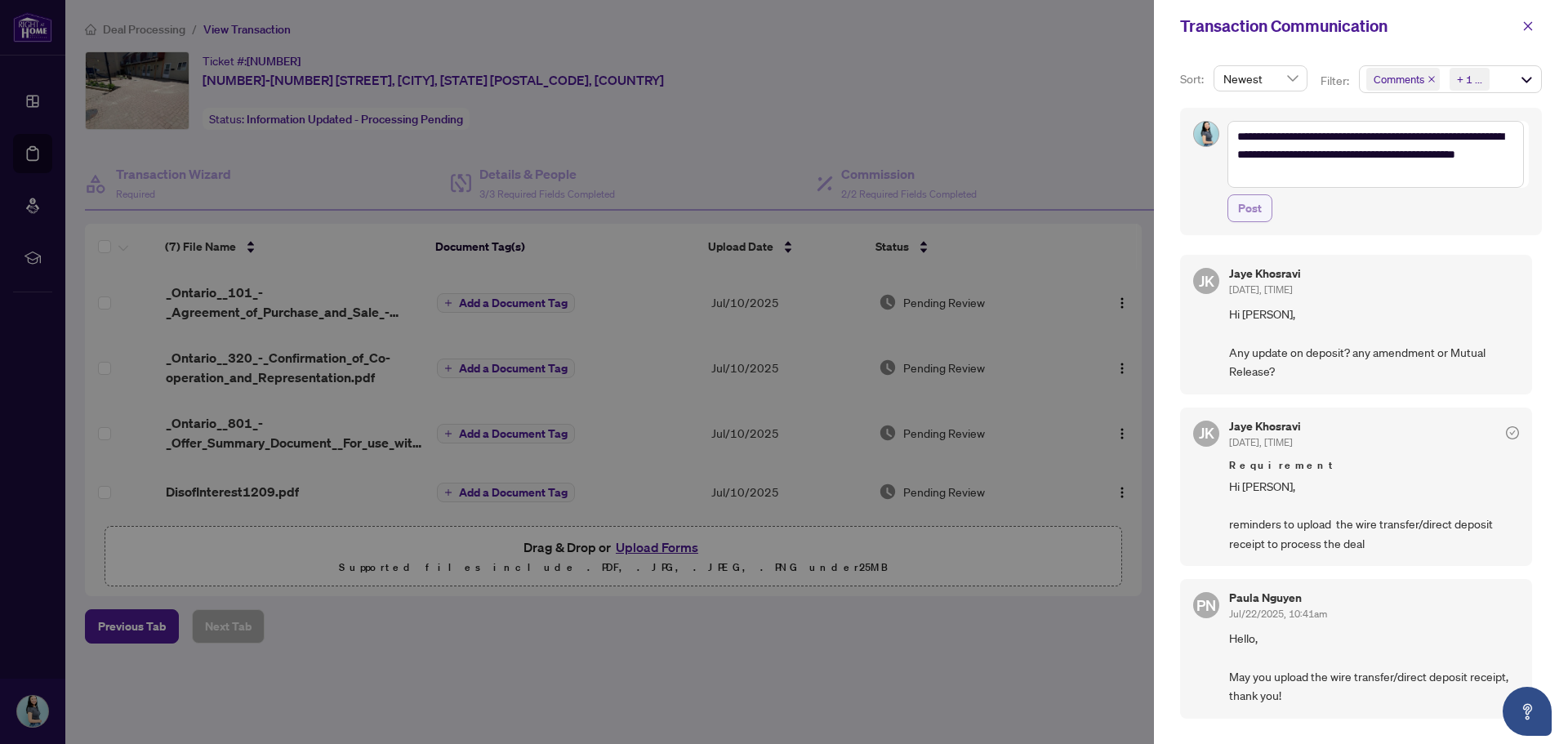 click on "Post" at bounding box center (1250, 208) 